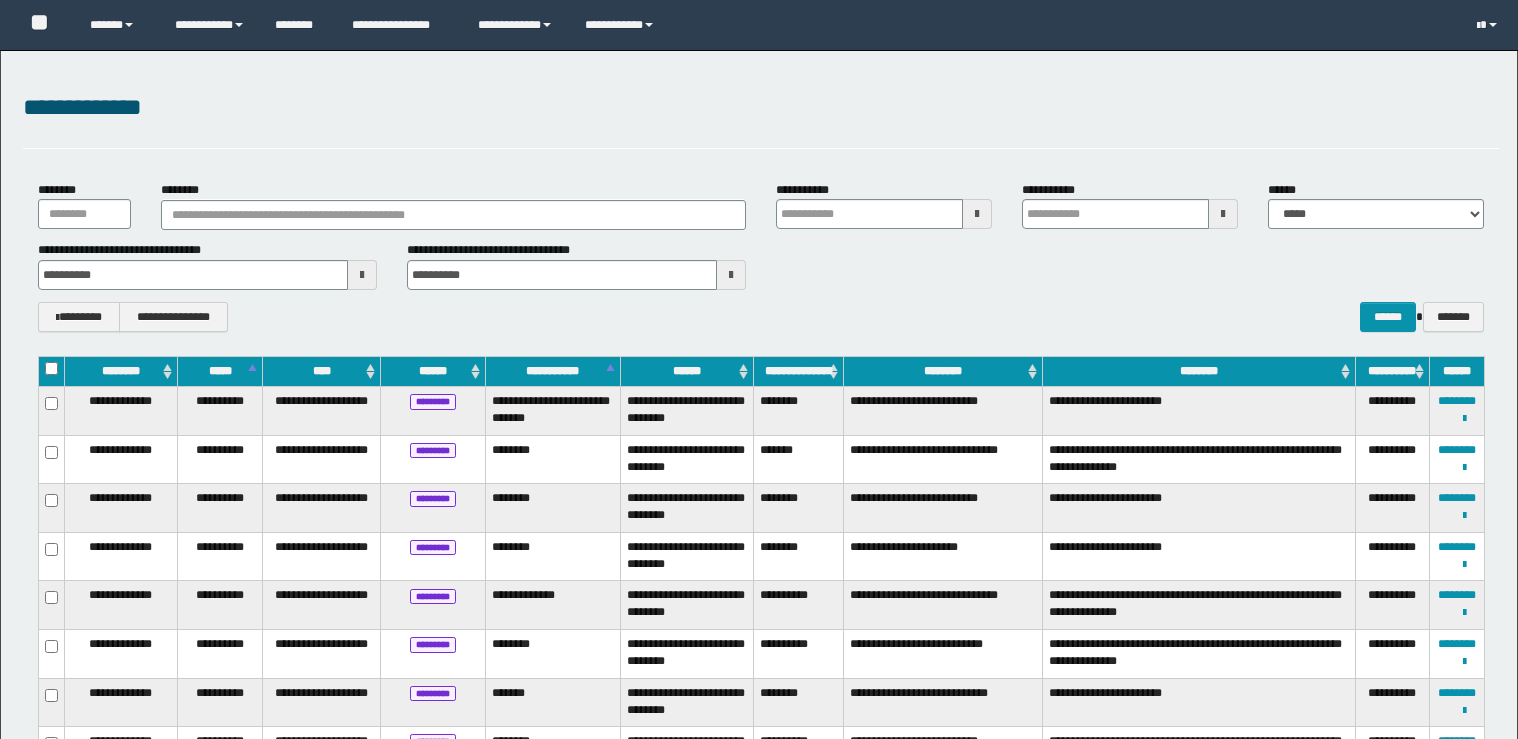 scroll, scrollTop: 0, scrollLeft: 0, axis: both 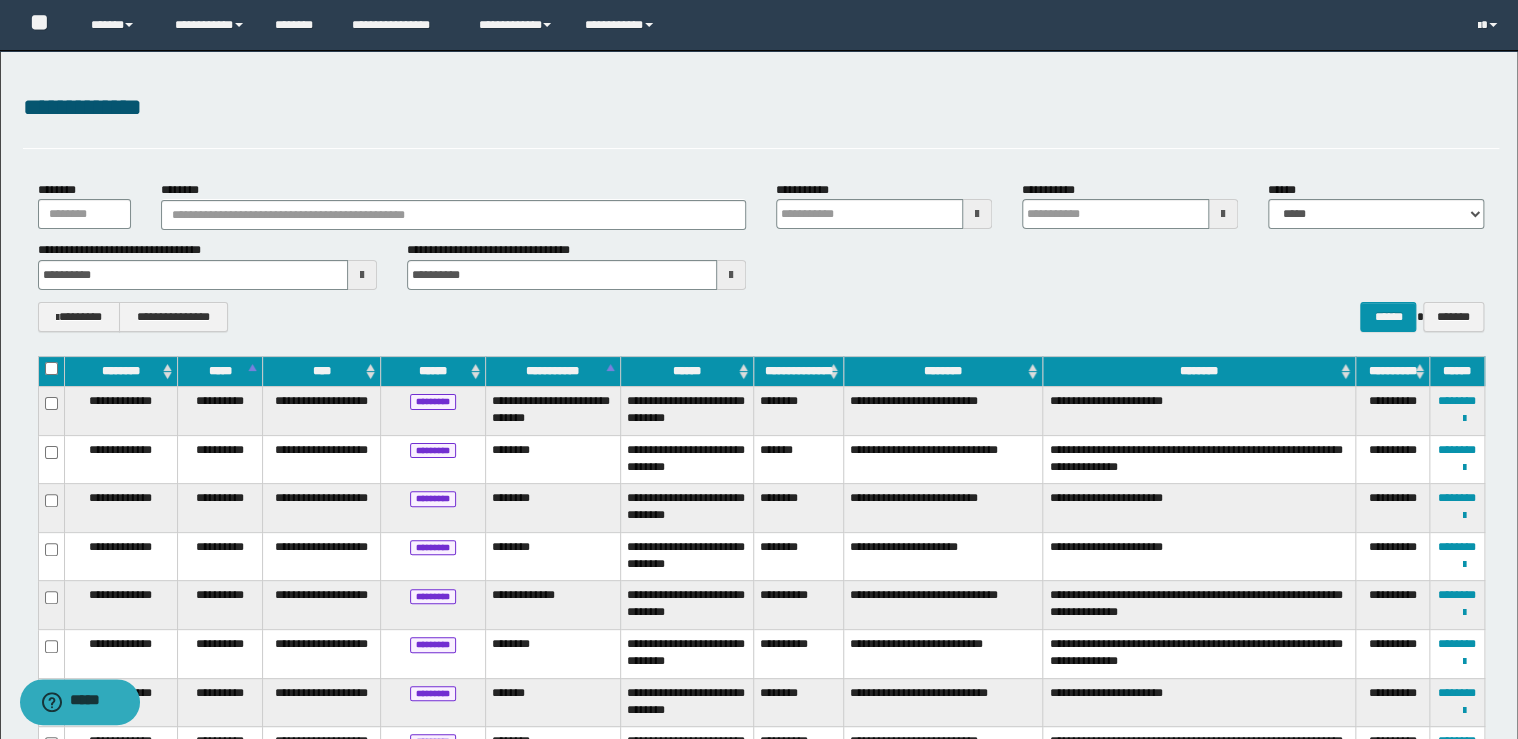 click on "**********" at bounding box center (761, 108) 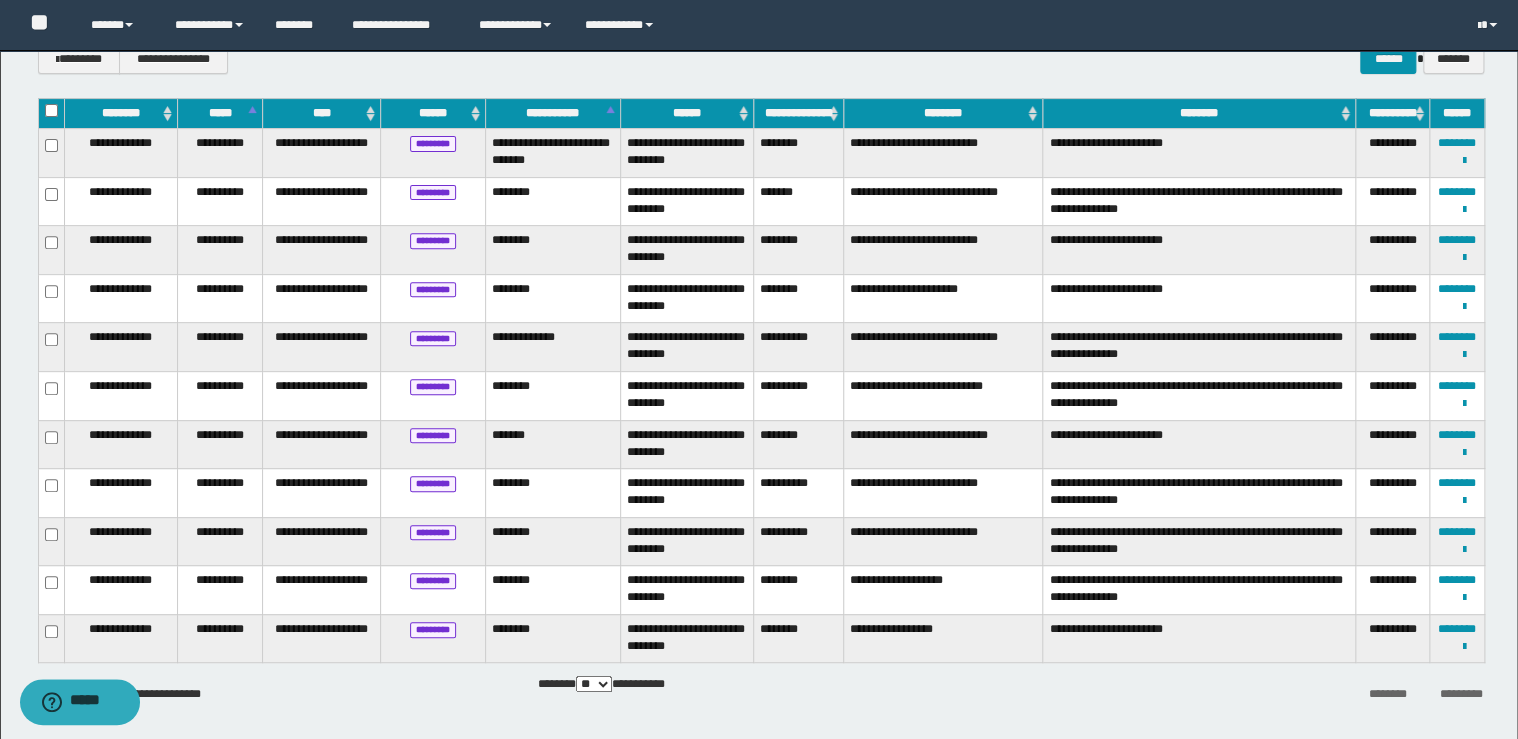 scroll, scrollTop: 18, scrollLeft: 0, axis: vertical 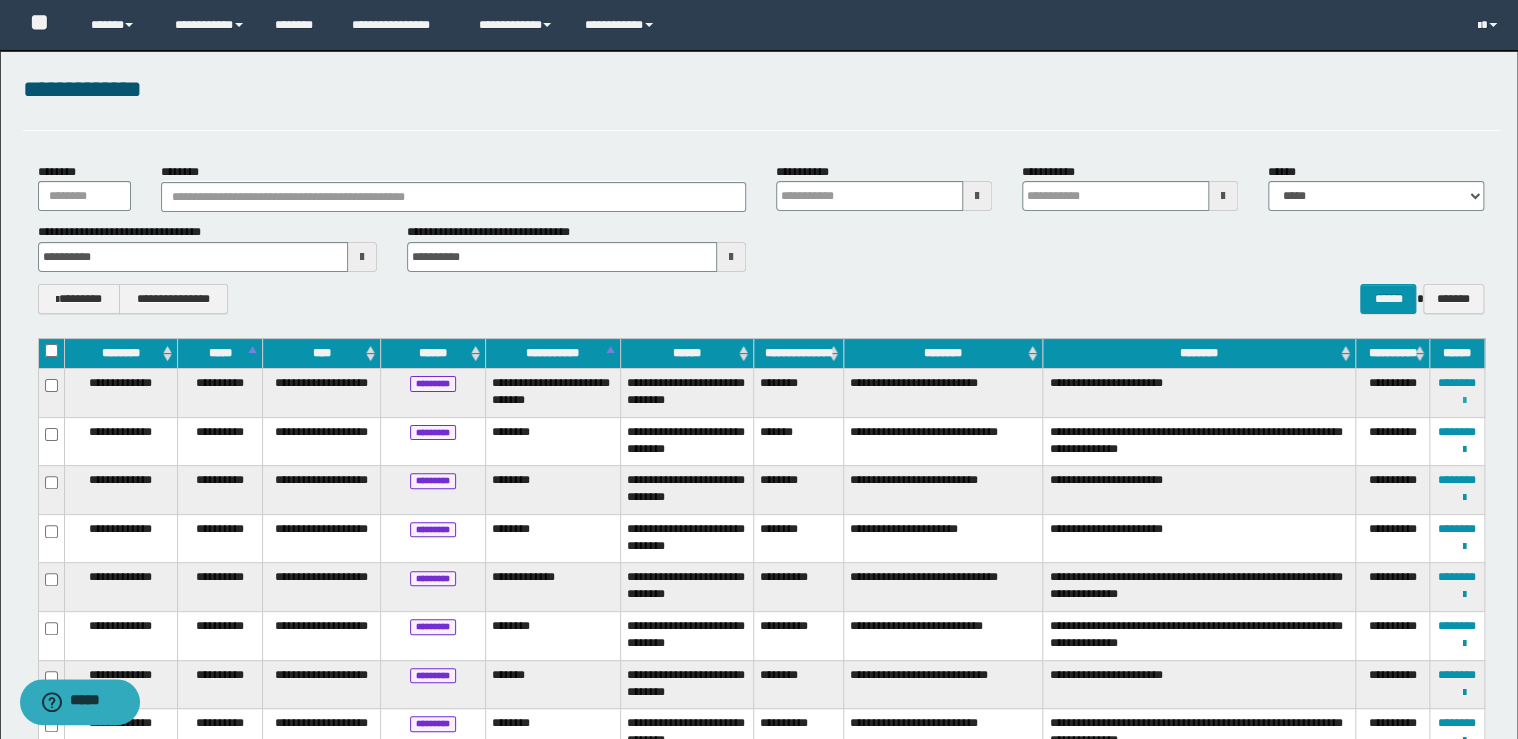 click at bounding box center [1464, 401] 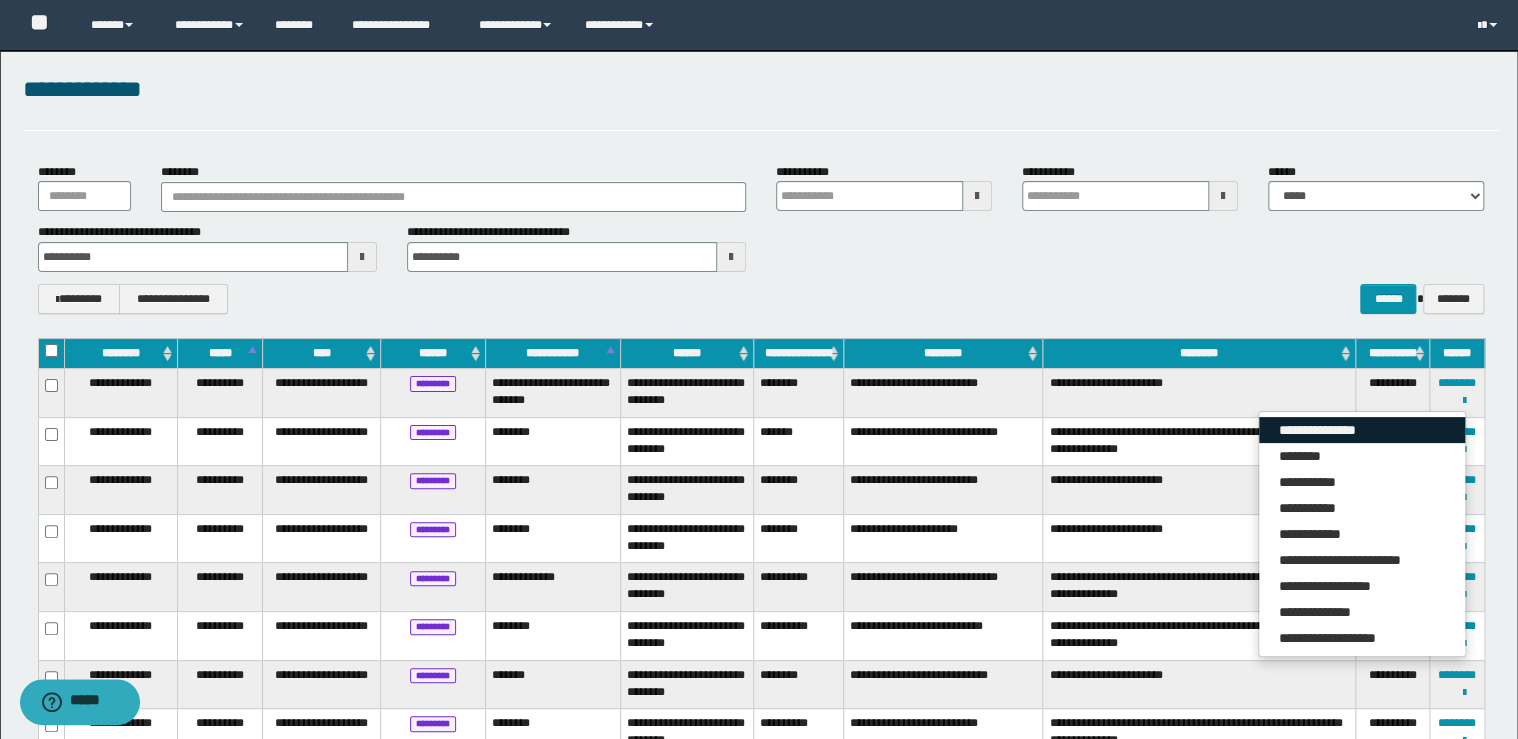 click on "**********" at bounding box center [1362, 430] 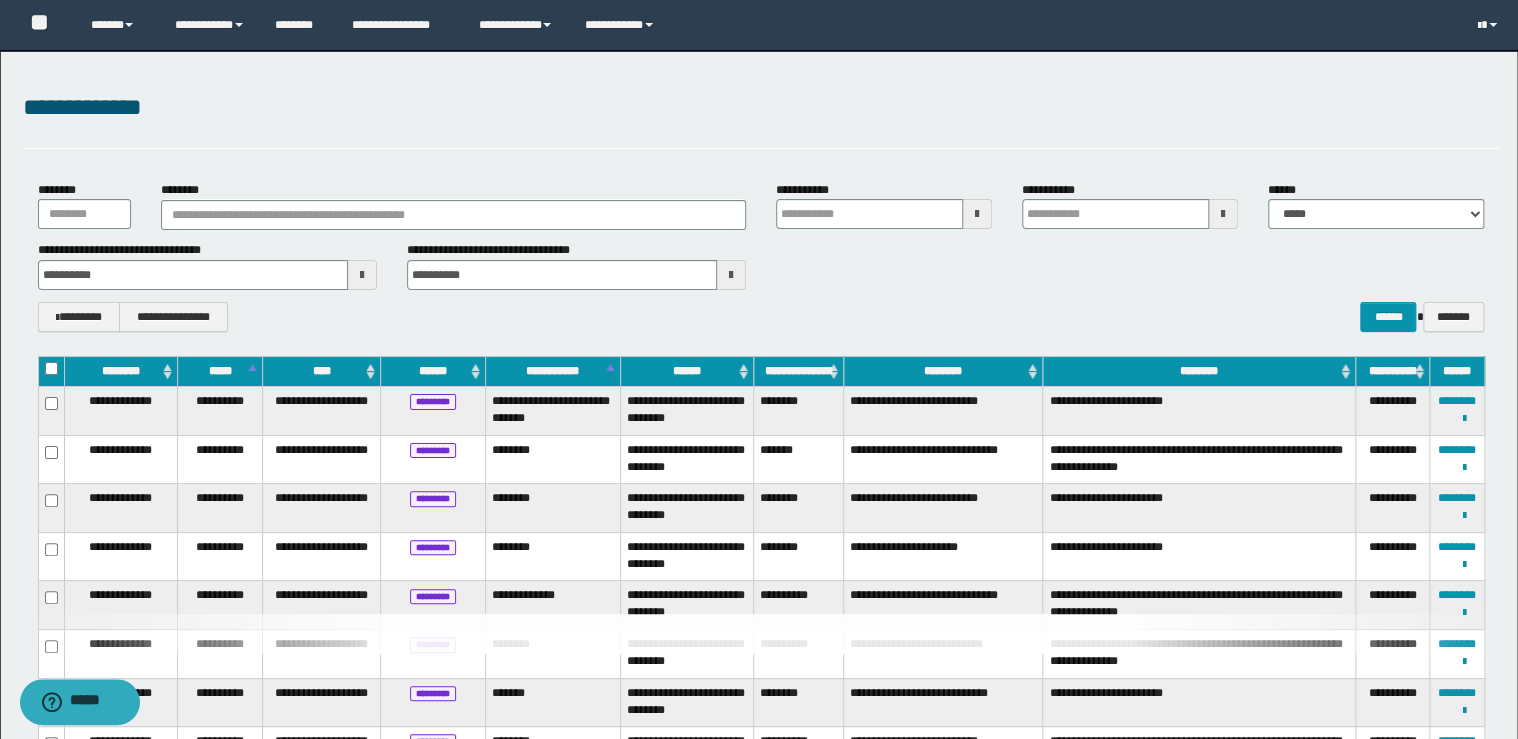 click on "**********" at bounding box center (1376, 205) 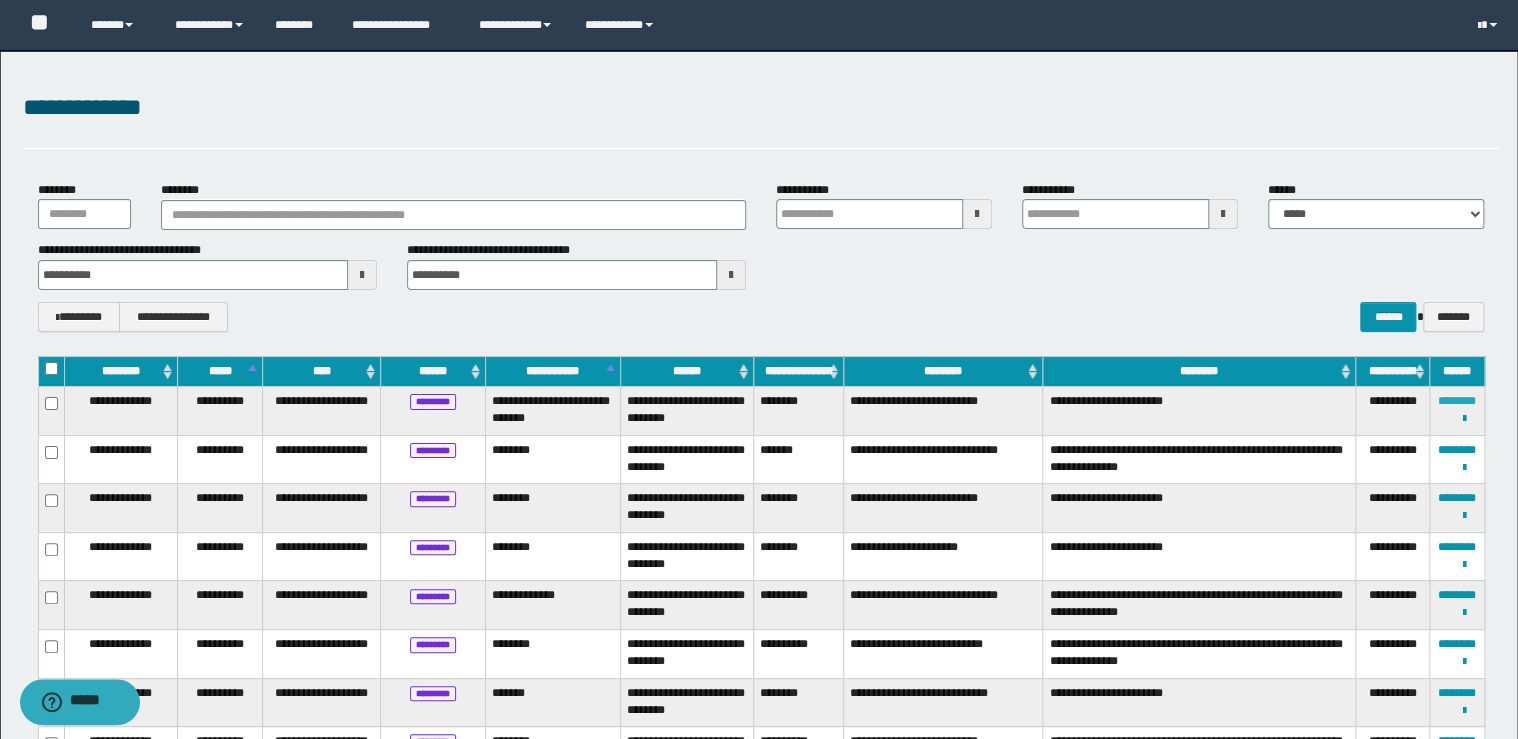 click on "********" at bounding box center [1457, 401] 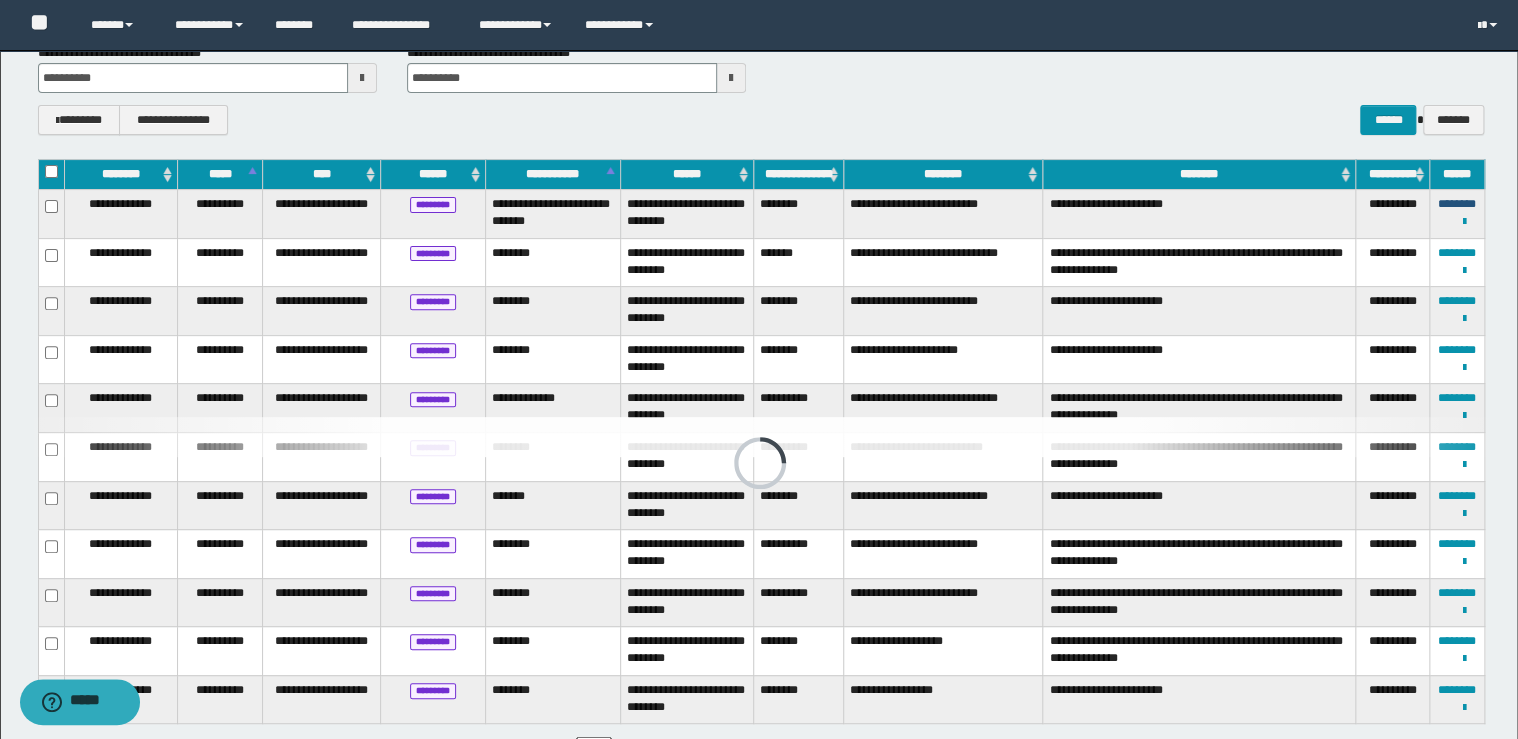 scroll, scrollTop: 338, scrollLeft: 0, axis: vertical 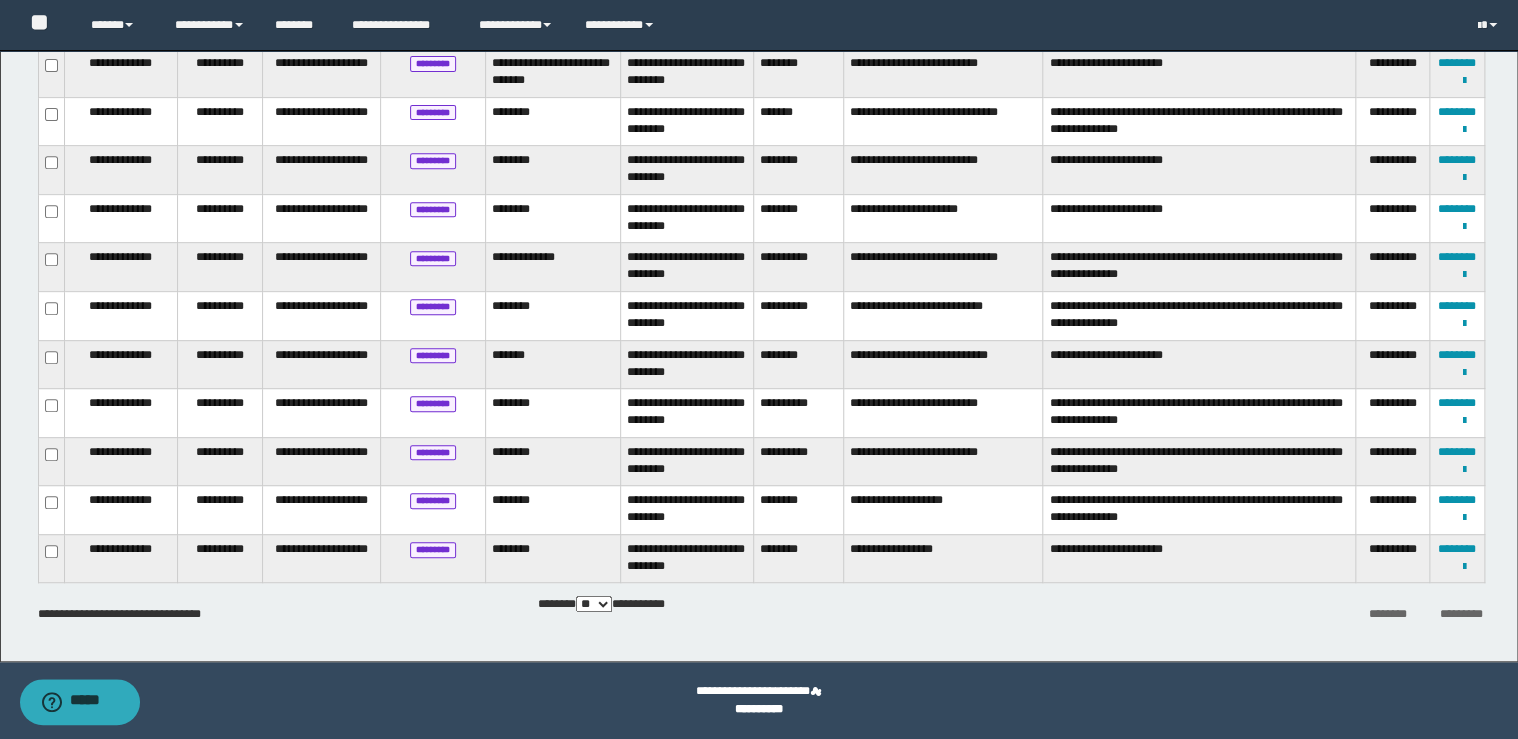click on "**********" at bounding box center [1457, 413] 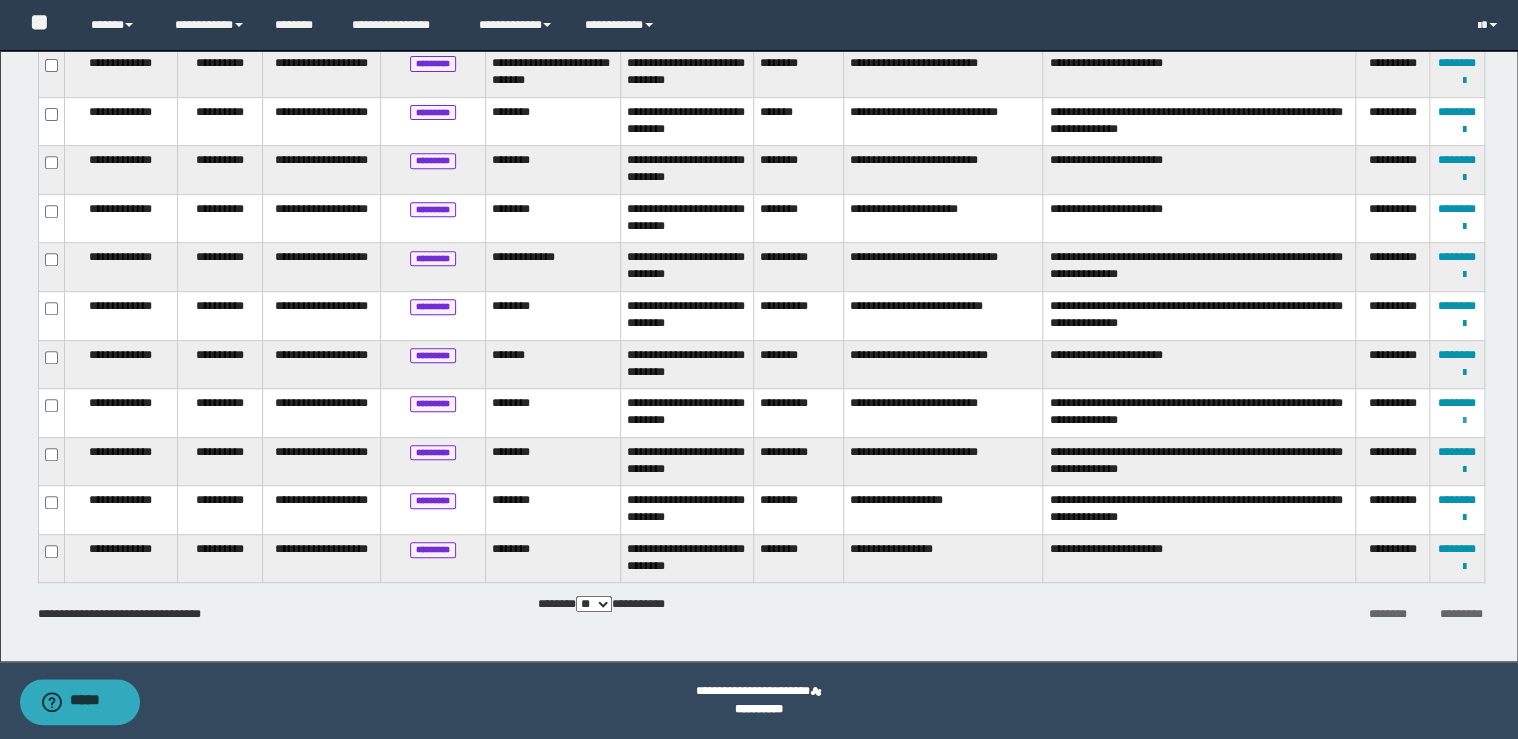 click at bounding box center [1464, 421] 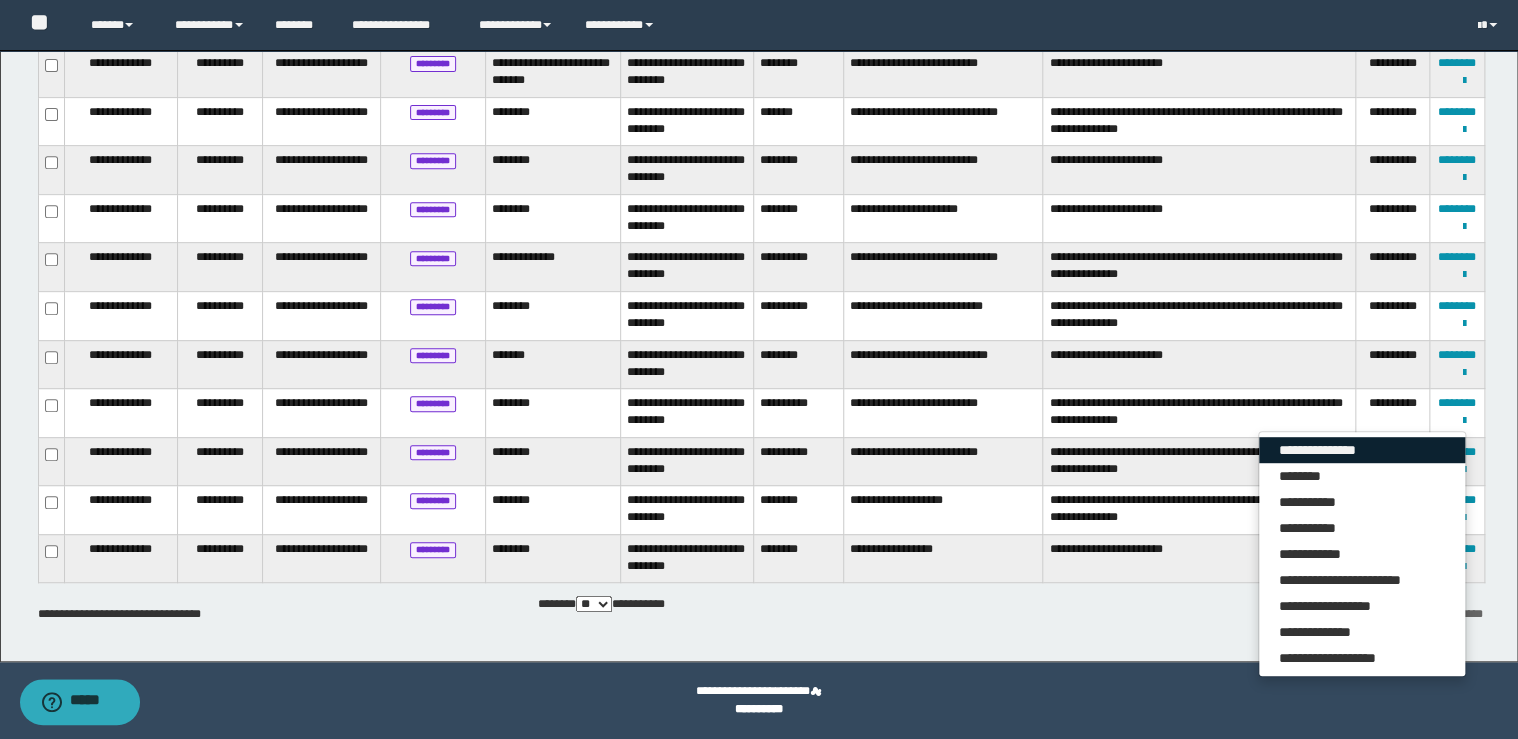 click on "**********" at bounding box center (1362, 450) 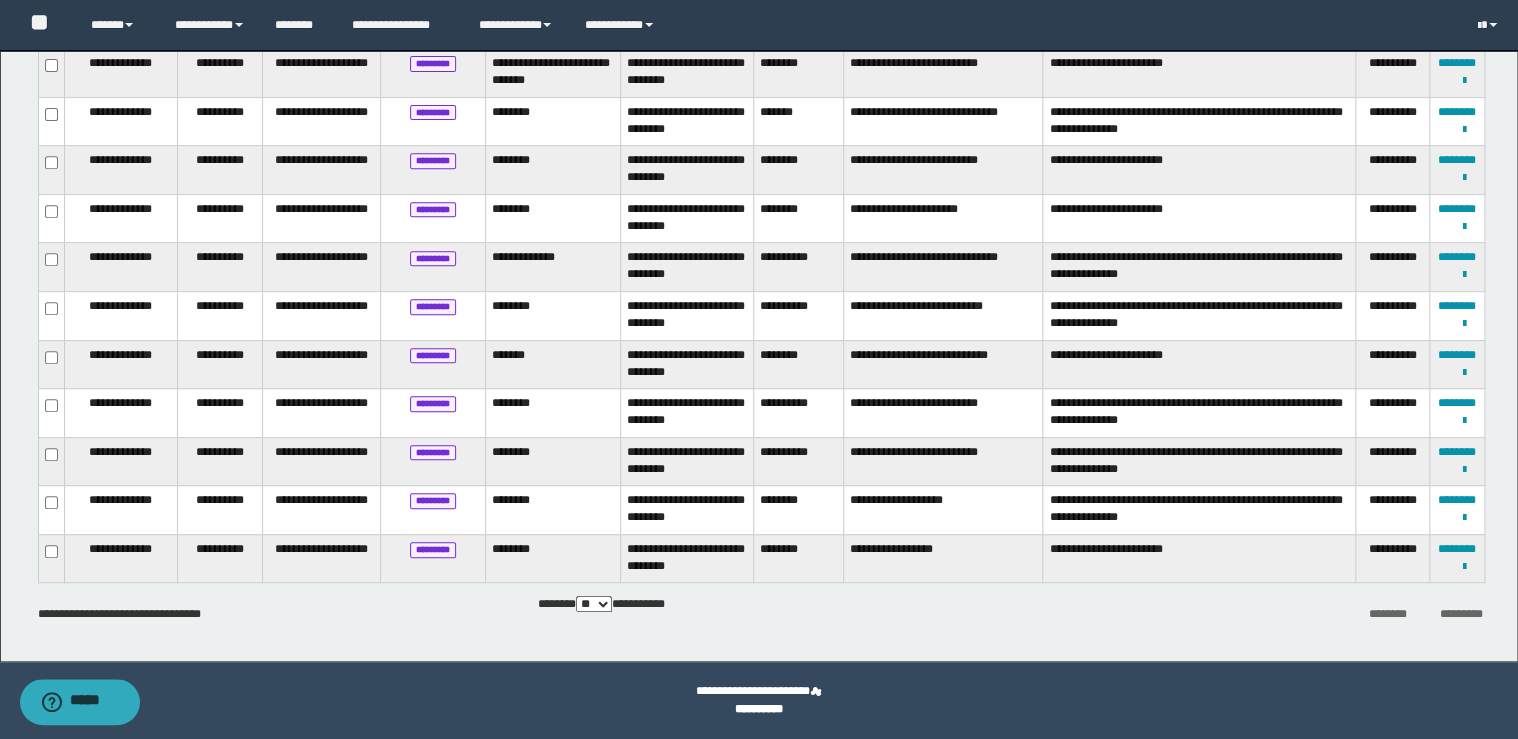 scroll, scrollTop: 0, scrollLeft: 0, axis: both 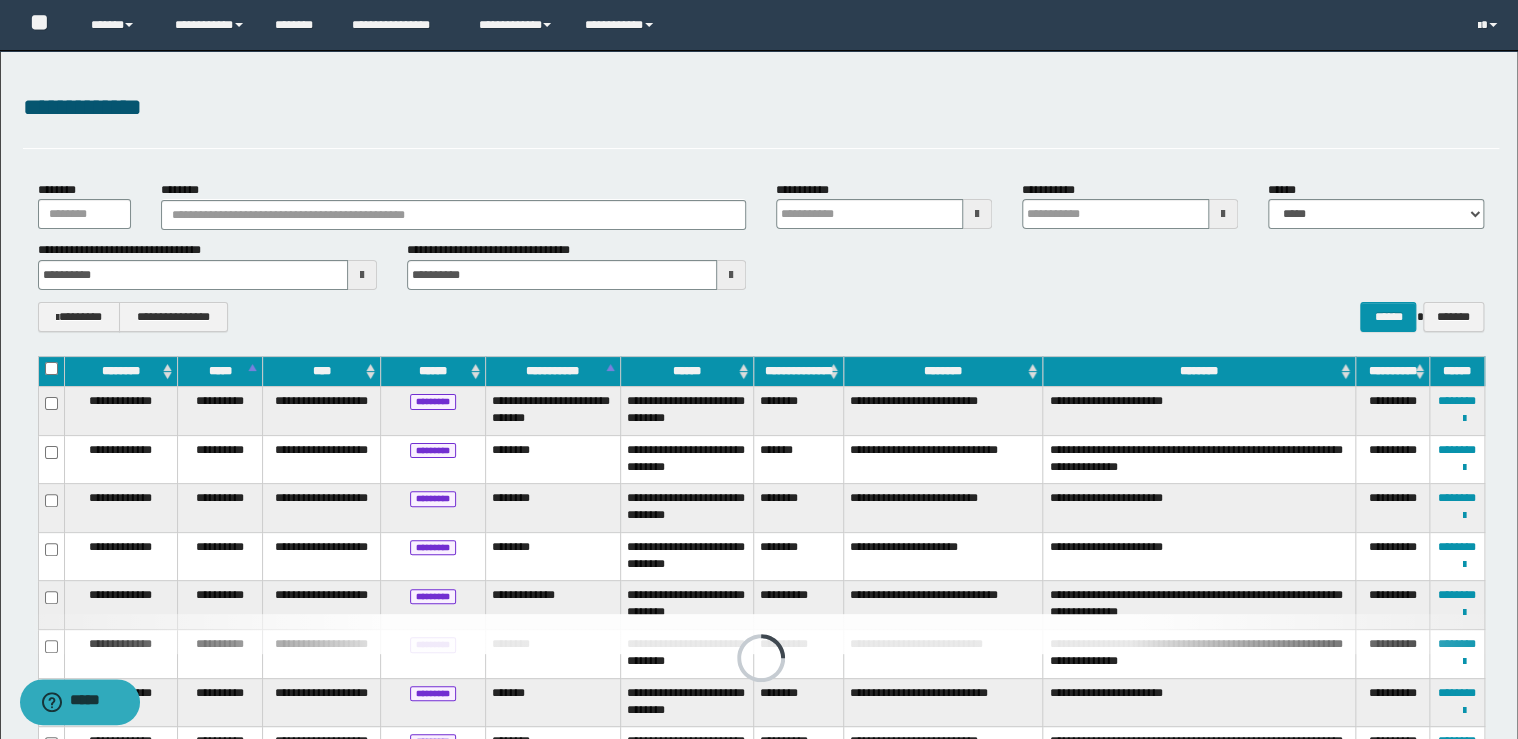 click on "**********" at bounding box center [761, 108] 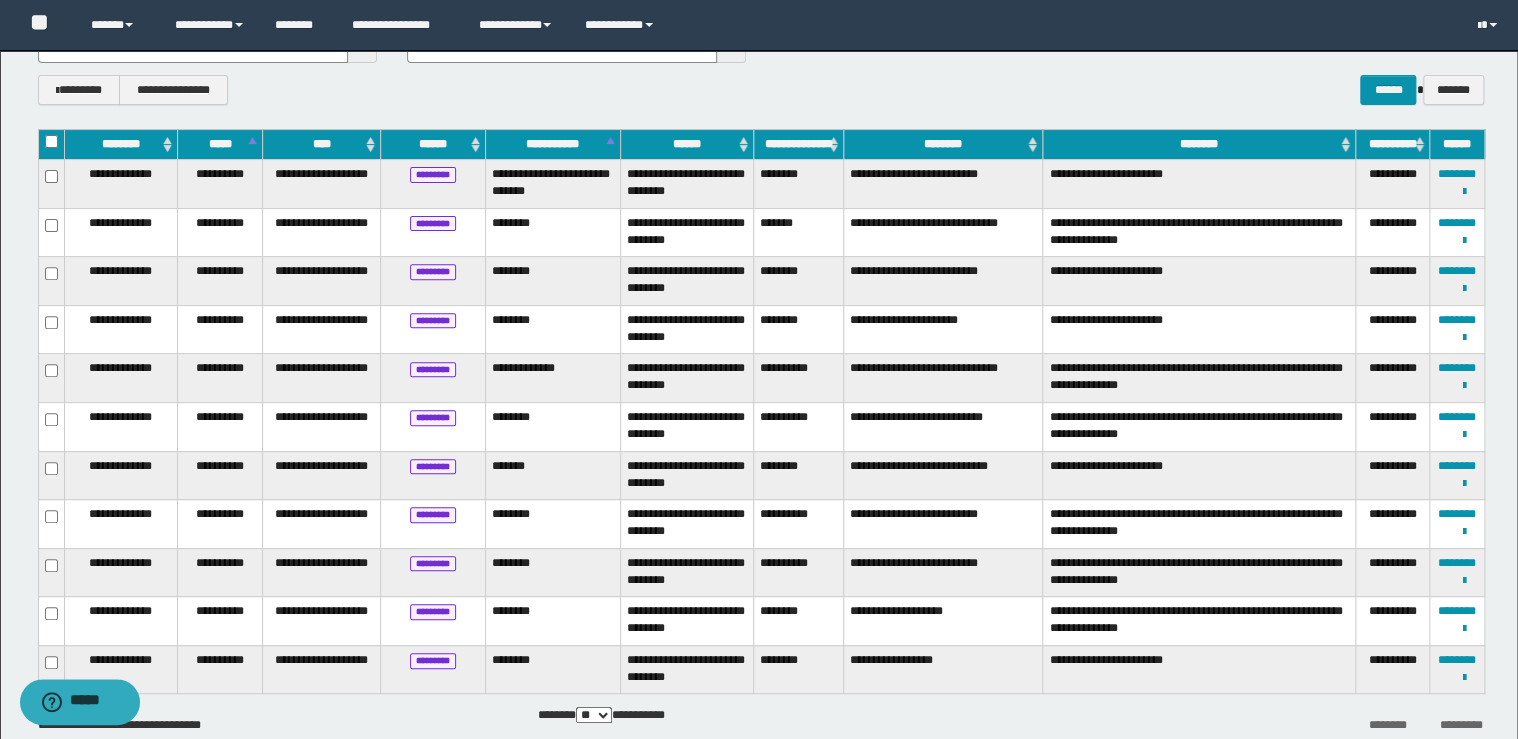 scroll, scrollTop: 320, scrollLeft: 0, axis: vertical 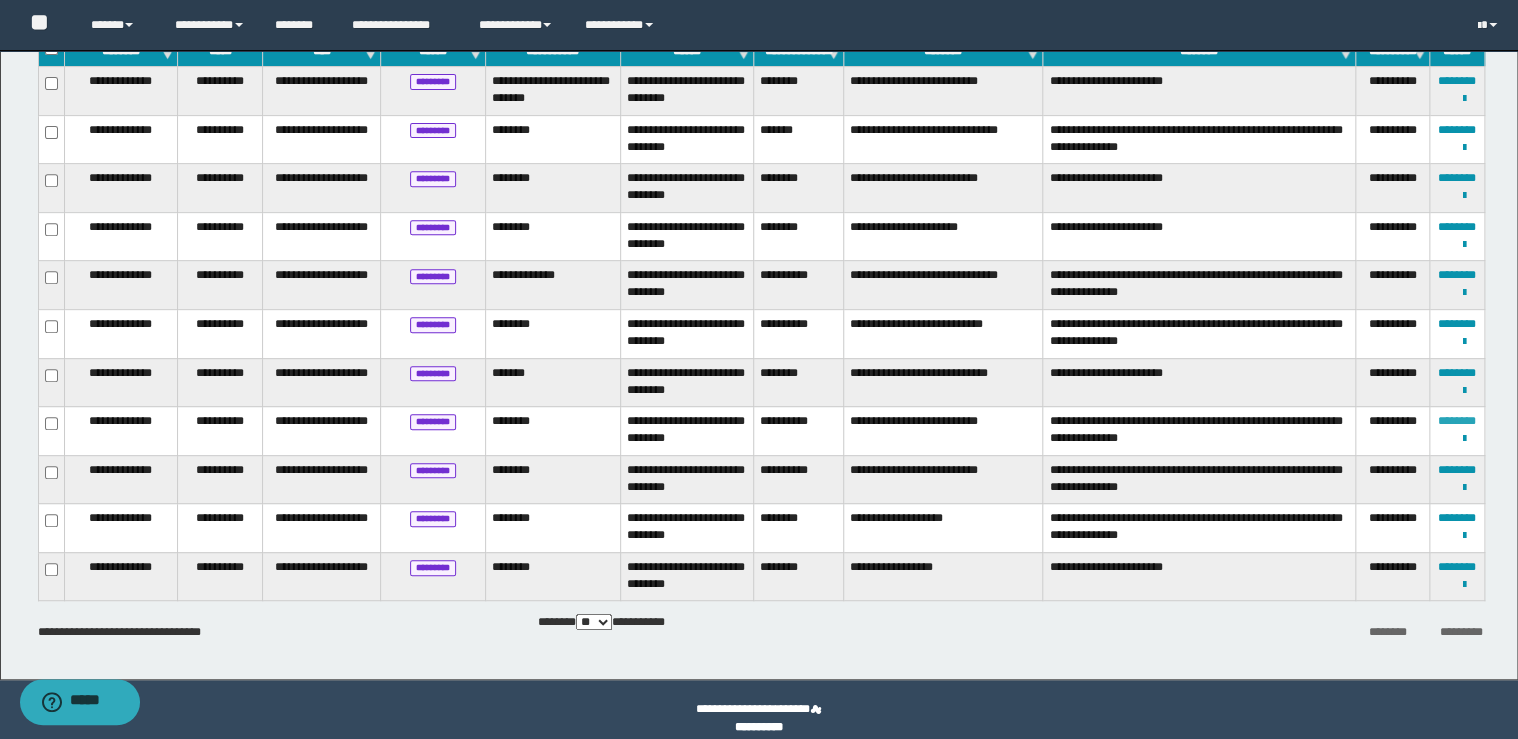 click on "********" at bounding box center [1457, 421] 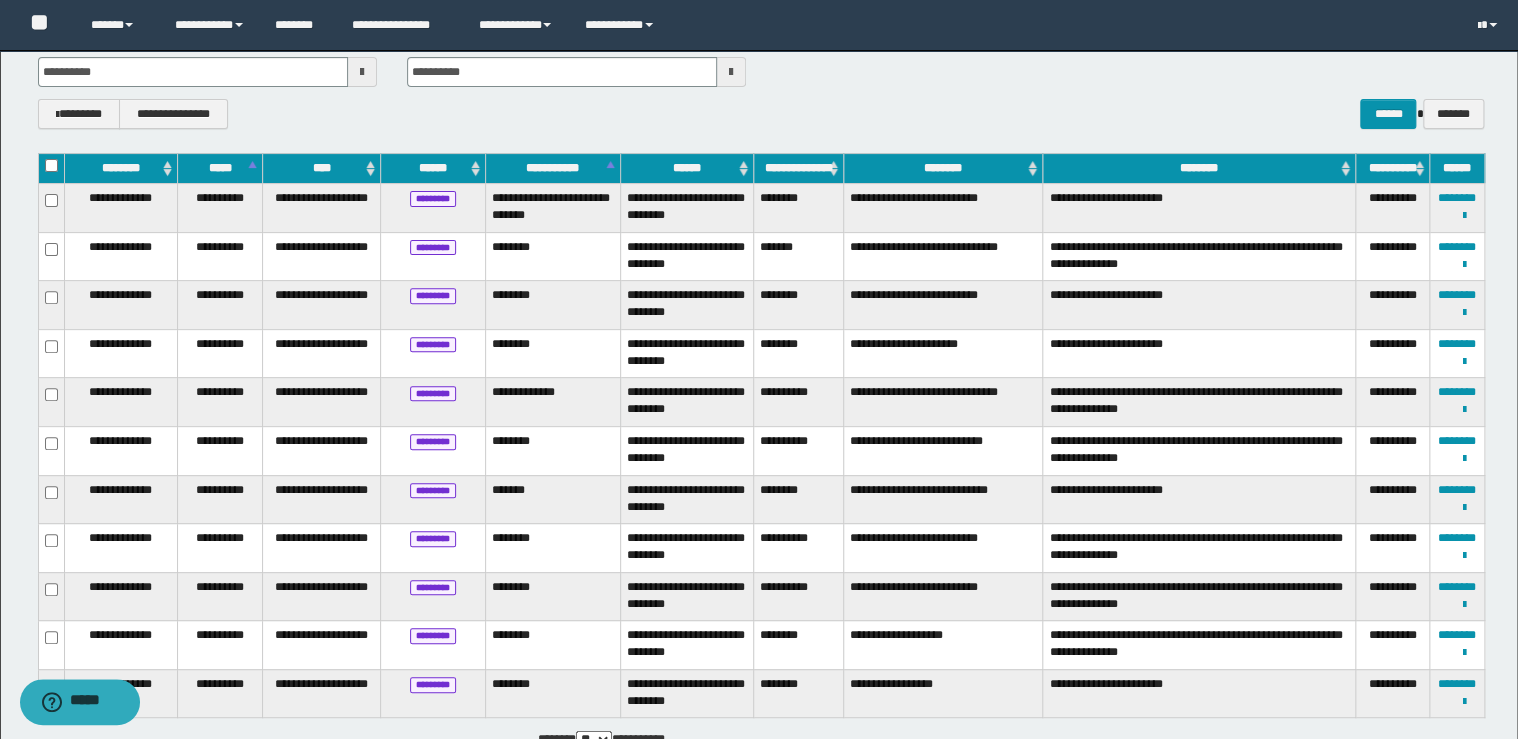 scroll, scrollTop: 240, scrollLeft: 0, axis: vertical 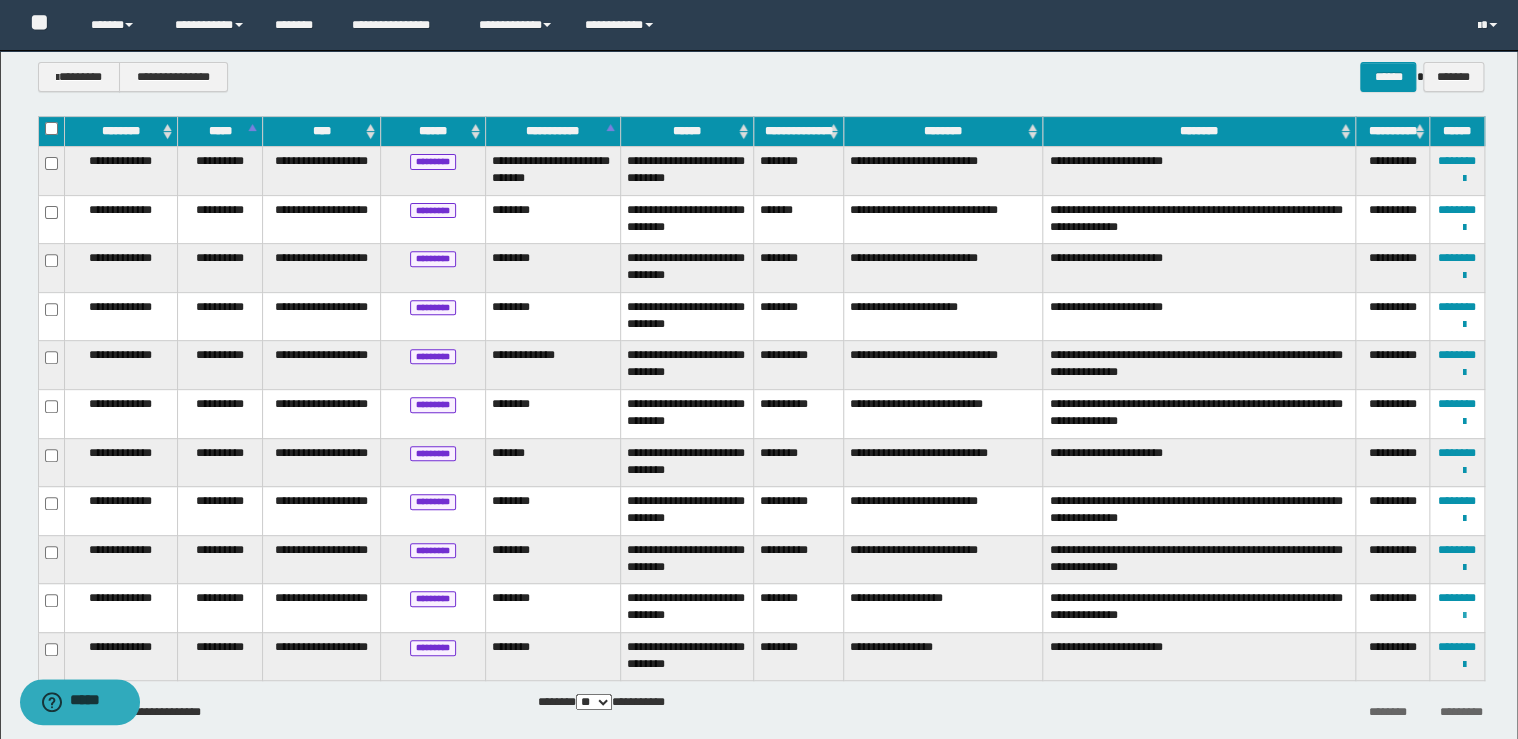 click at bounding box center [1464, 616] 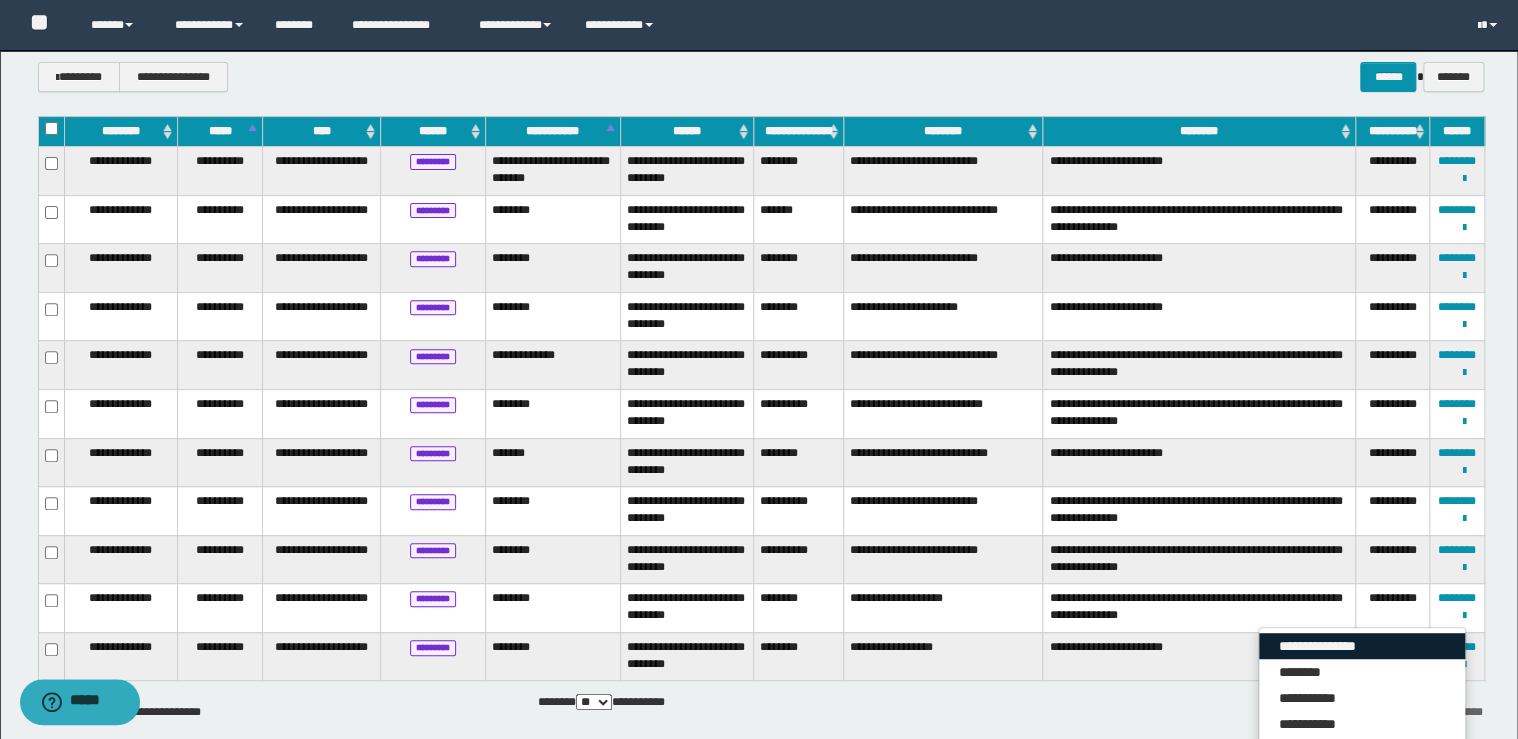 click on "**********" at bounding box center (1362, 646) 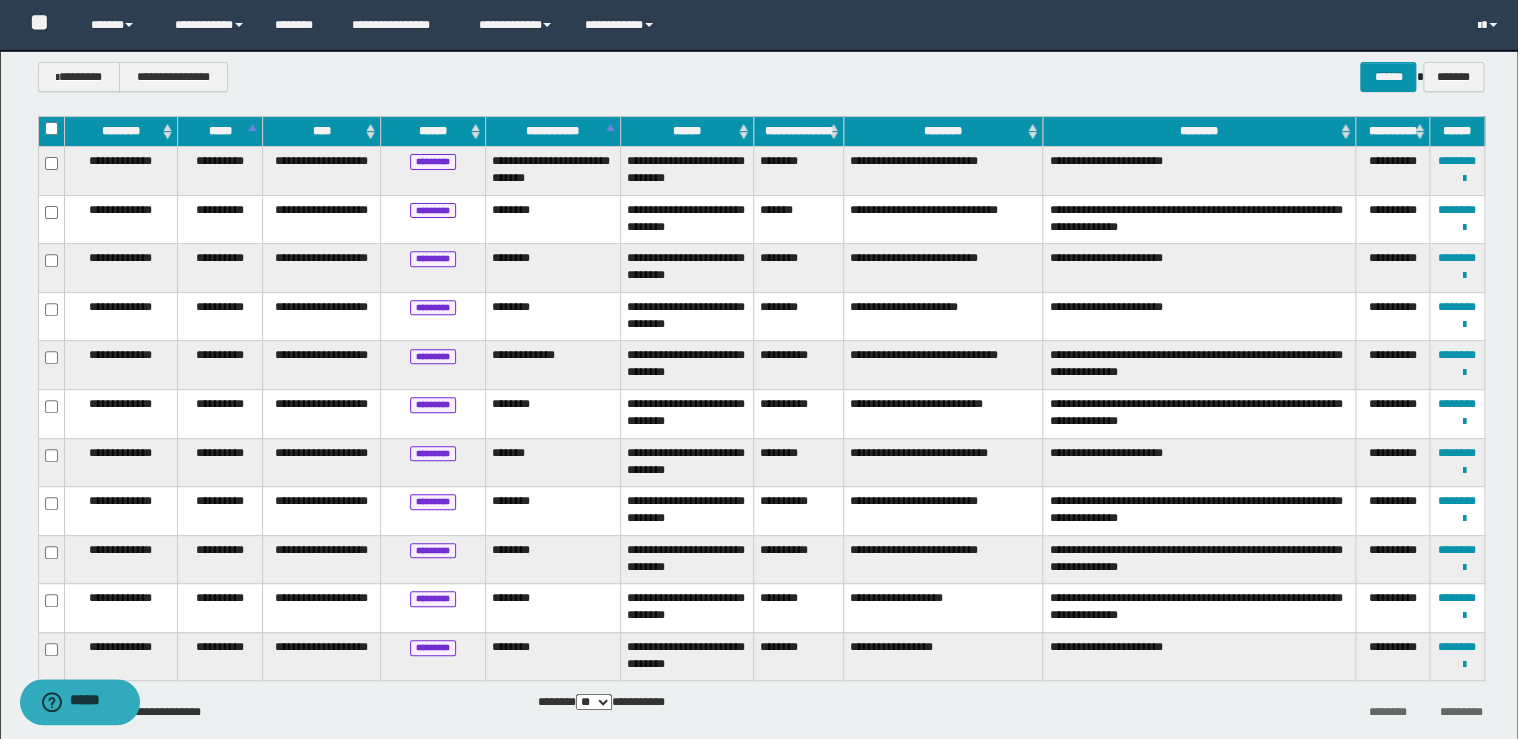 scroll, scrollTop: 0, scrollLeft: 0, axis: both 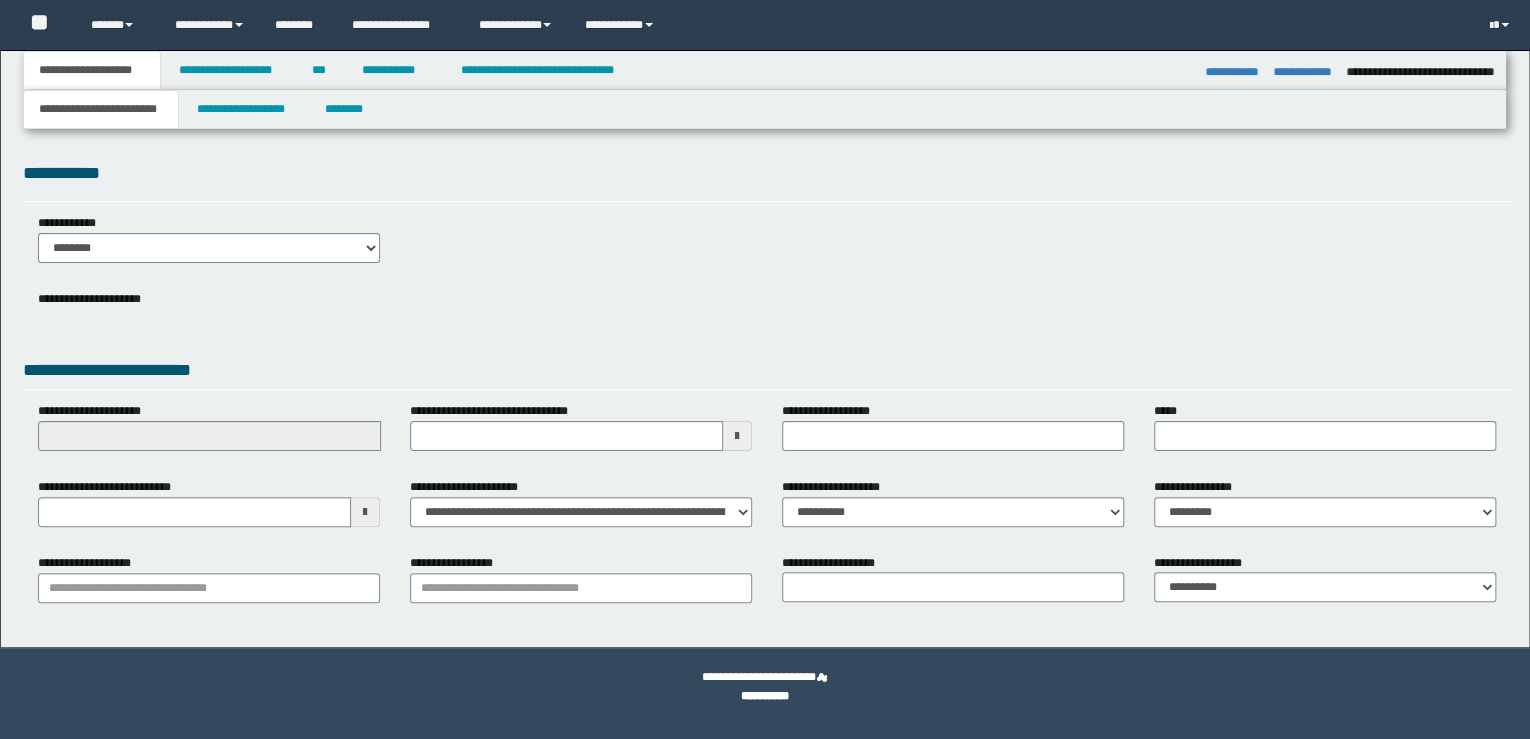 select on "*" 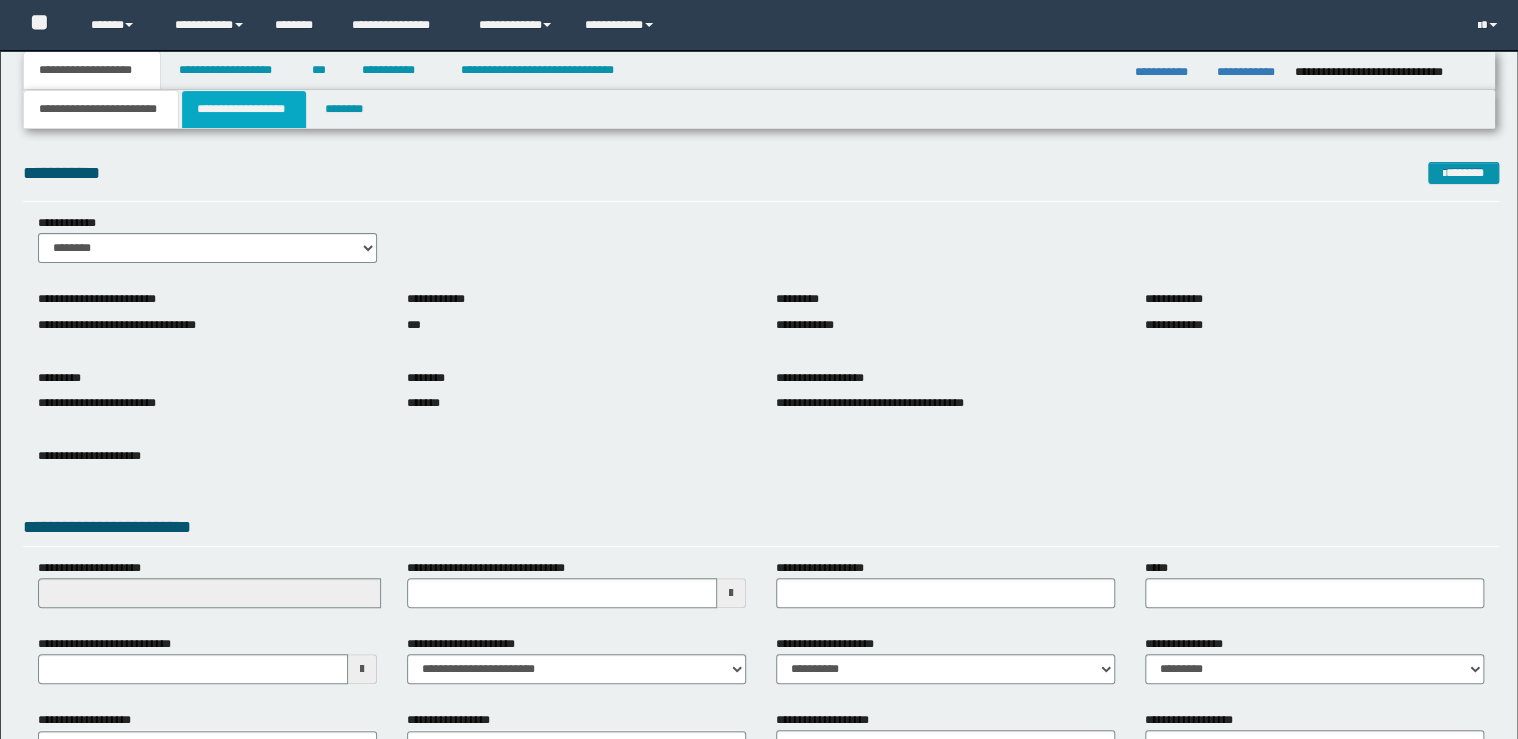 scroll, scrollTop: 0, scrollLeft: 0, axis: both 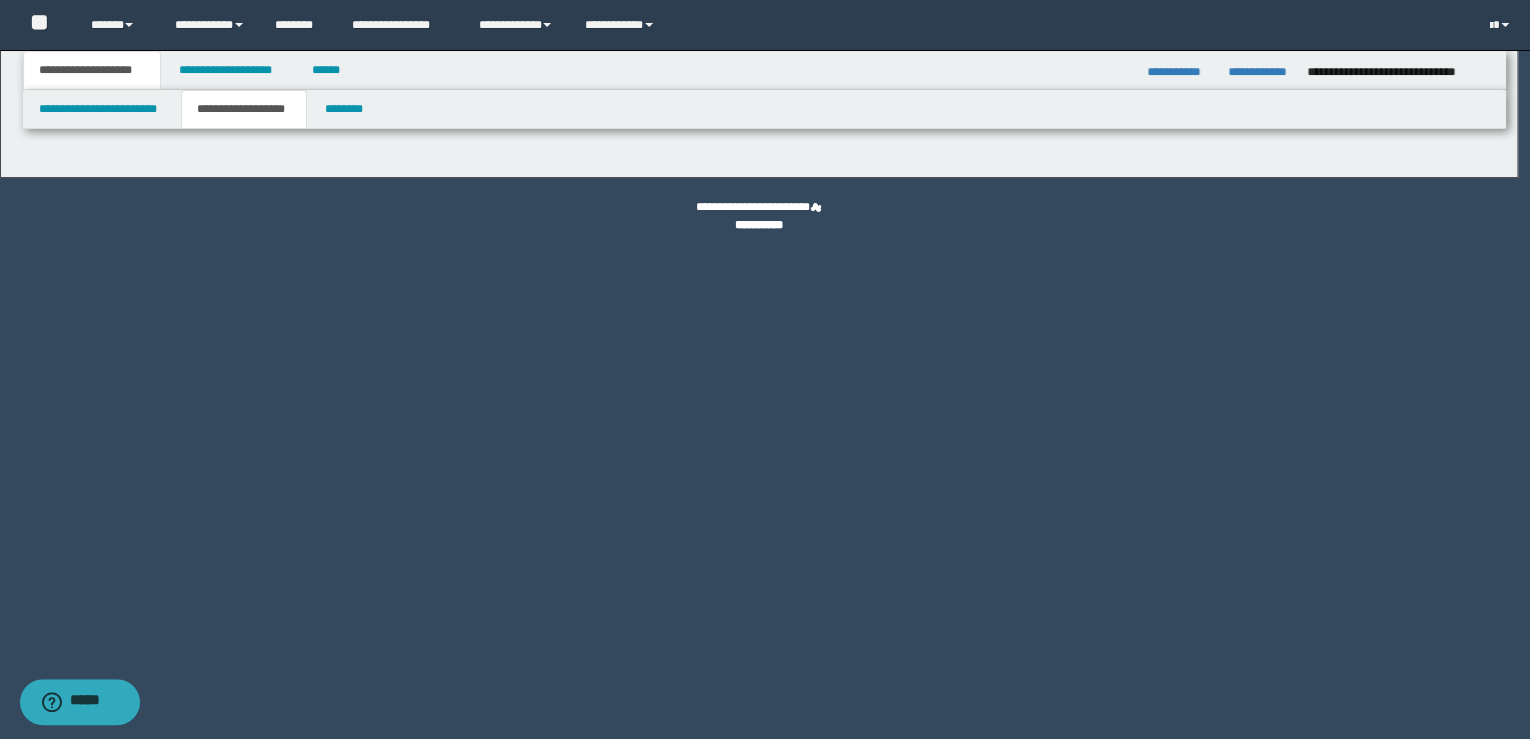 type on "********" 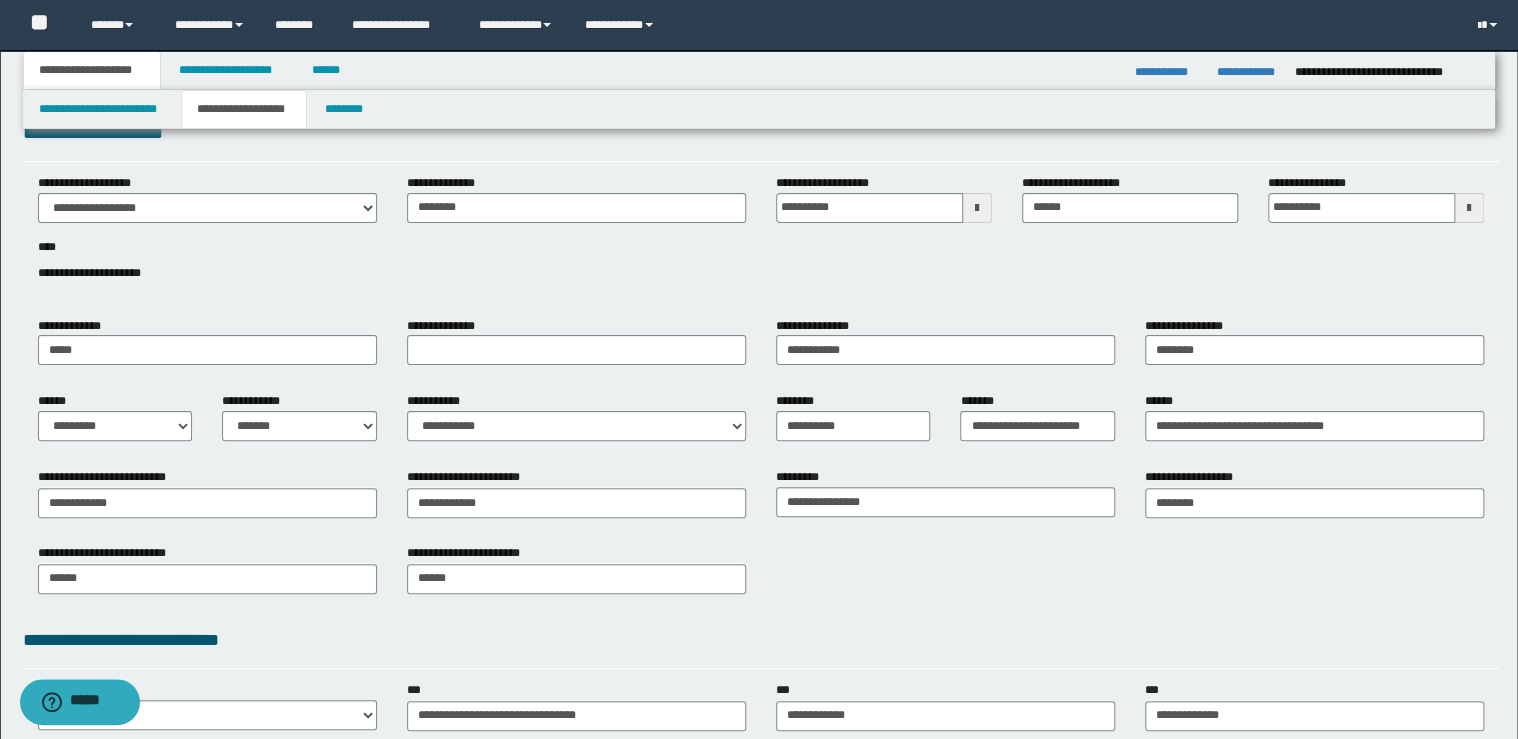 scroll, scrollTop: 80, scrollLeft: 0, axis: vertical 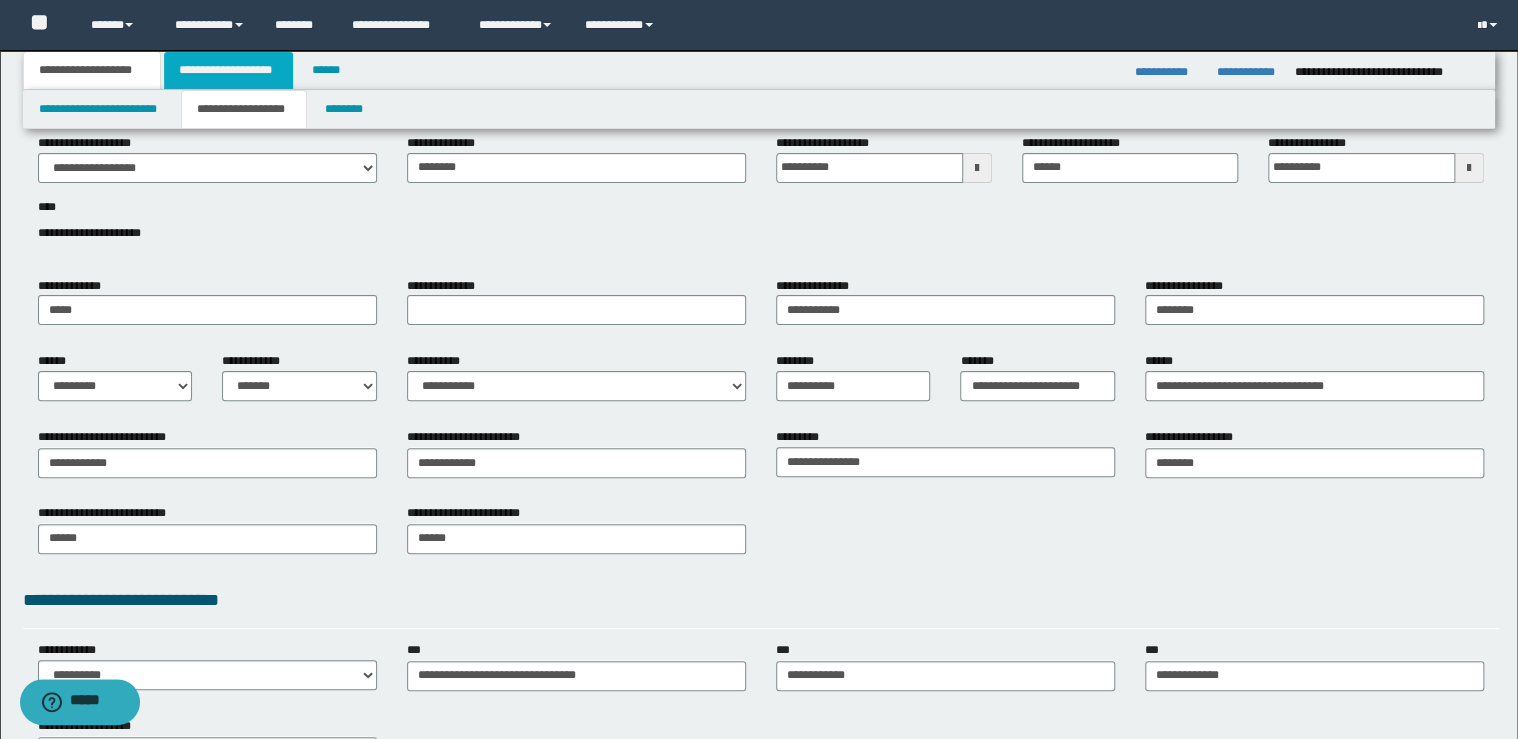 click on "**********" at bounding box center [228, 70] 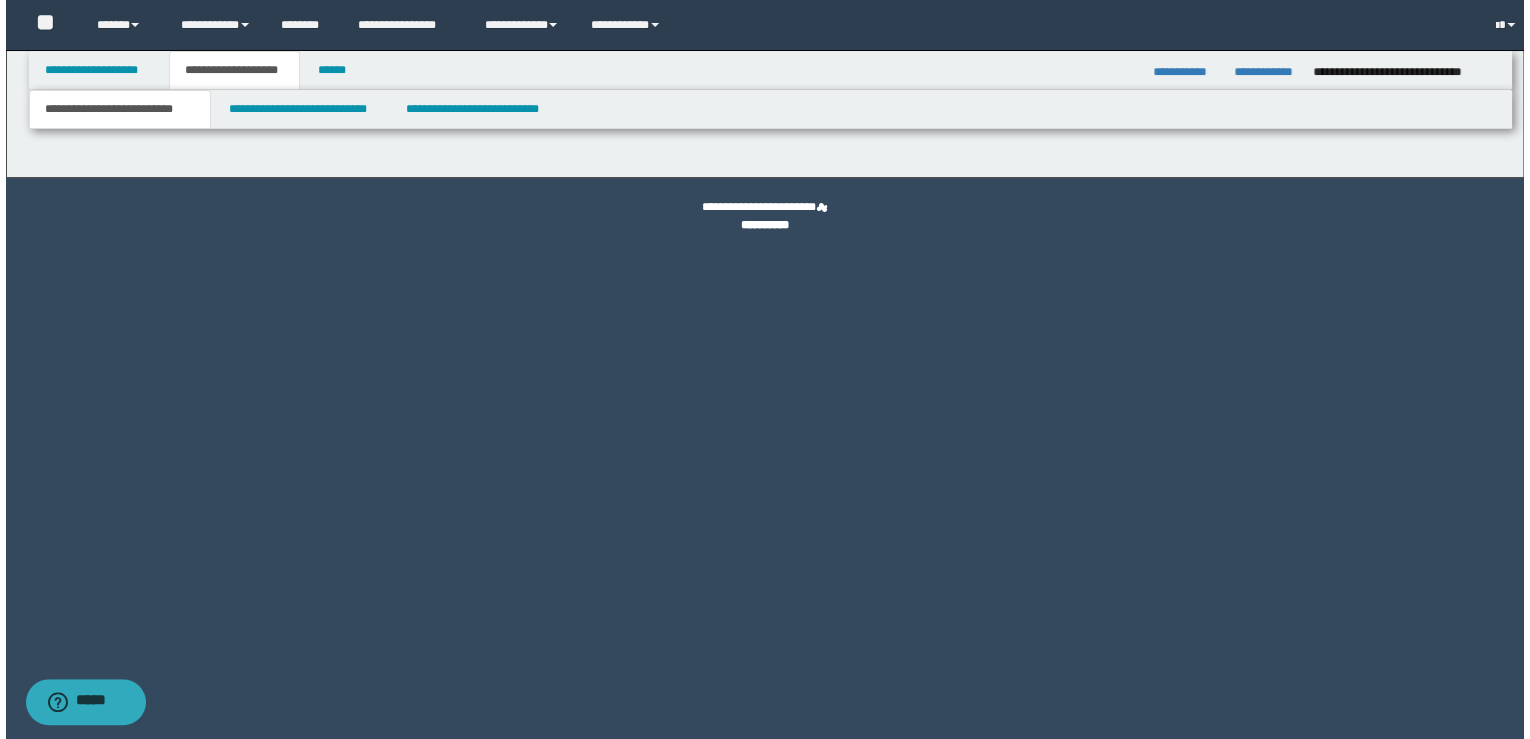 scroll, scrollTop: 0, scrollLeft: 0, axis: both 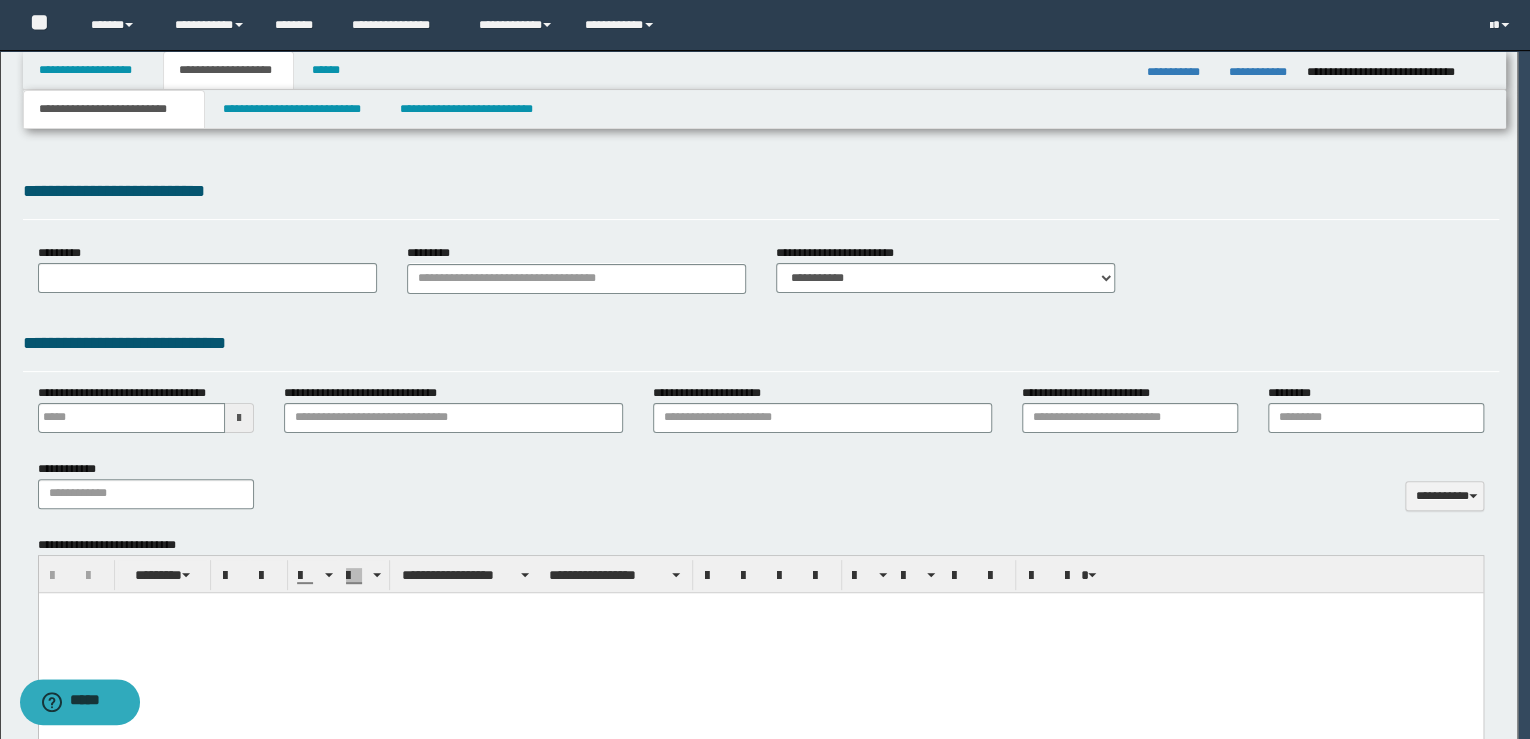 type on "**********" 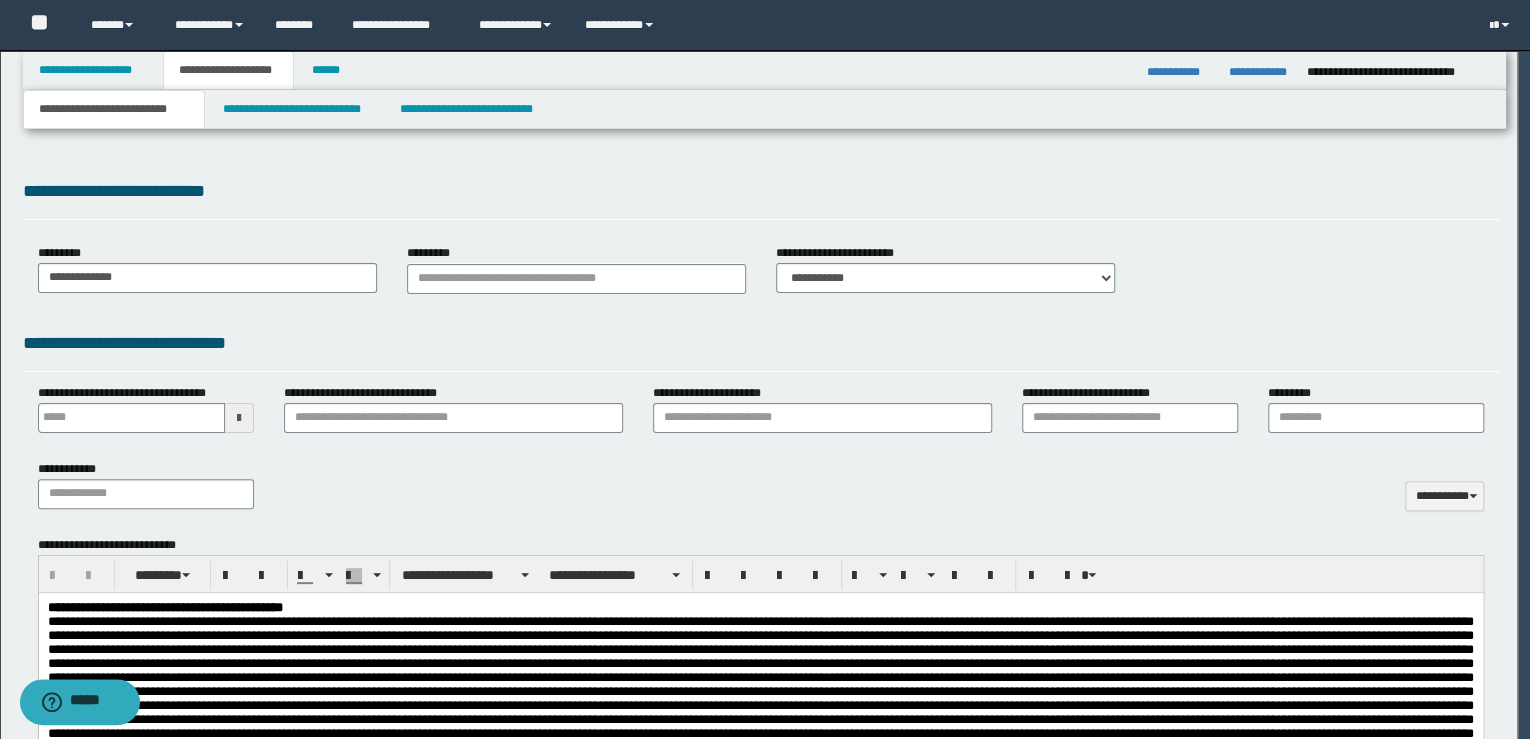 scroll, scrollTop: 0, scrollLeft: 0, axis: both 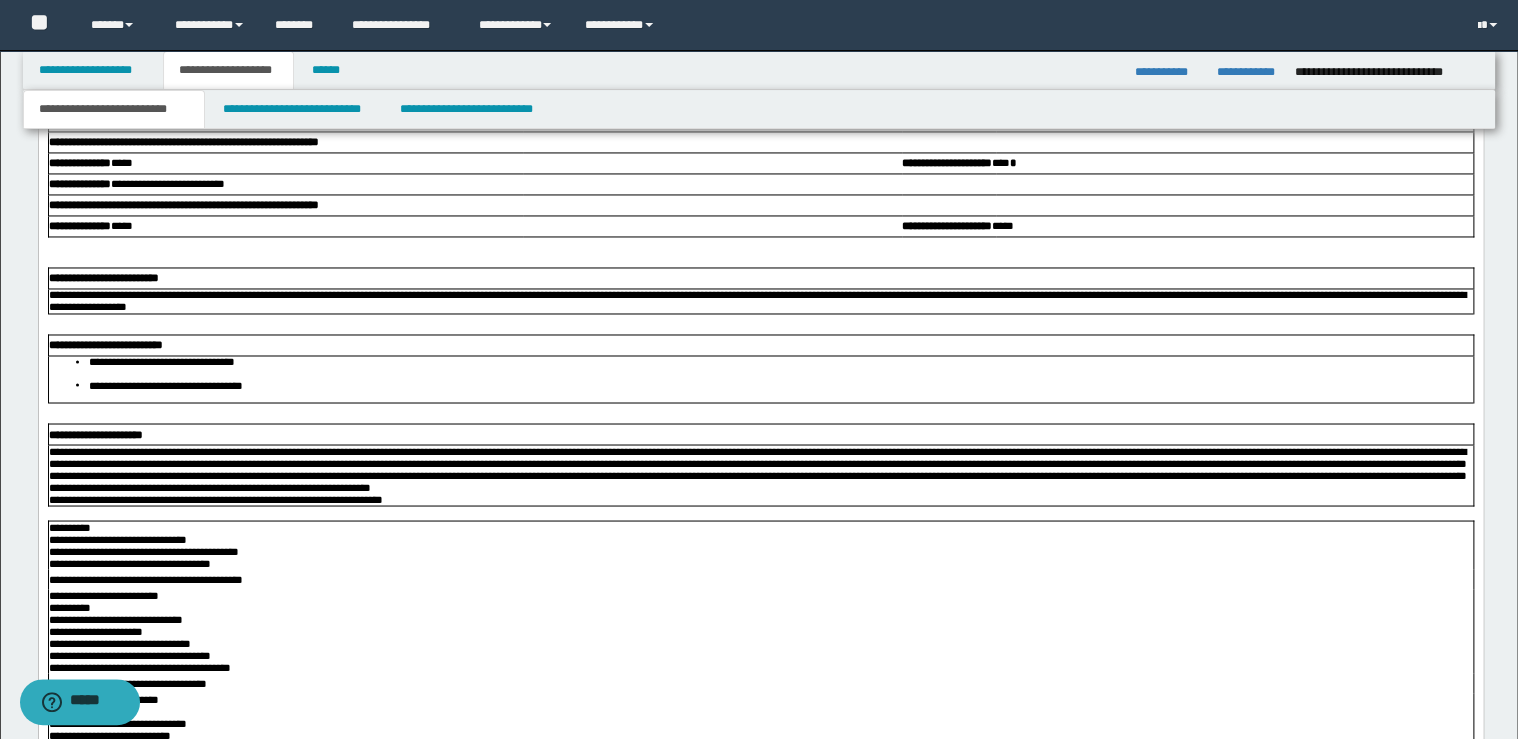 click at bounding box center (285, 245) 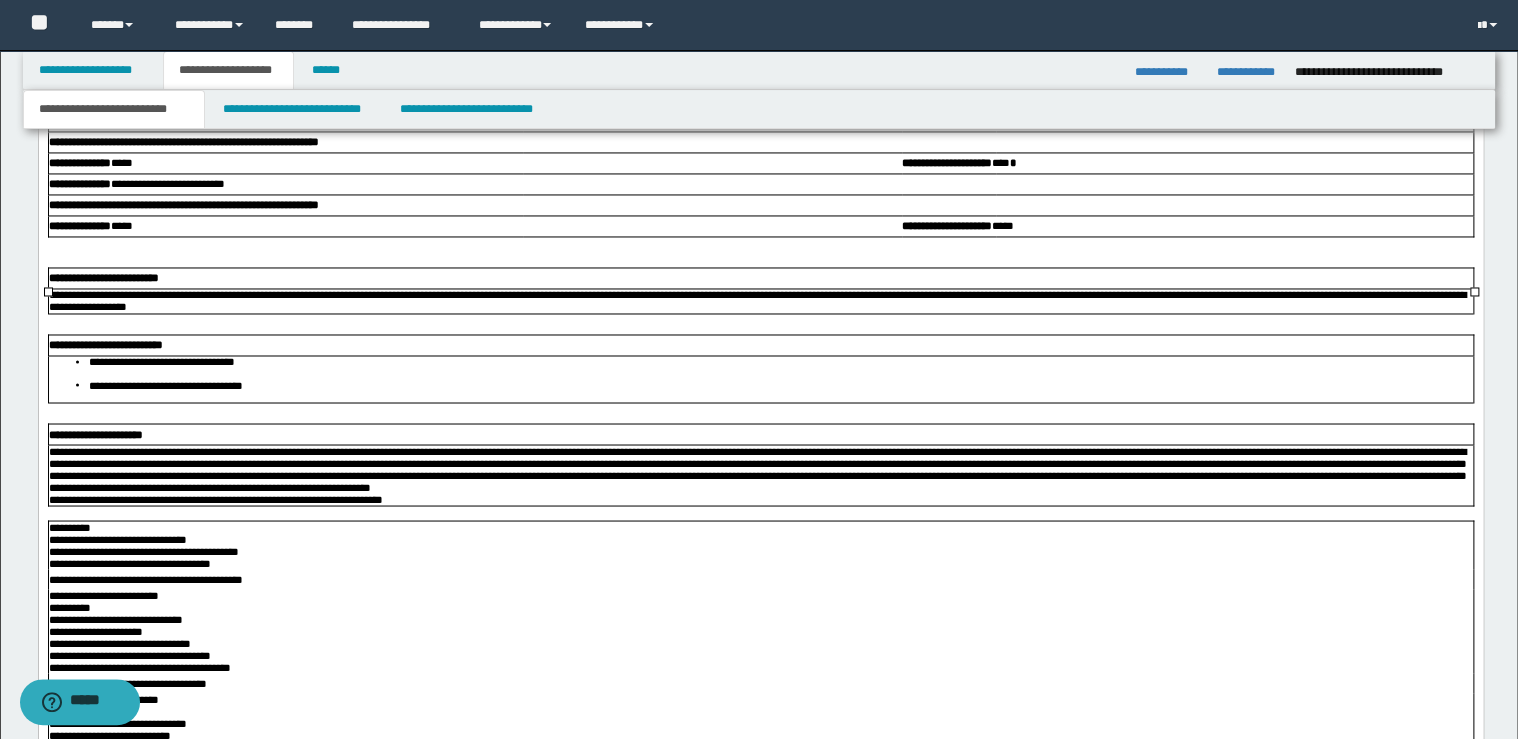 click at bounding box center [760, 260] 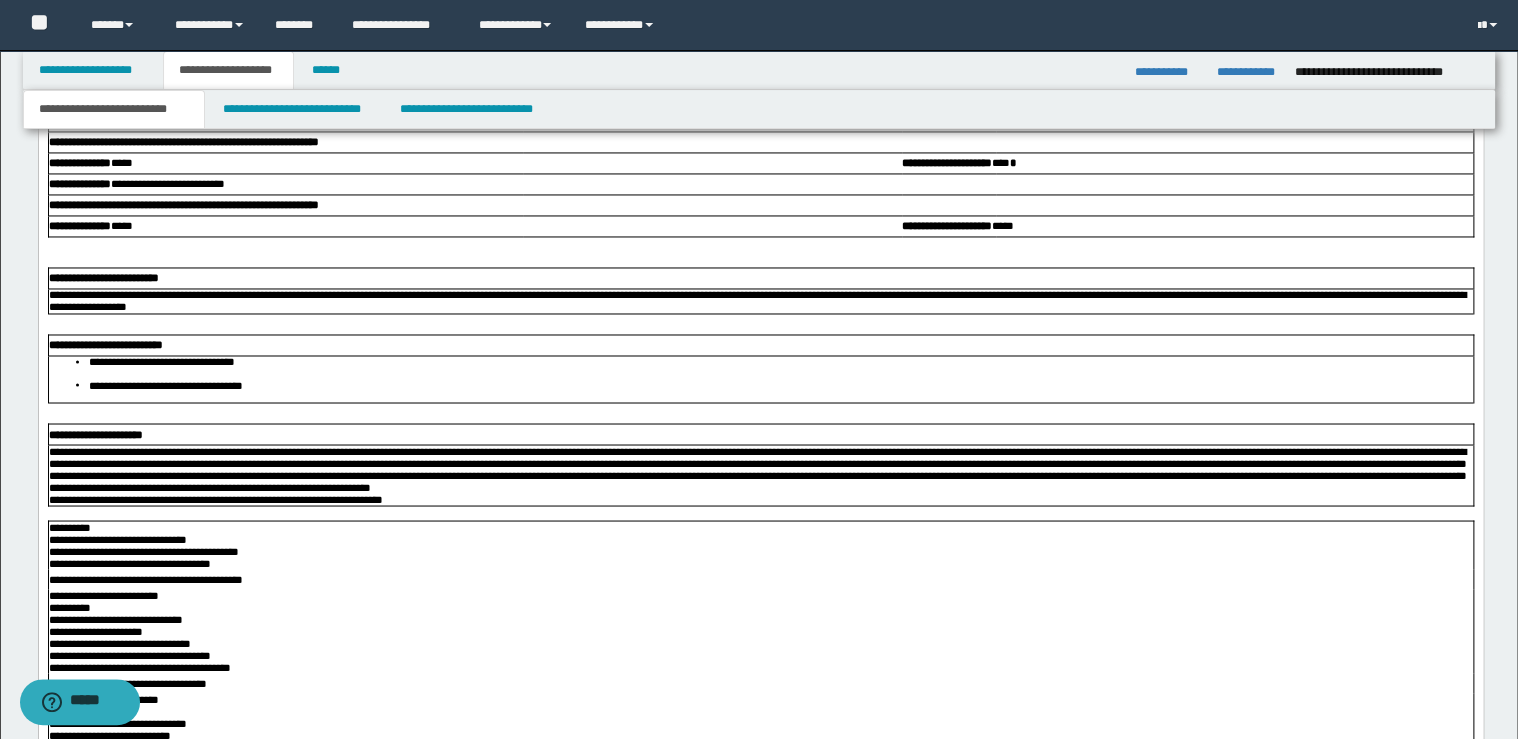 type 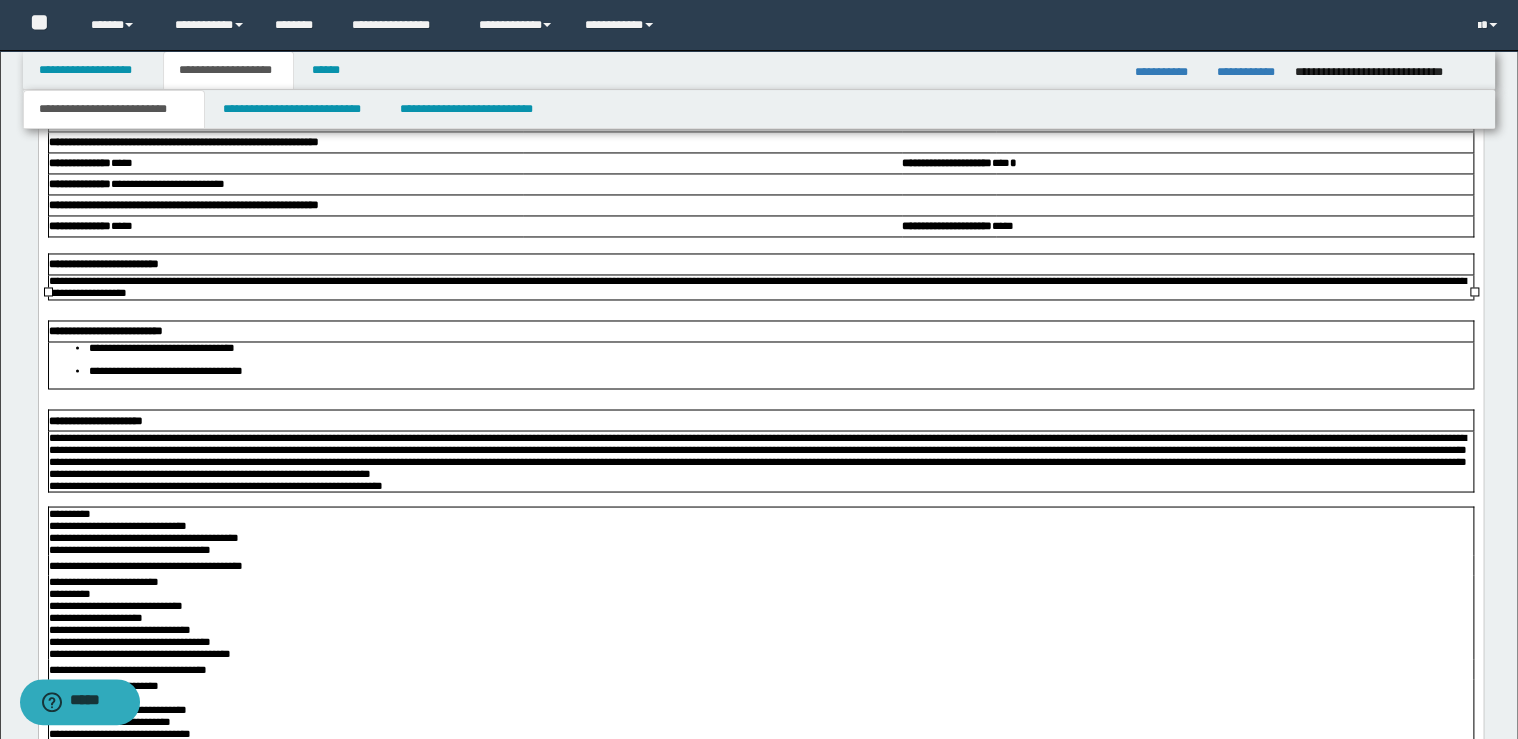 click at bounding box center (760, 310) 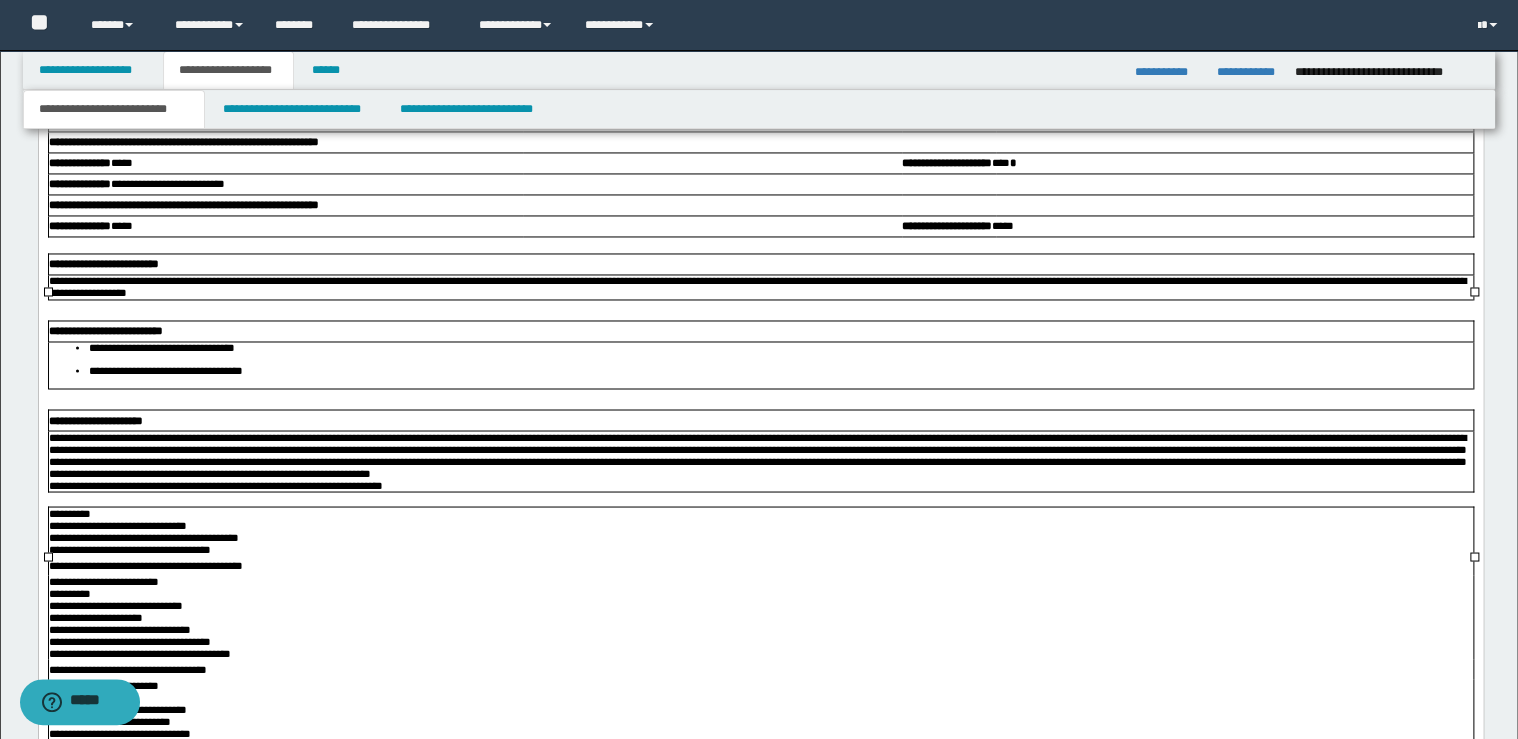 click at bounding box center (760, 399) 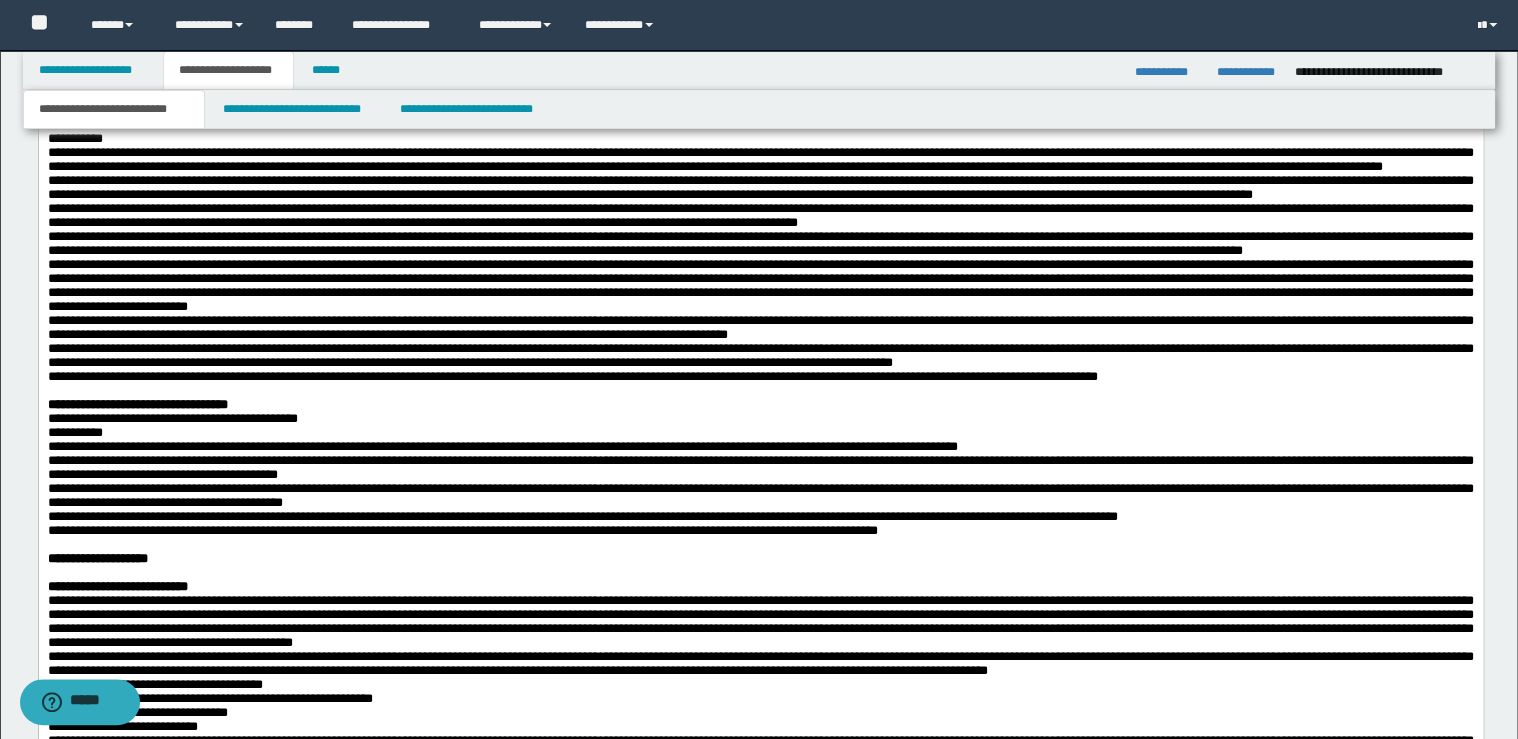 scroll, scrollTop: 2640, scrollLeft: 0, axis: vertical 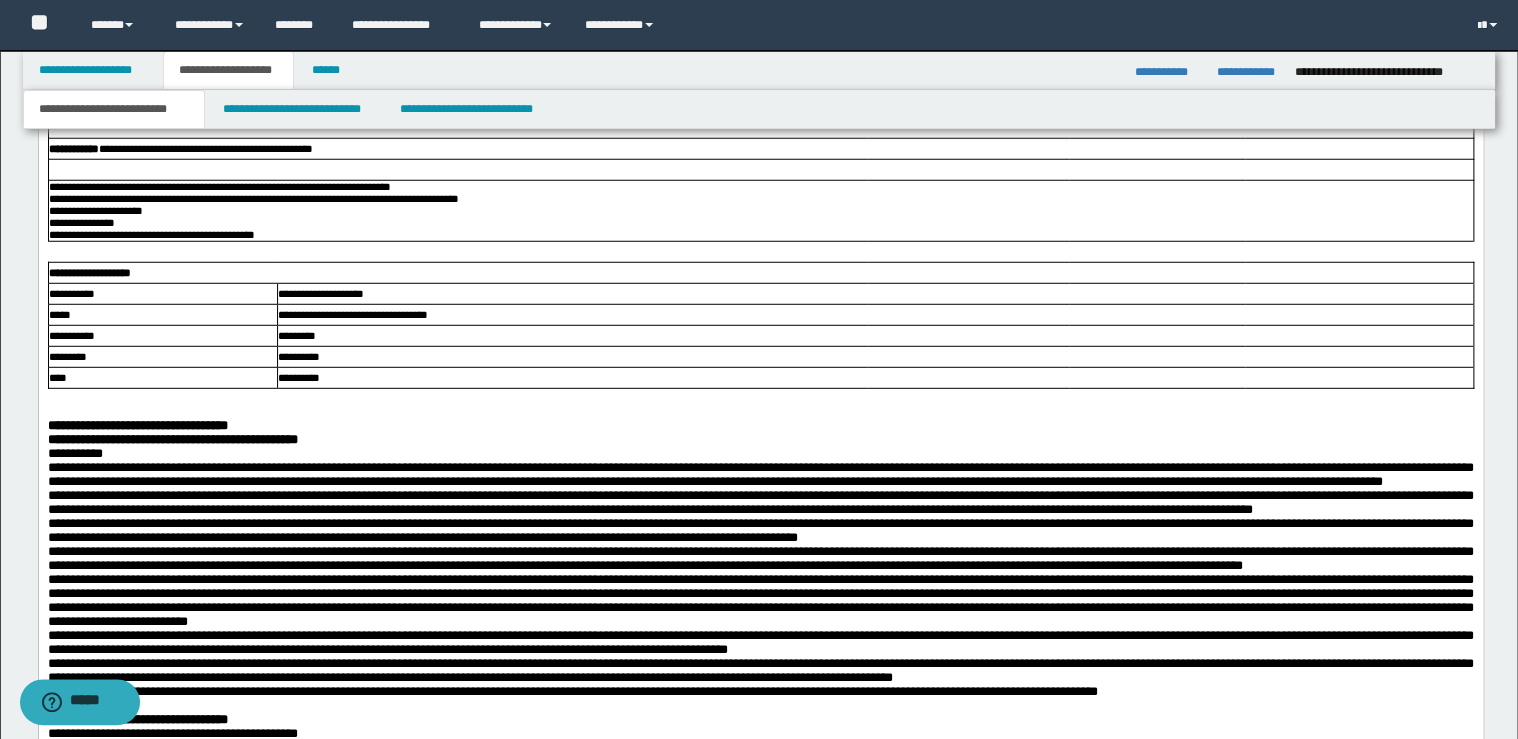 click on "**********" at bounding box center [760, 2477] 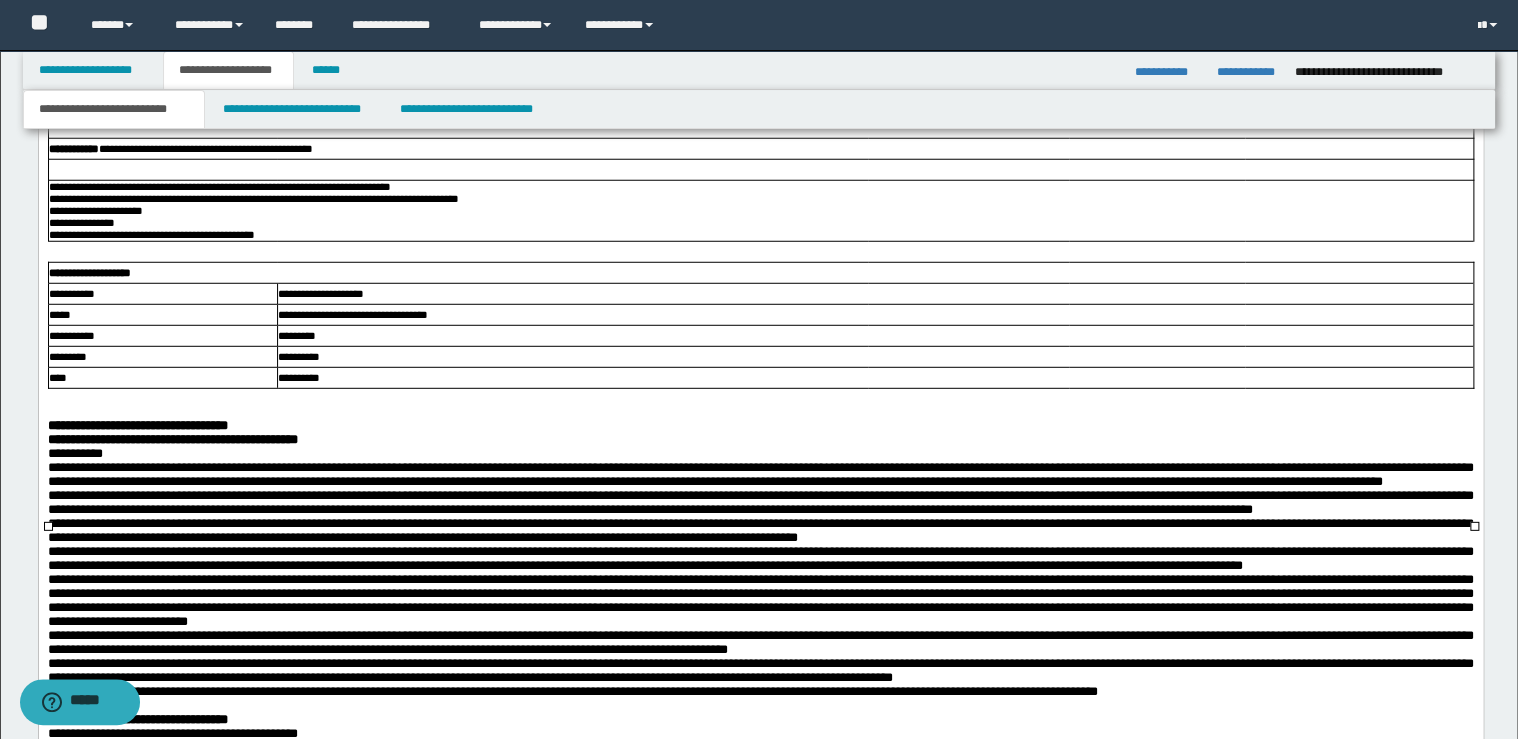 click at bounding box center (760, 412) 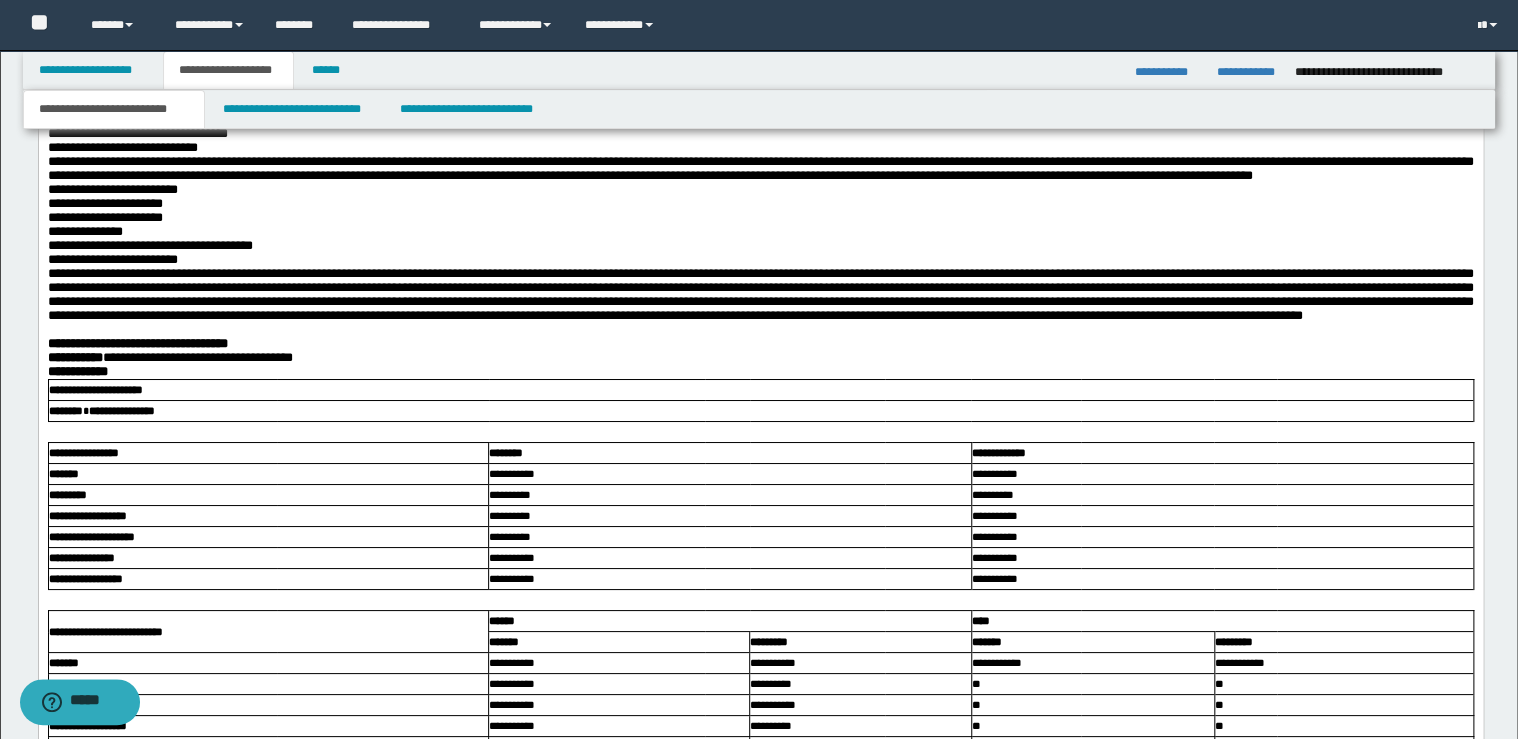 scroll, scrollTop: 3200, scrollLeft: 0, axis: vertical 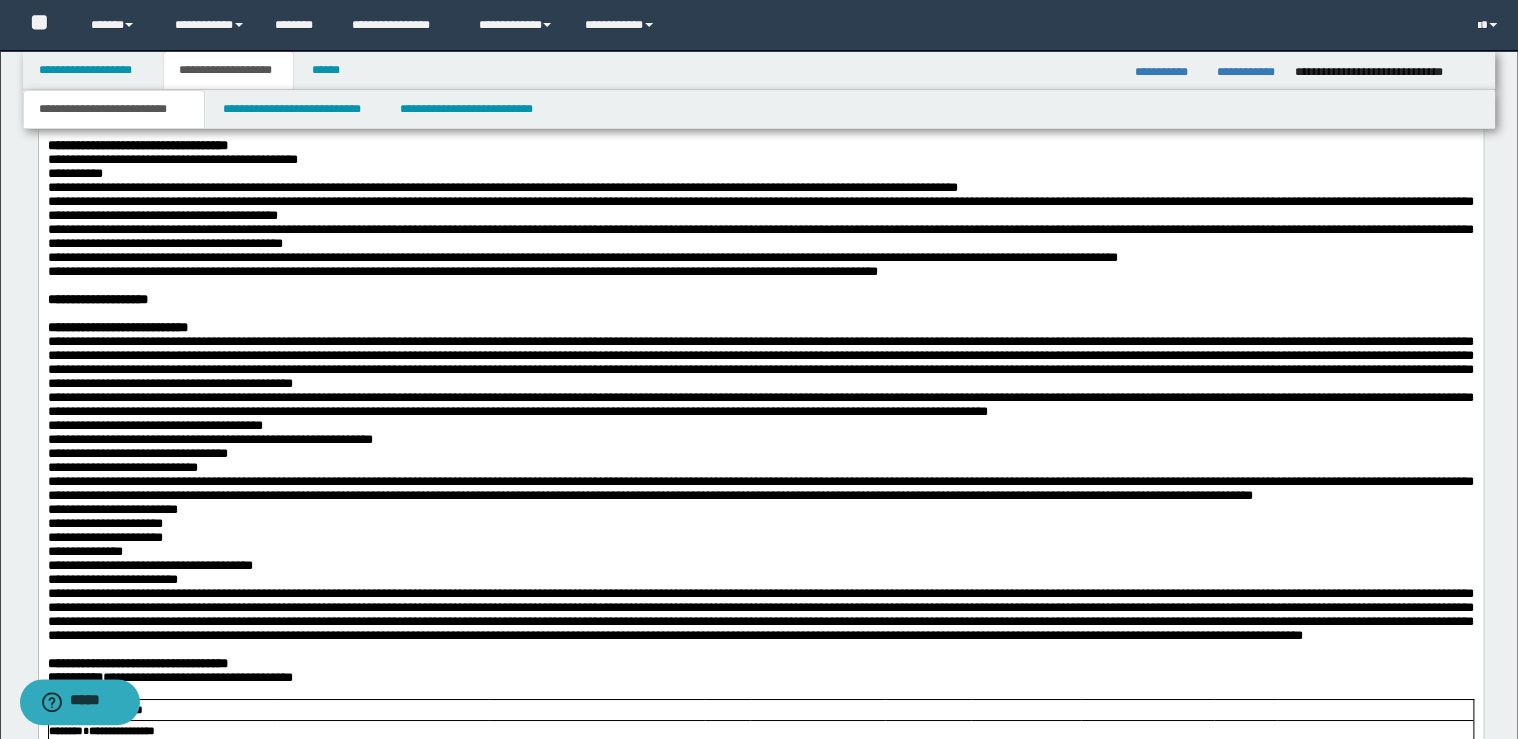 click on "**********" at bounding box center [137, 145] 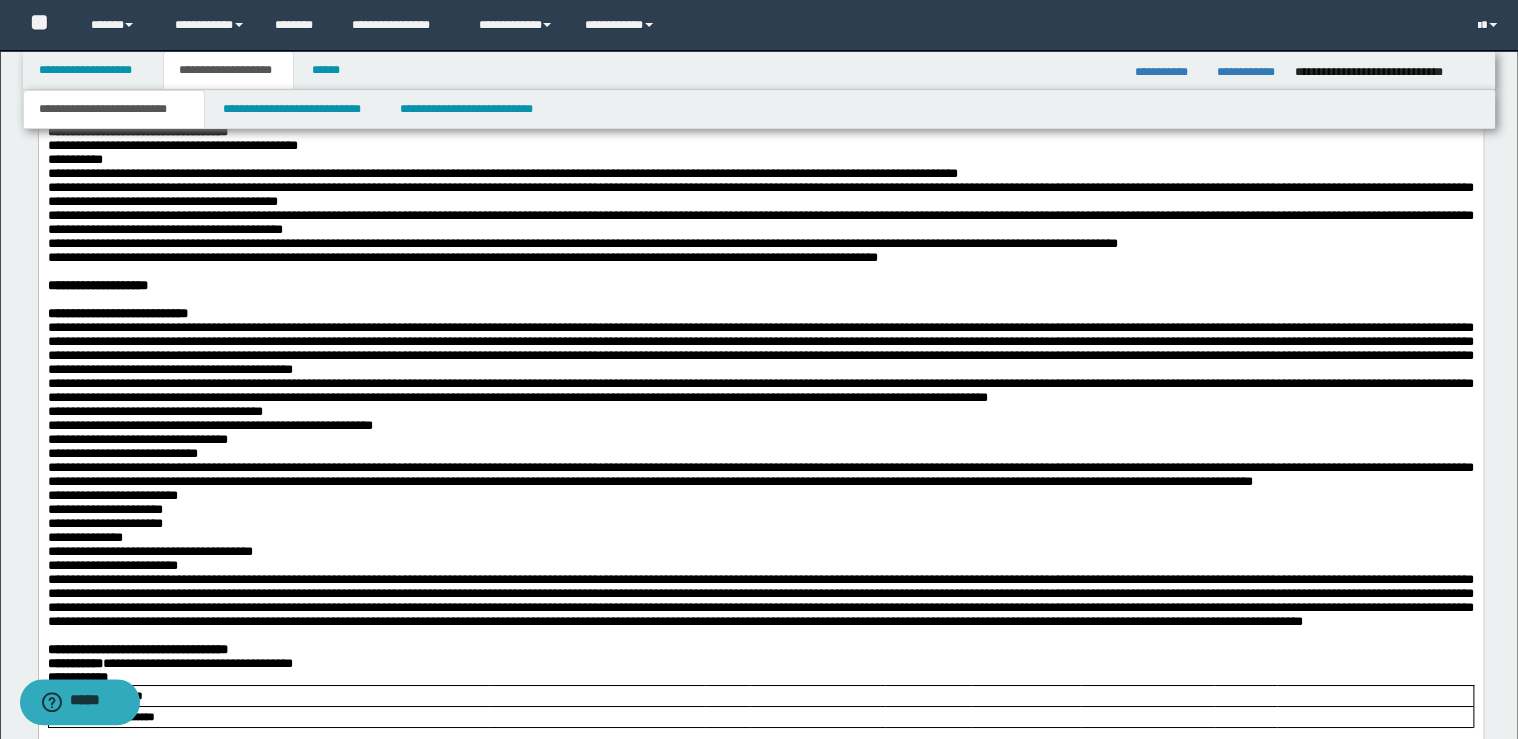 click on "**********" at bounding box center (97, 285) 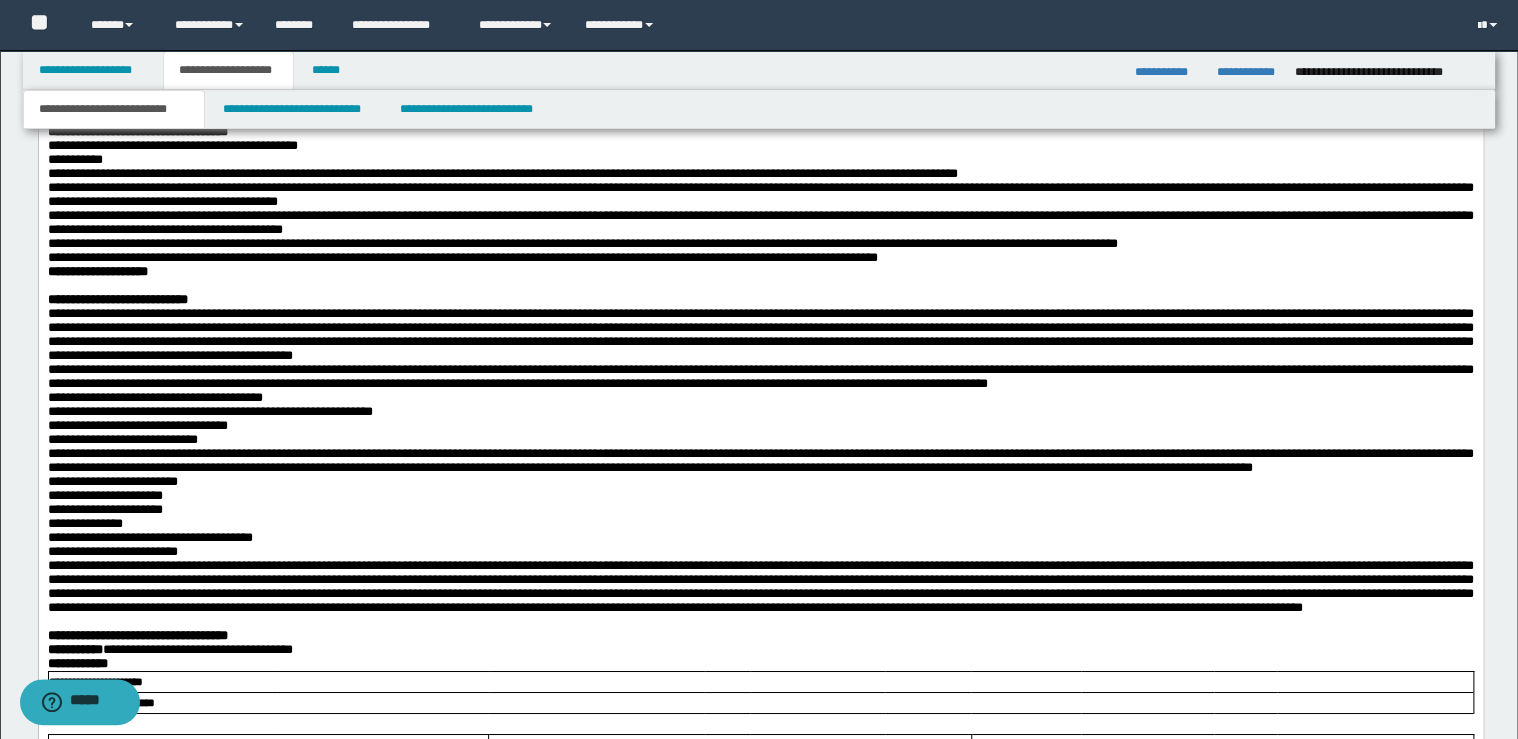 click on "**********" at bounding box center (760, 272) 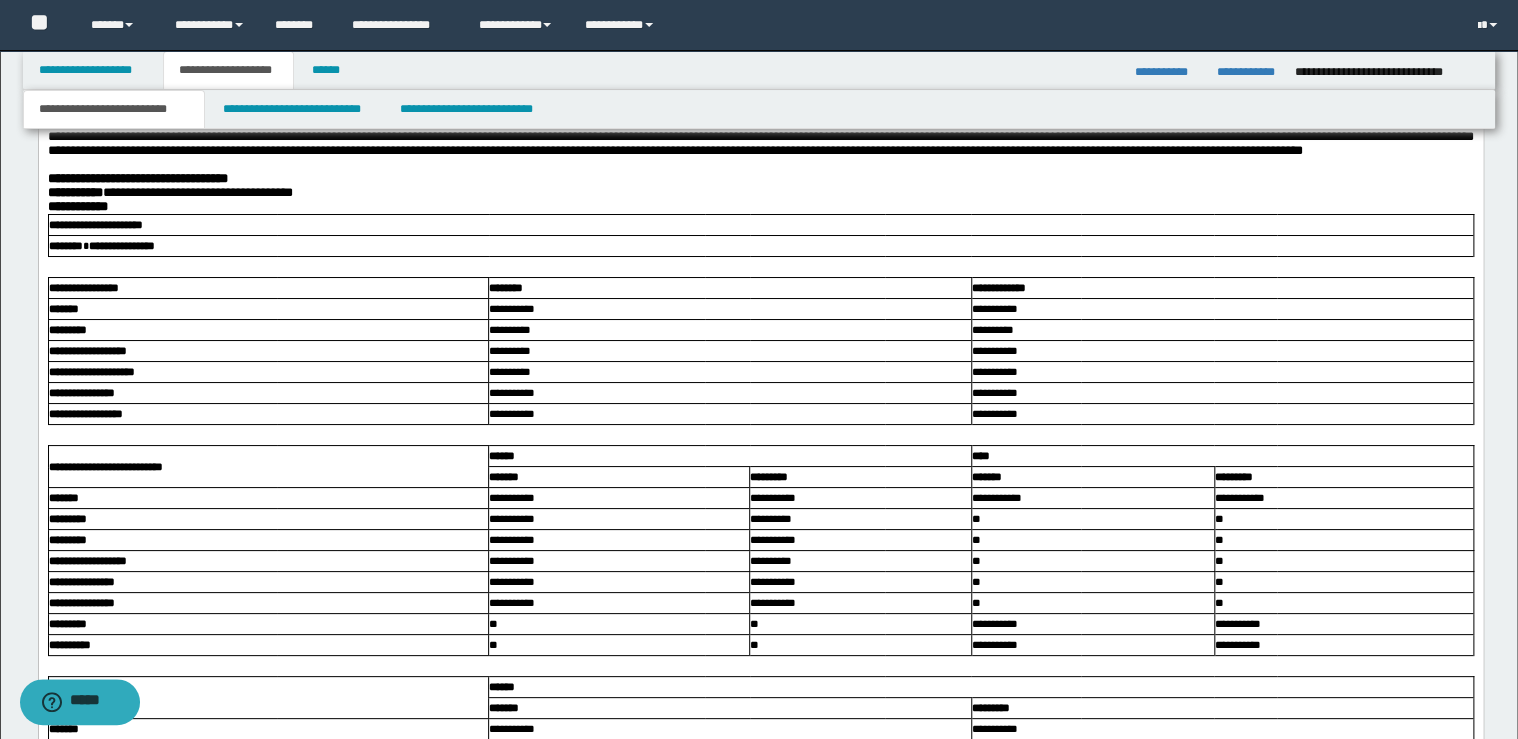 scroll, scrollTop: 3680, scrollLeft: 0, axis: vertical 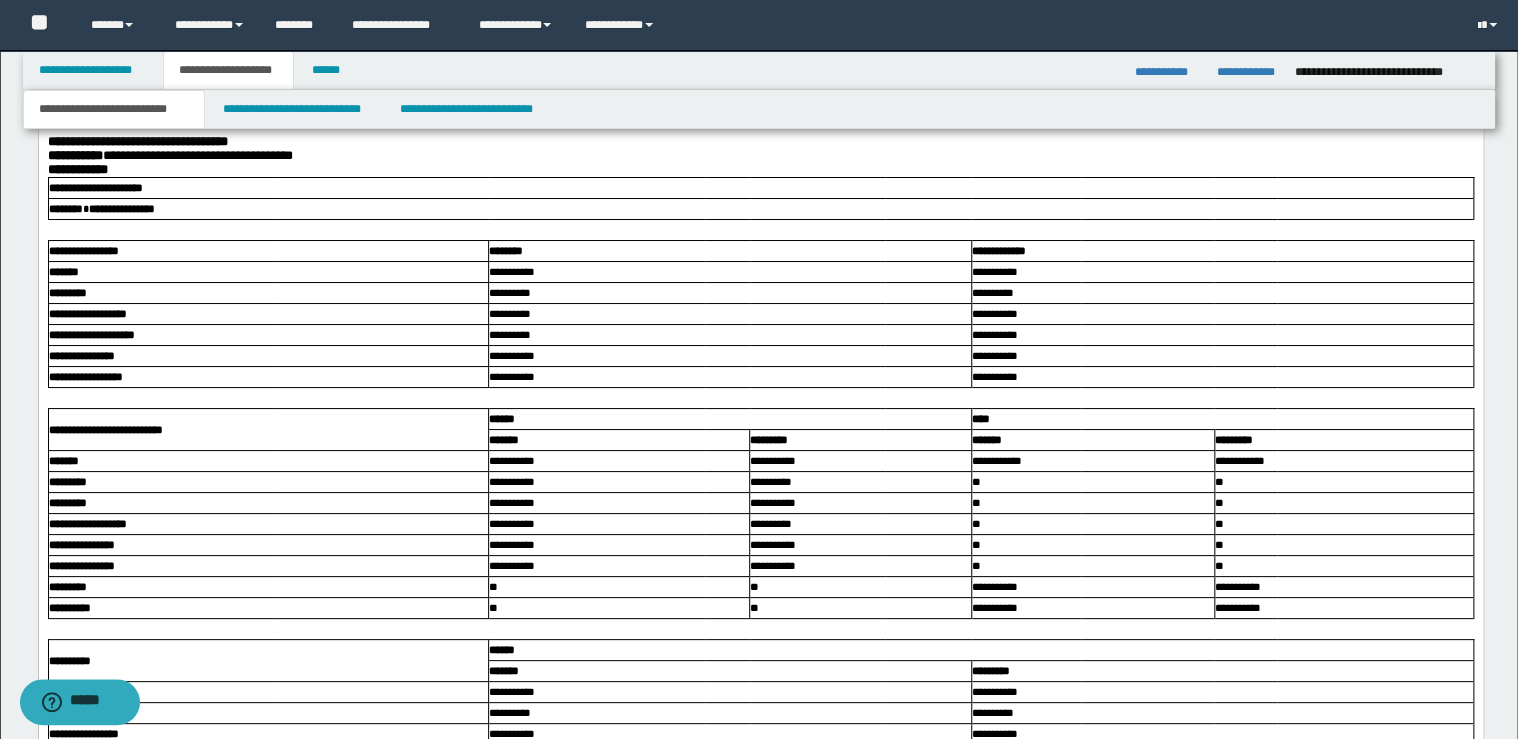 click on "**********" at bounding box center (137, 140) 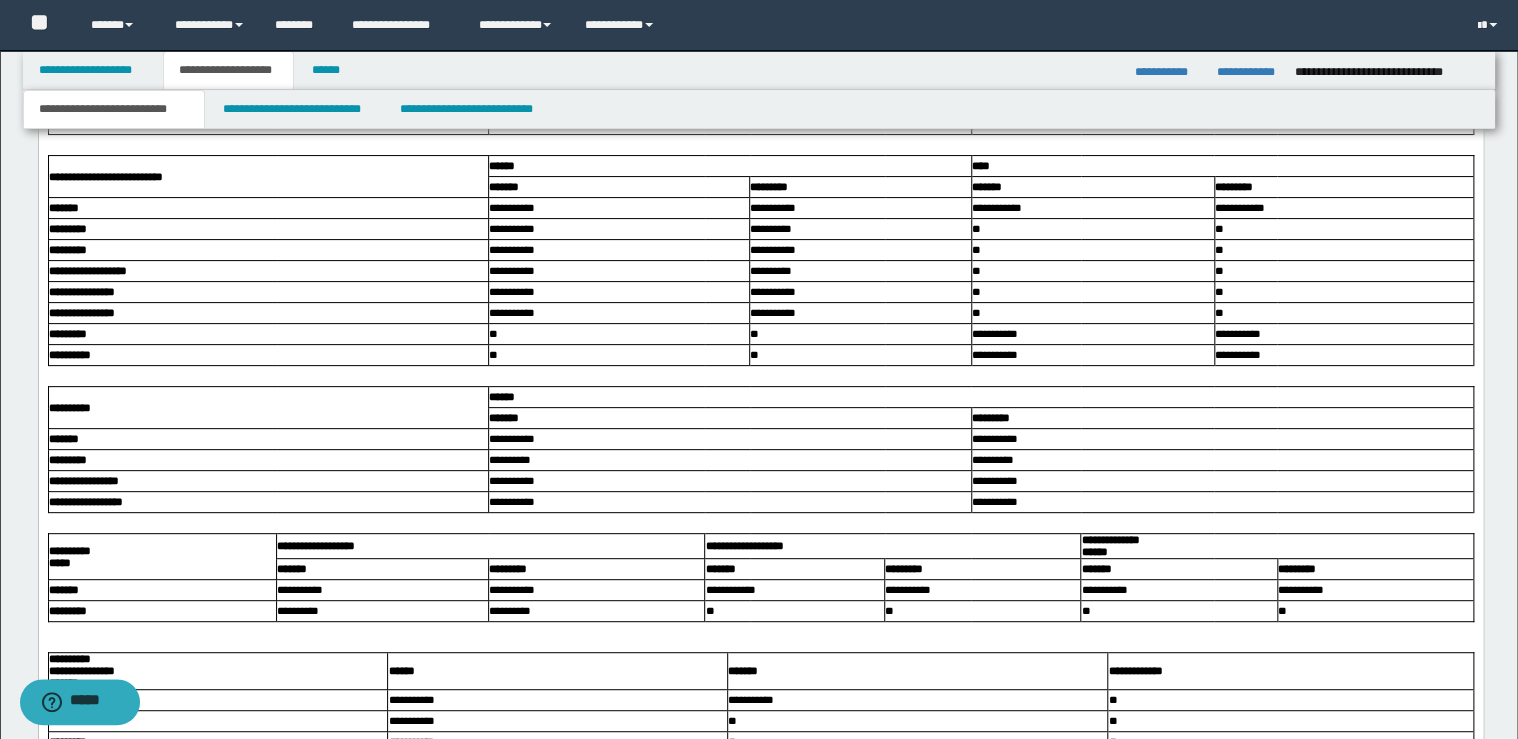 scroll, scrollTop: 3920, scrollLeft: 0, axis: vertical 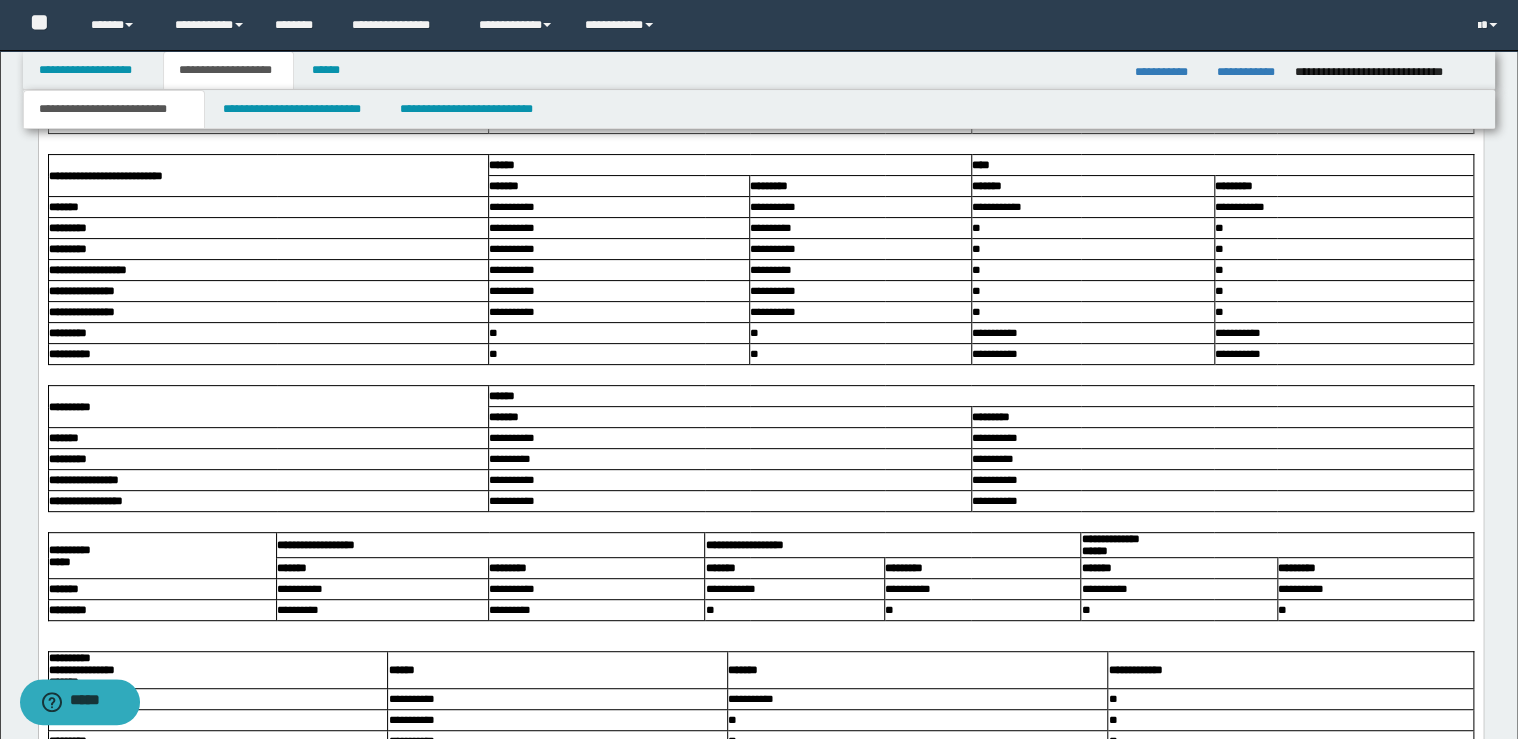 click at bounding box center (760, -25) 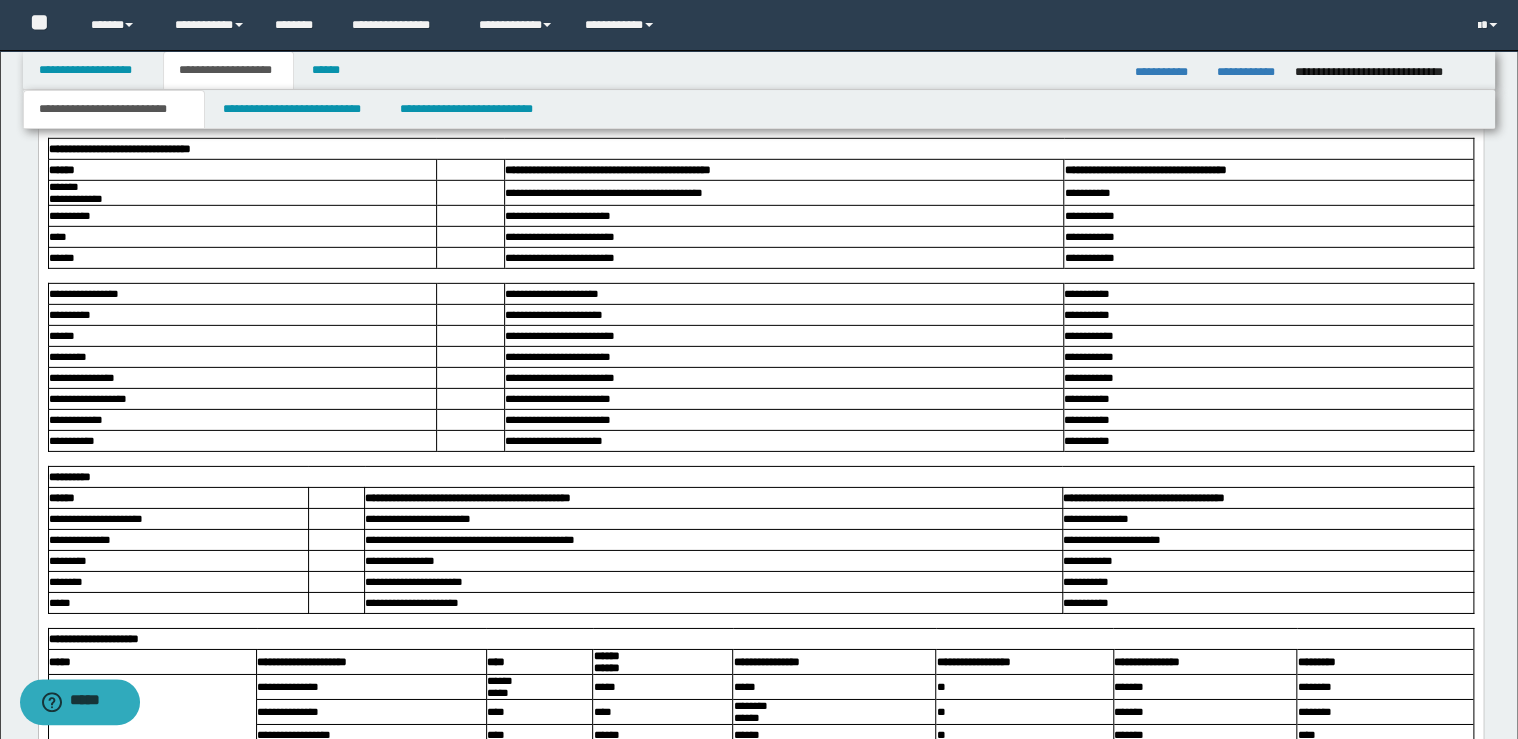 scroll, scrollTop: 6880, scrollLeft: 0, axis: vertical 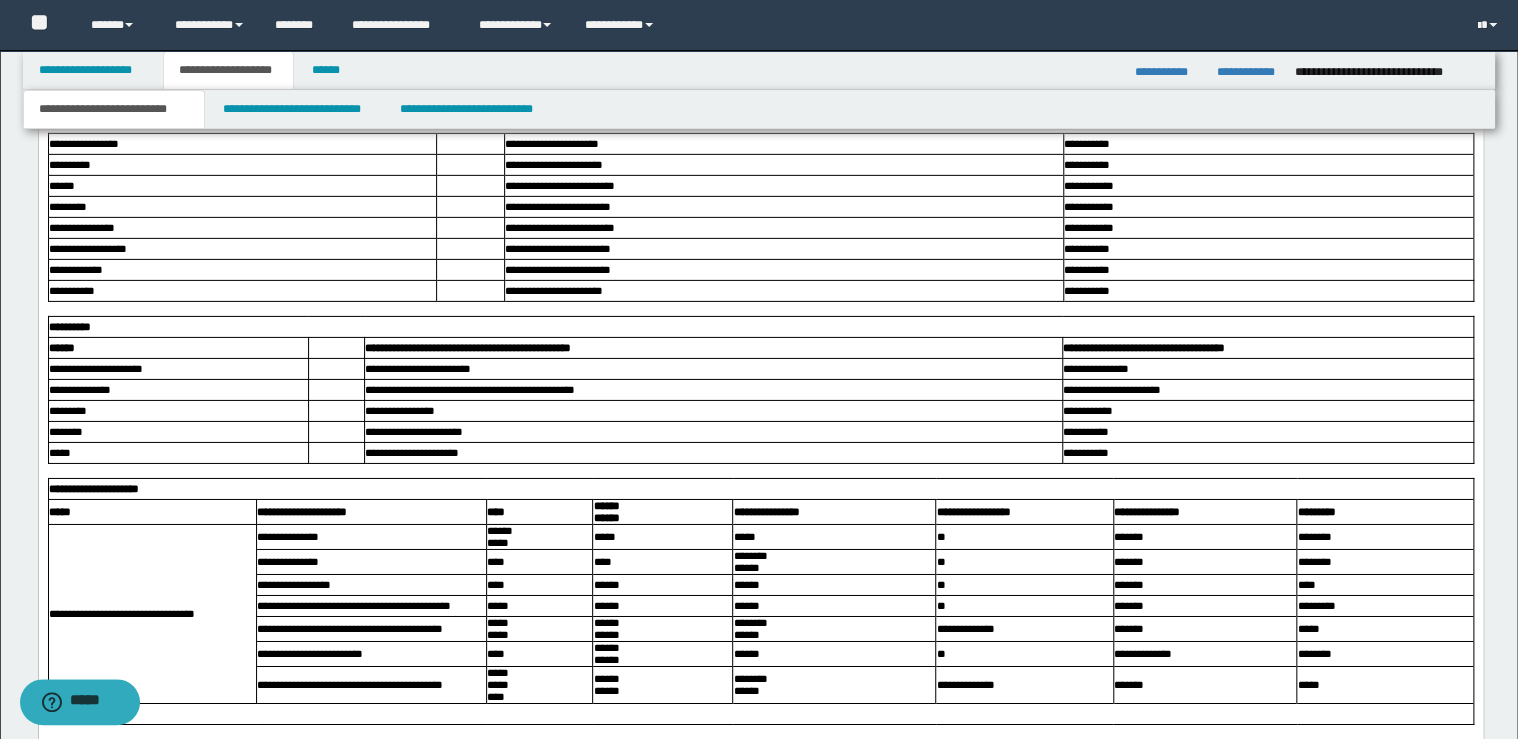 click on "**********" at bounding box center [760, -1799] 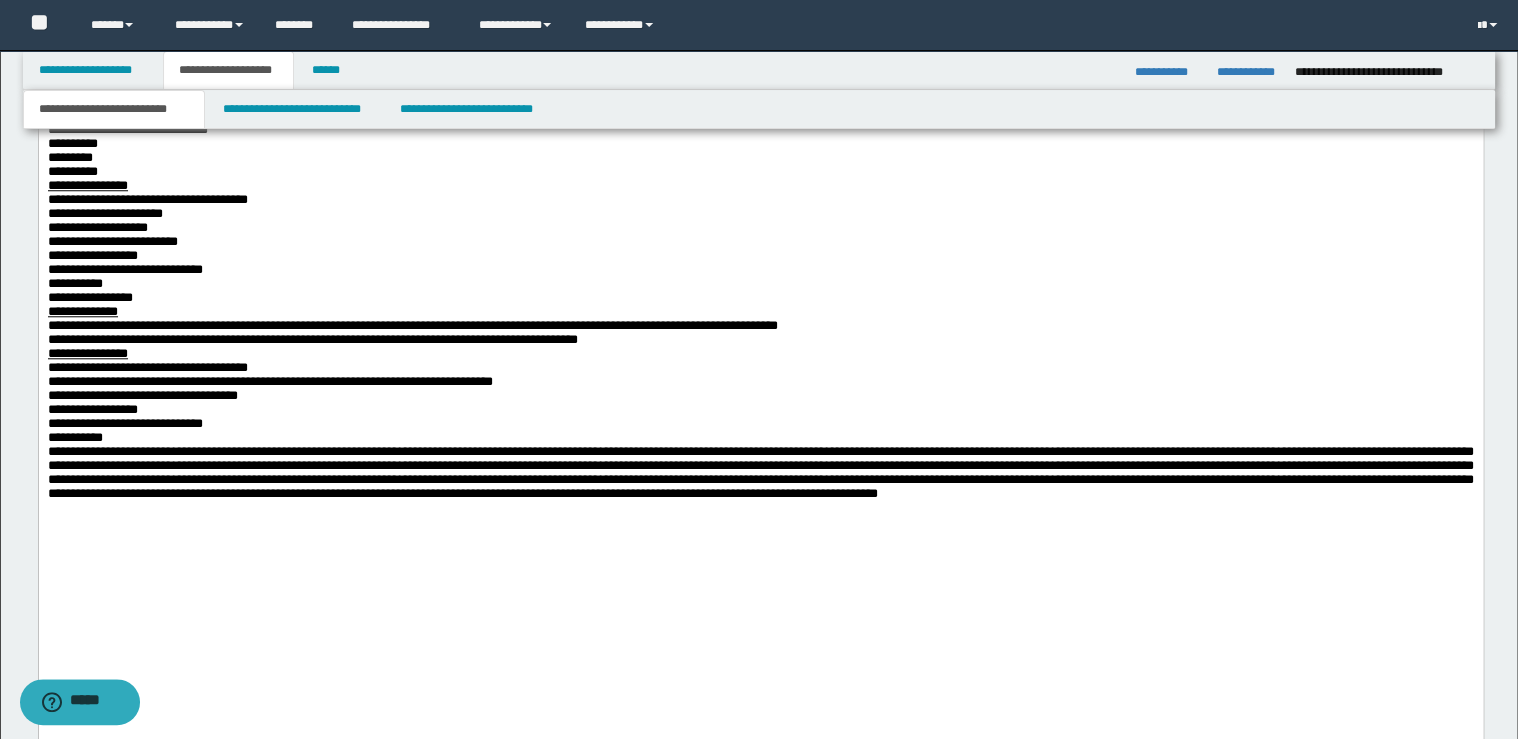 scroll, scrollTop: 8000, scrollLeft: 0, axis: vertical 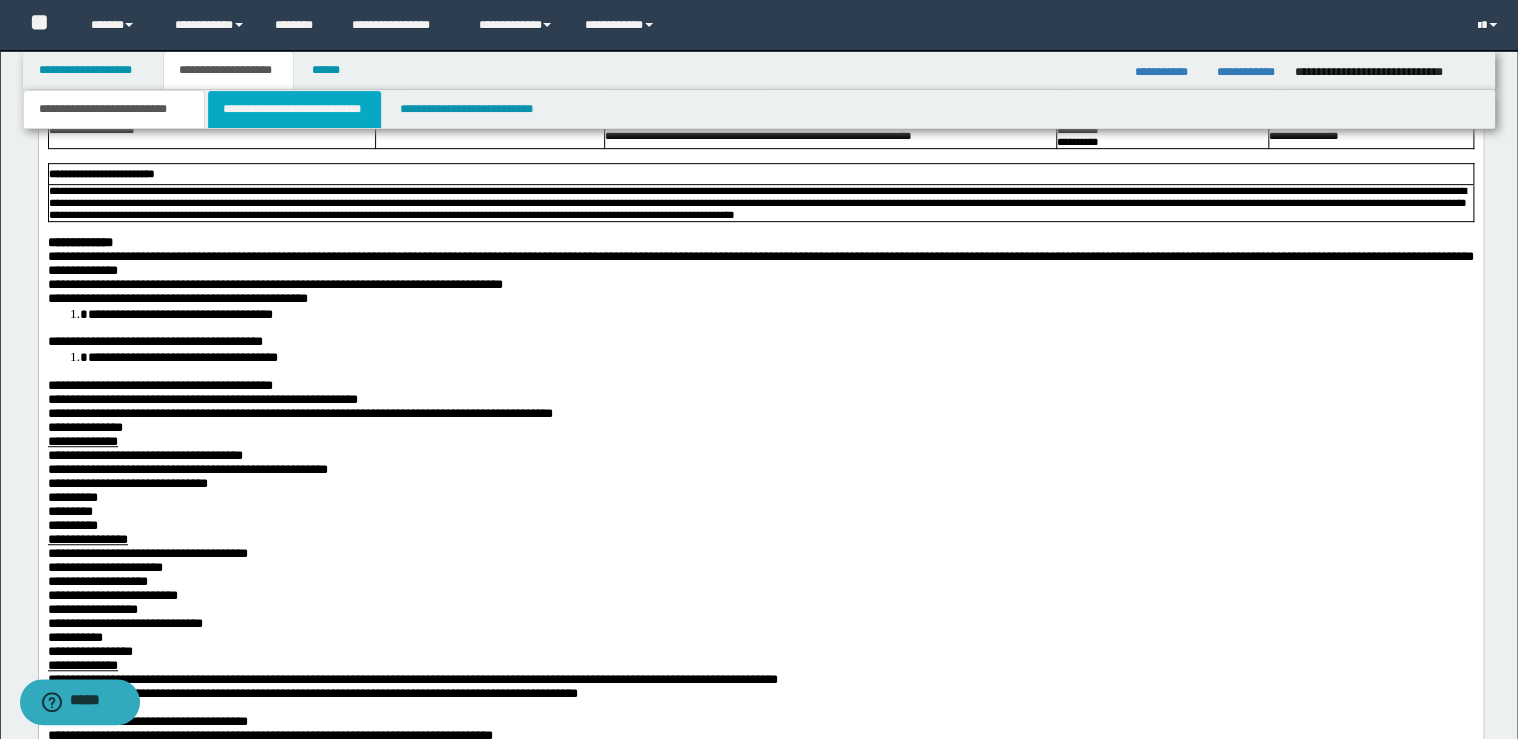 click on "**********" at bounding box center [294, 109] 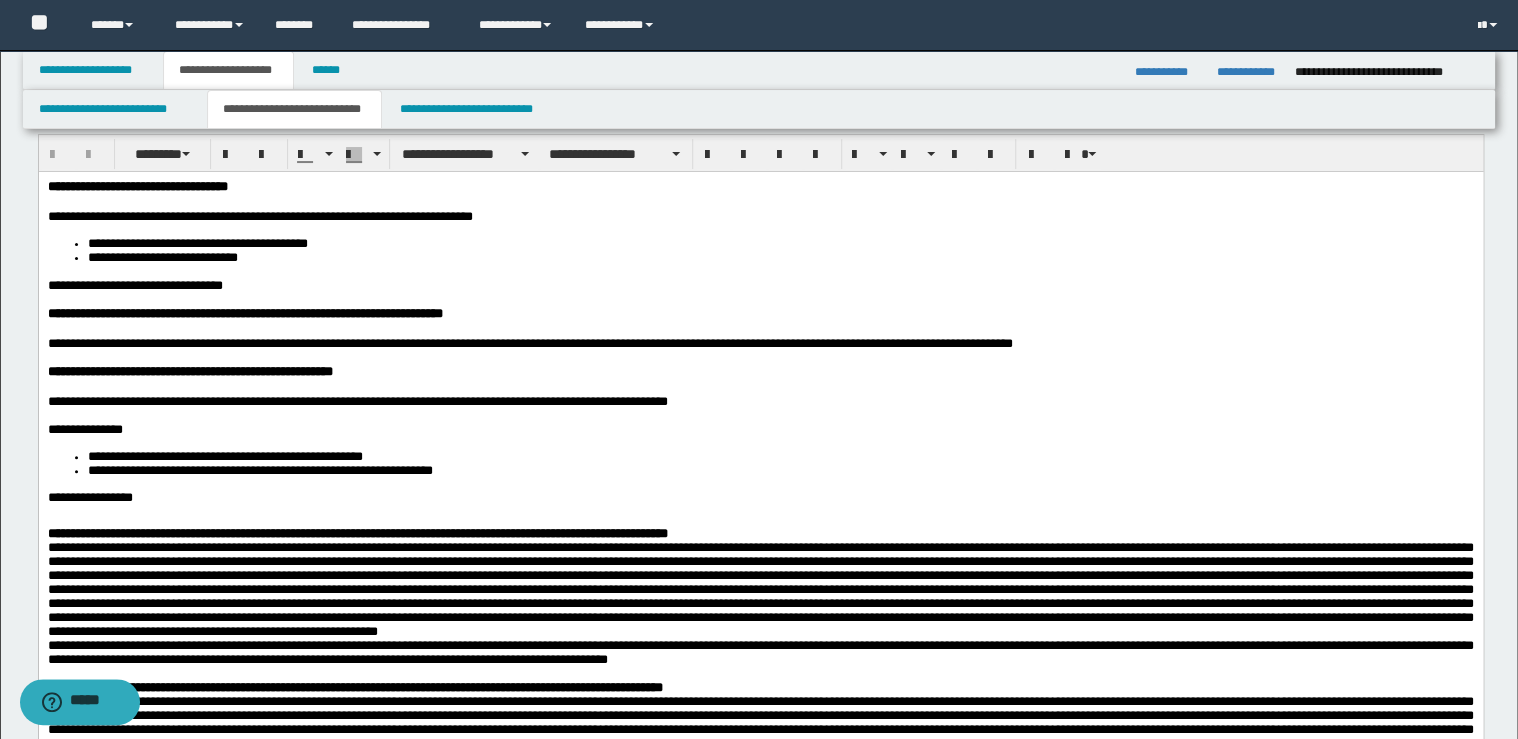 scroll, scrollTop: 80, scrollLeft: 0, axis: vertical 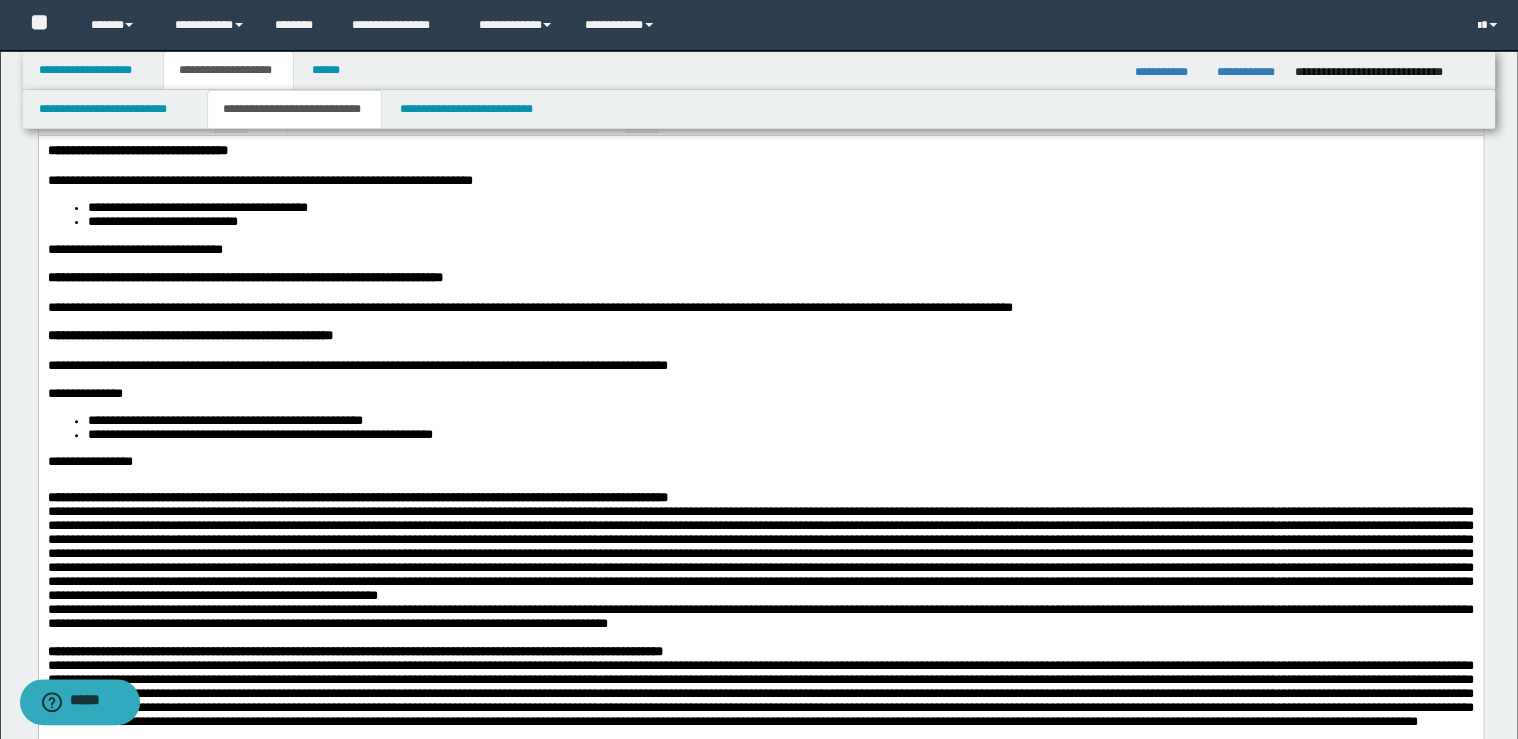 click on "**********" at bounding box center [760, 335] 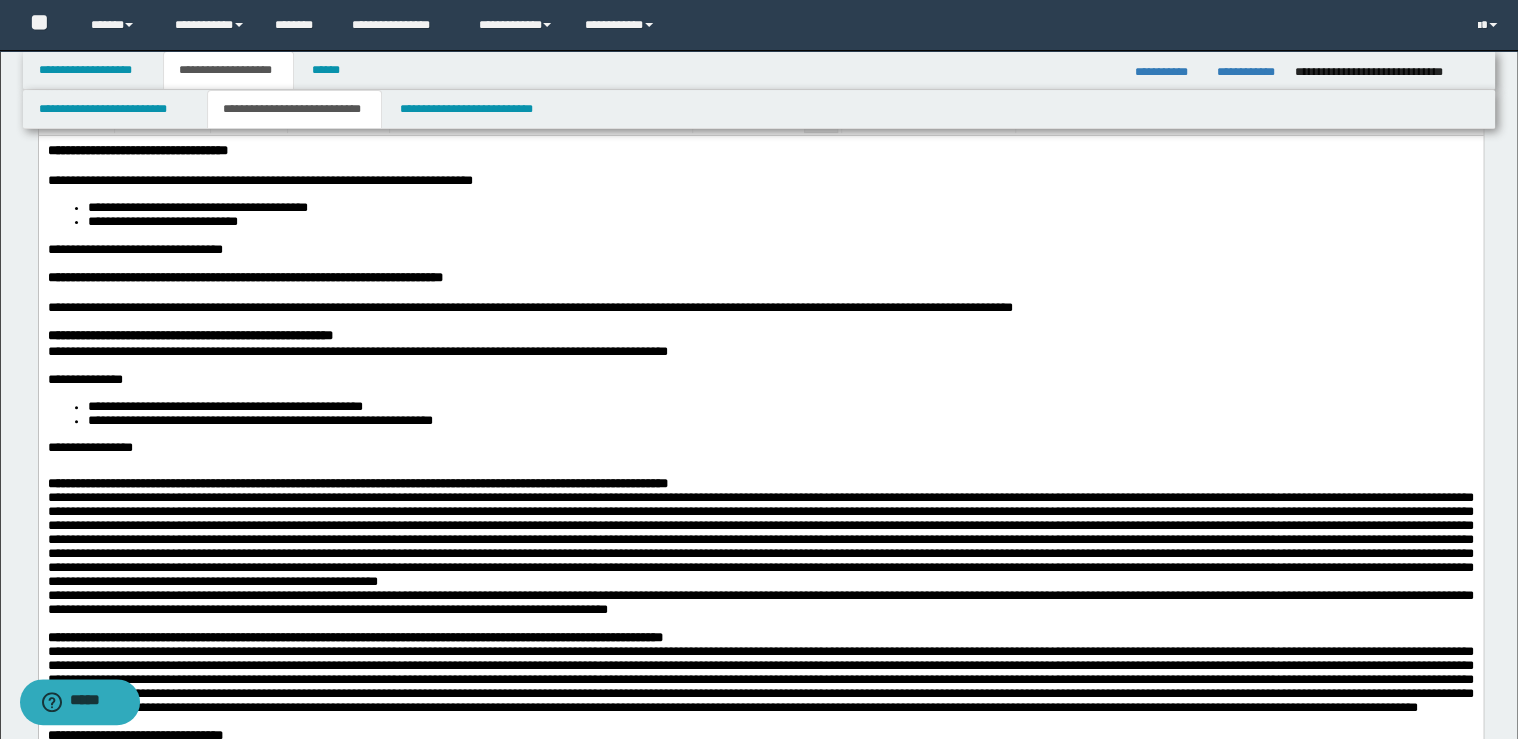 click at bounding box center [760, 292] 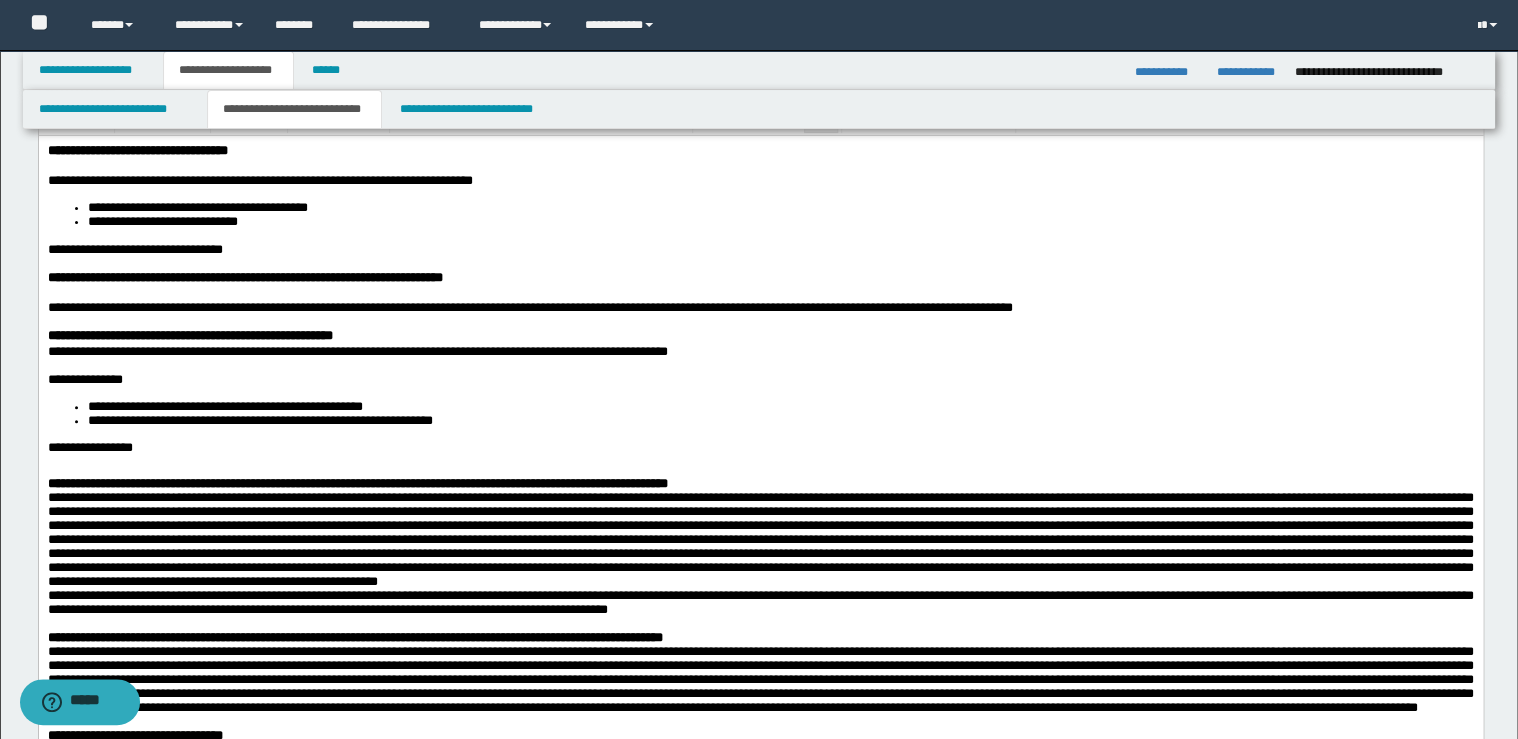 click on "**********" at bounding box center (760, 277) 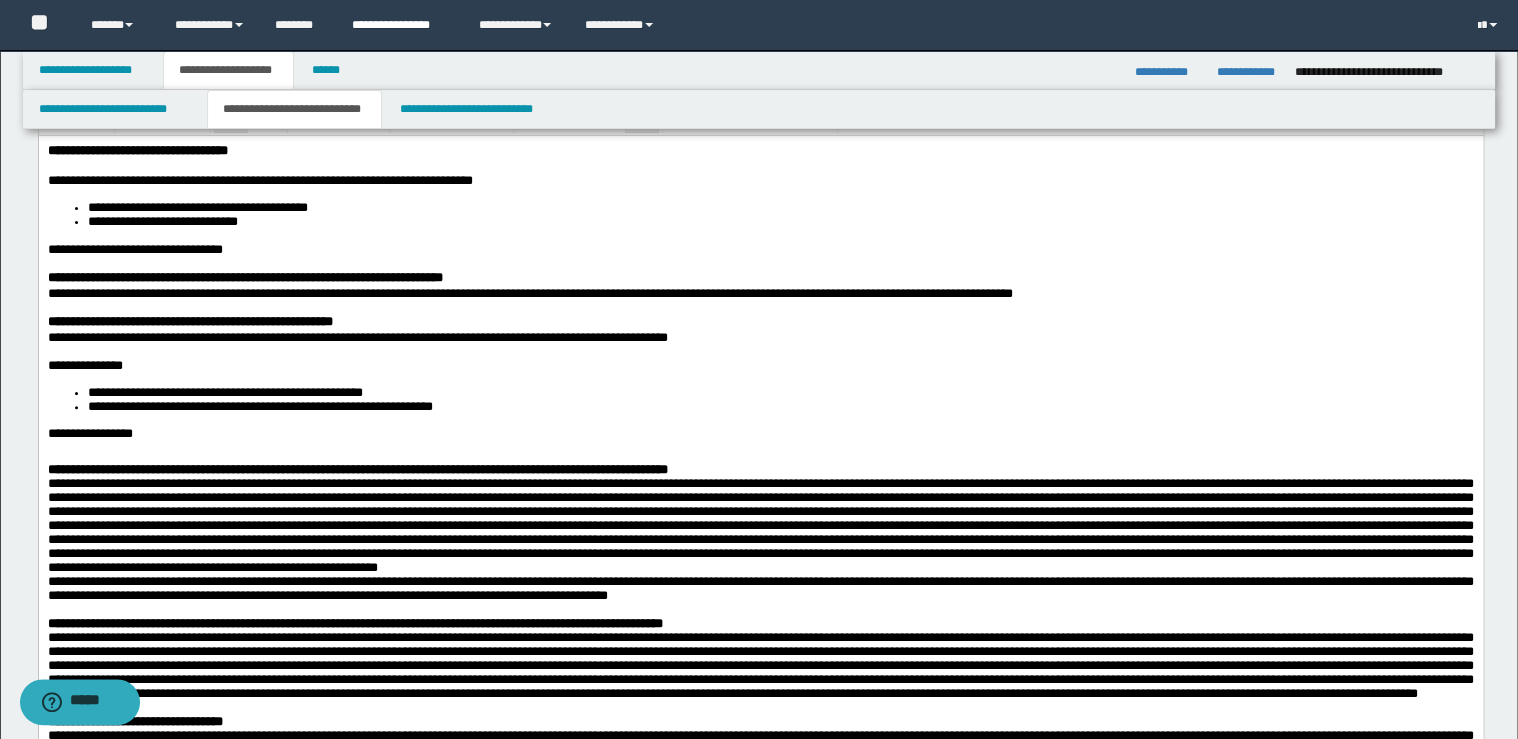 click on "**********" at bounding box center [400, 25] 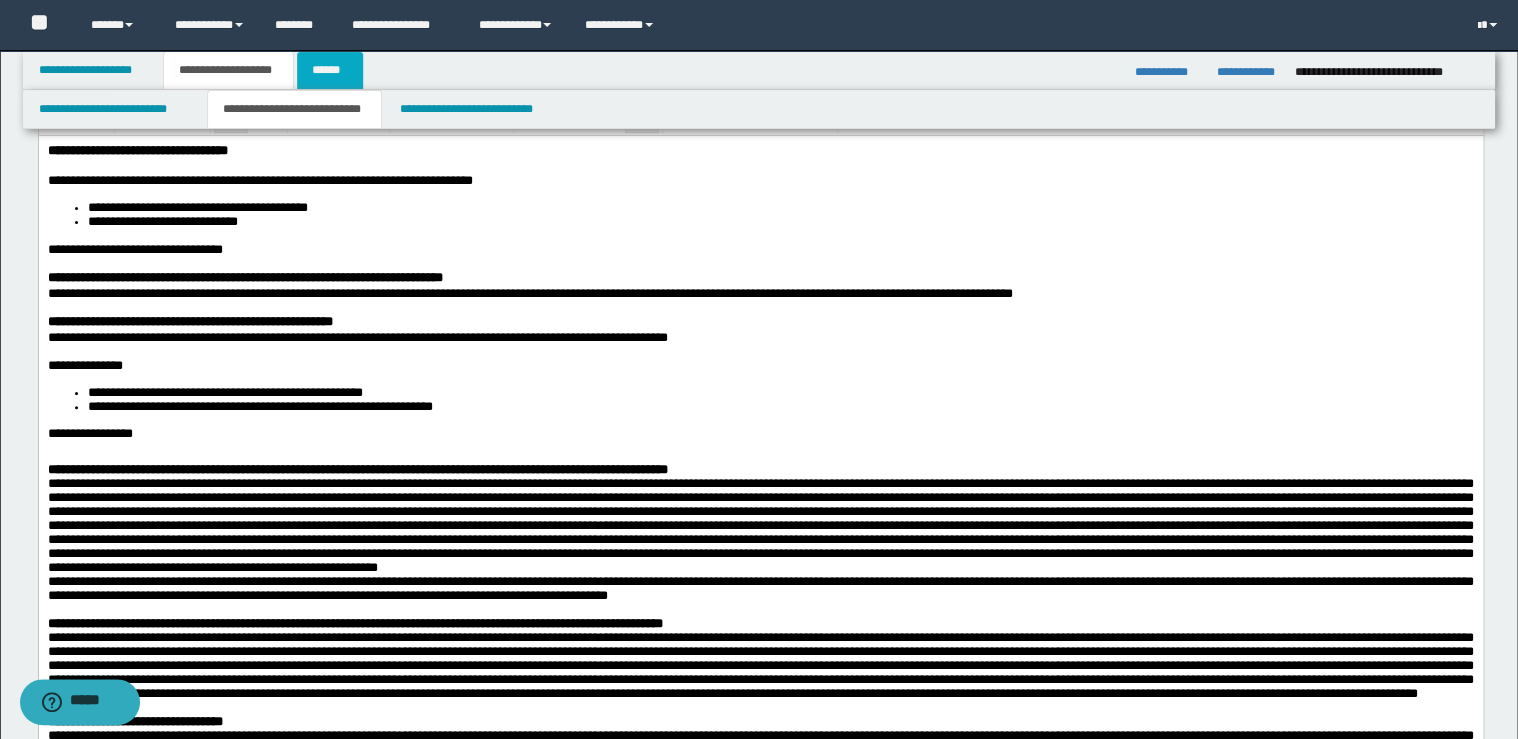 click on "******" at bounding box center (330, 70) 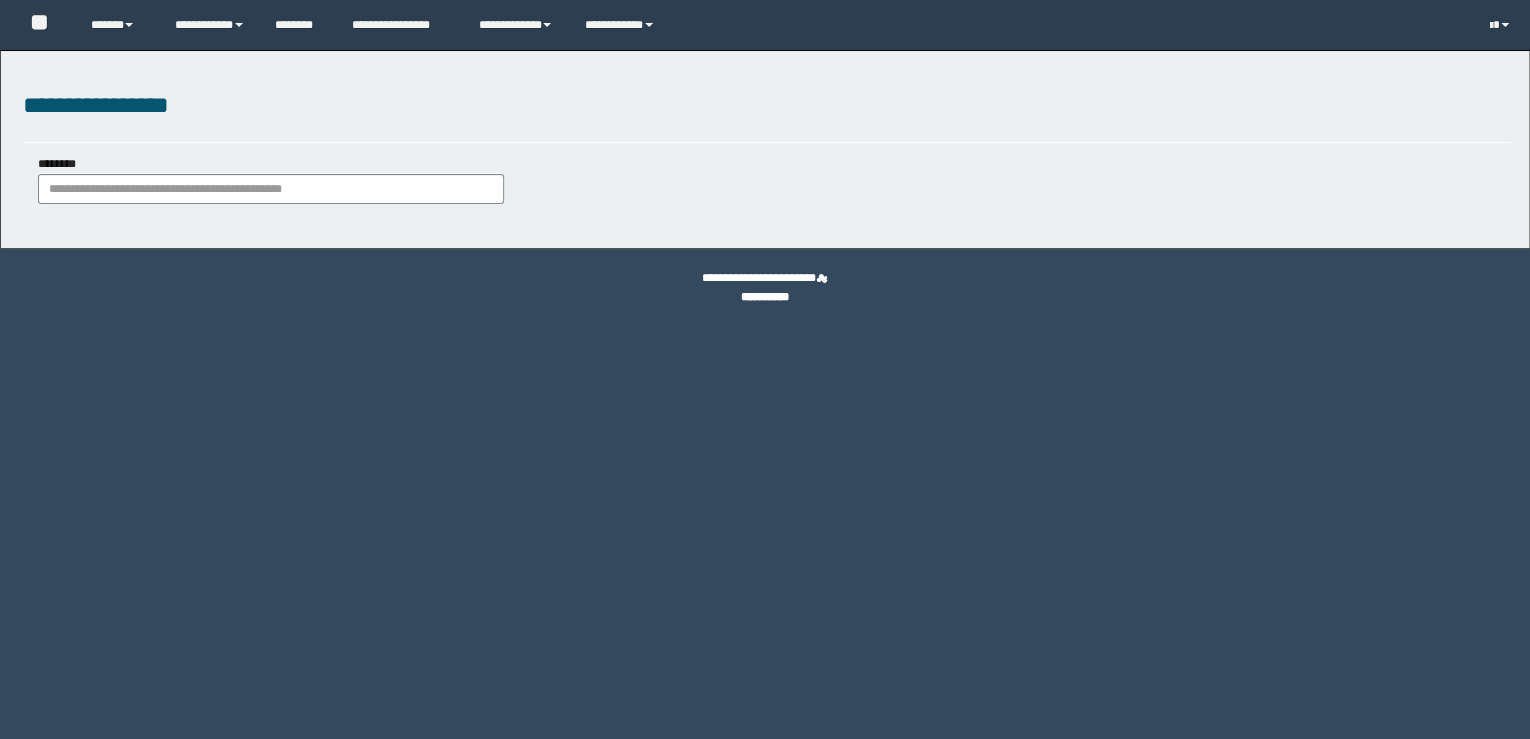 scroll, scrollTop: 0, scrollLeft: 0, axis: both 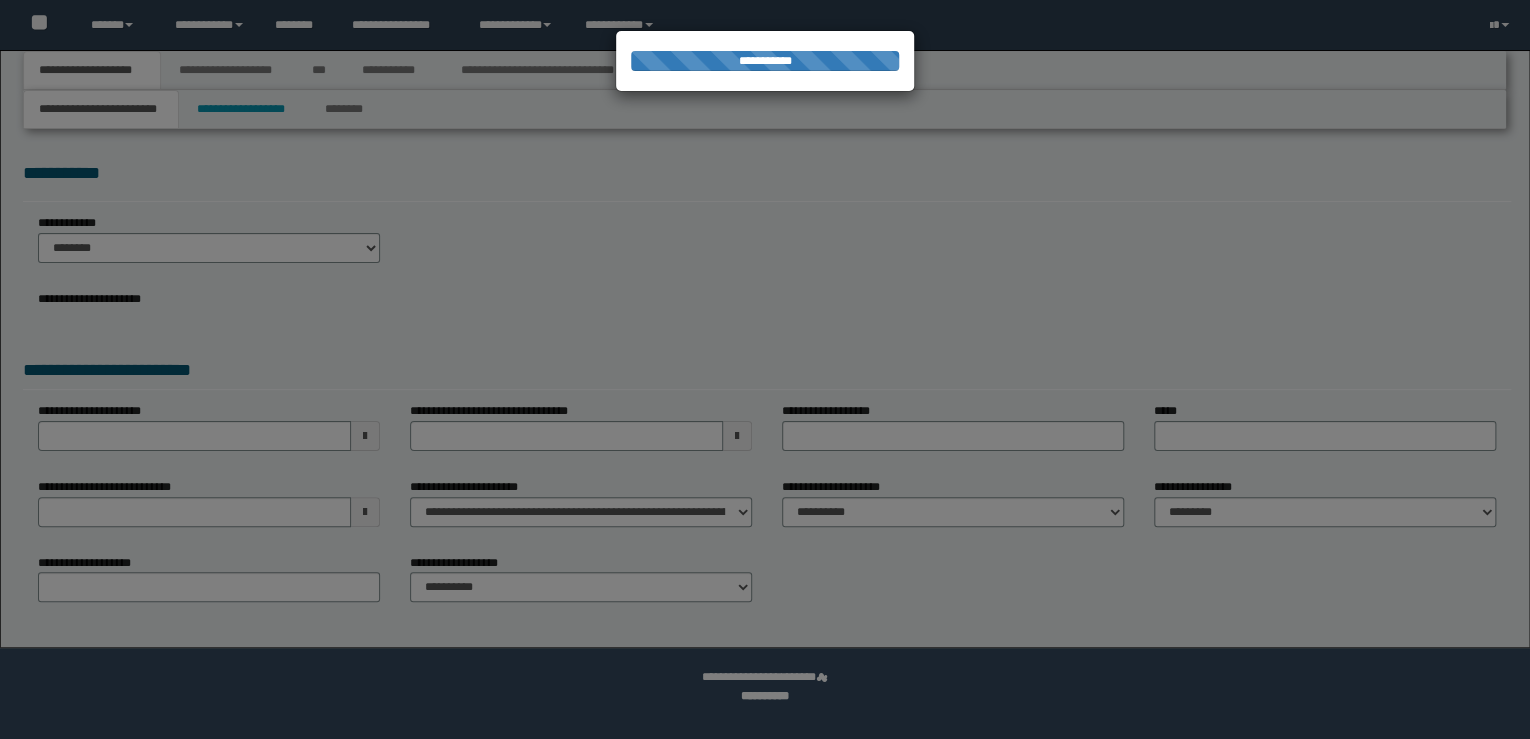 select on "*" 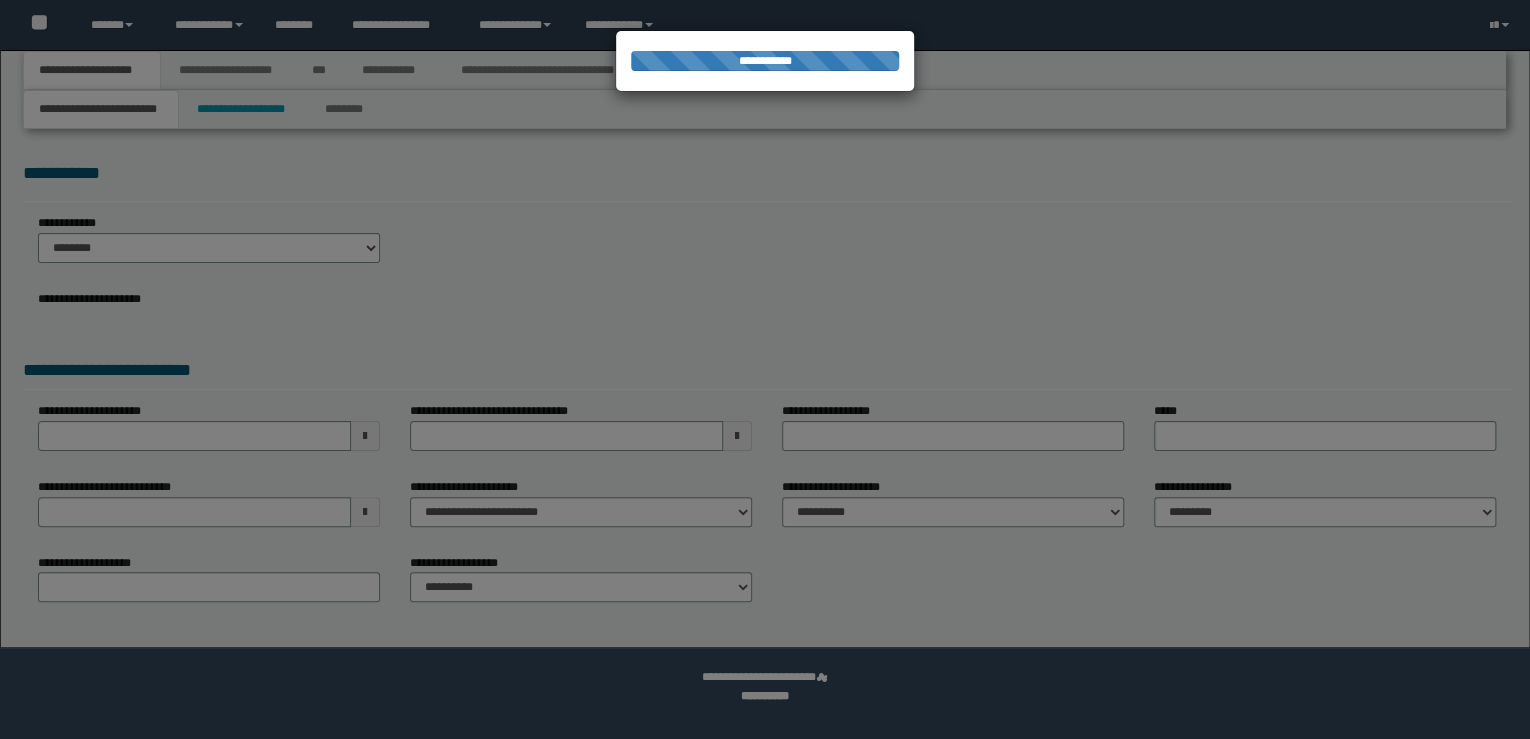 select on "*" 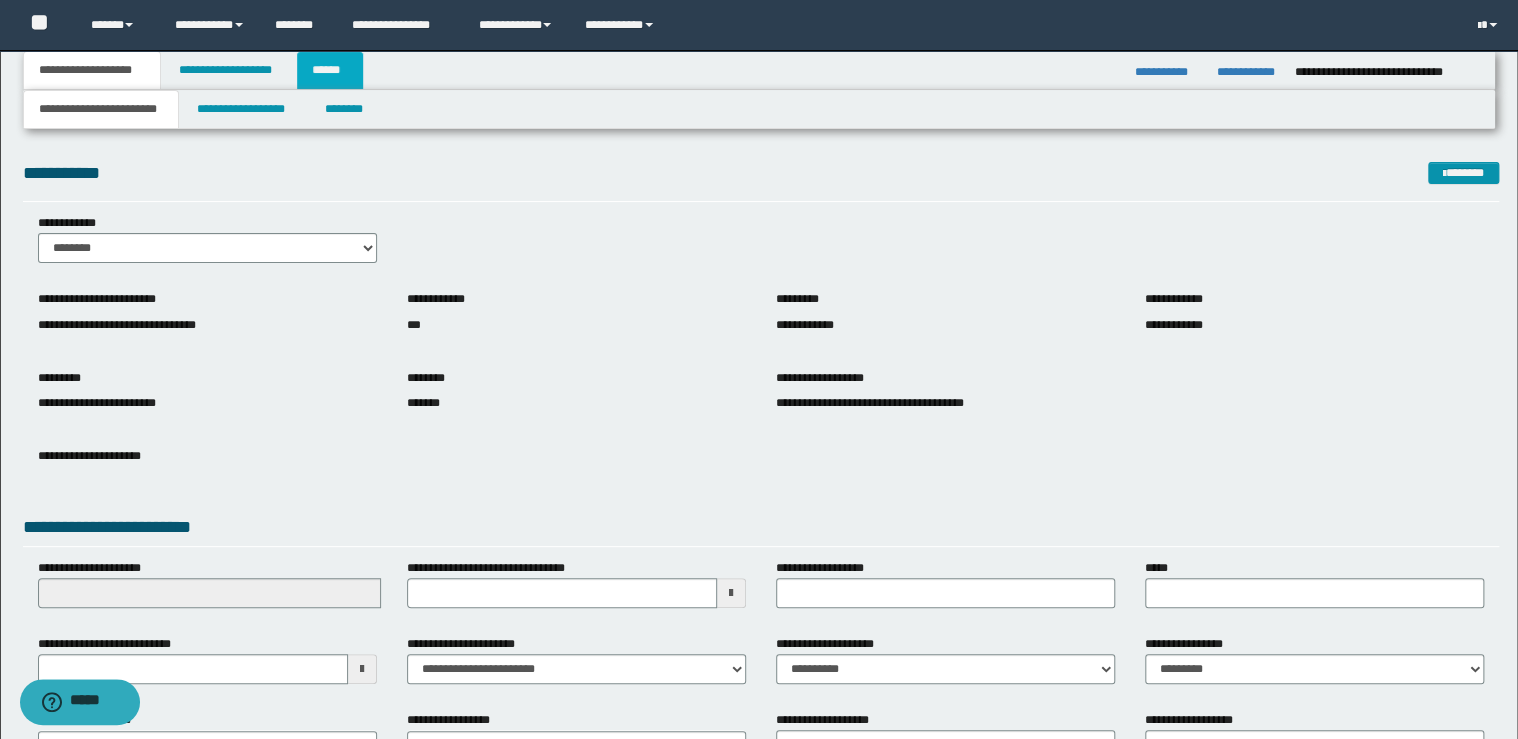 click on "******" at bounding box center [330, 70] 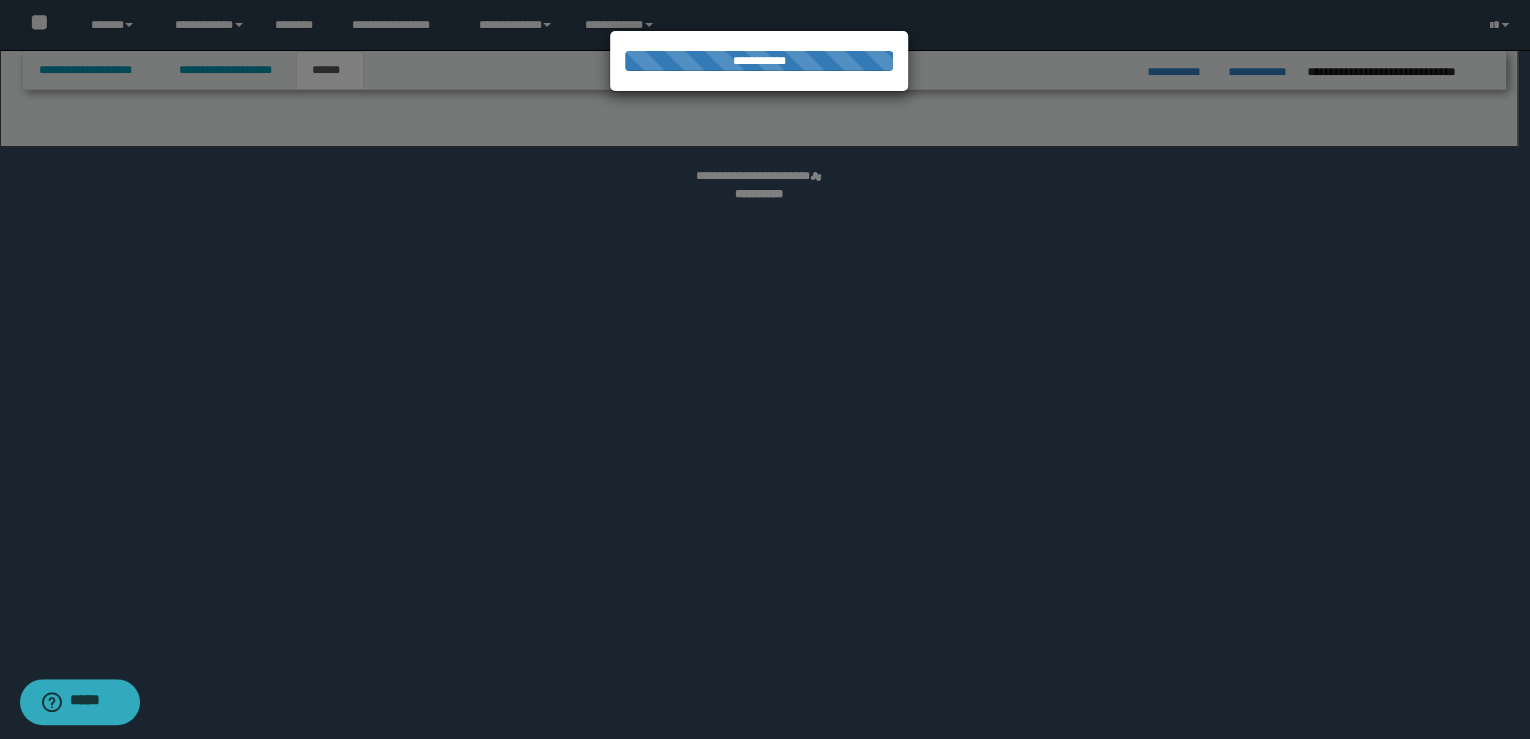 select on "*" 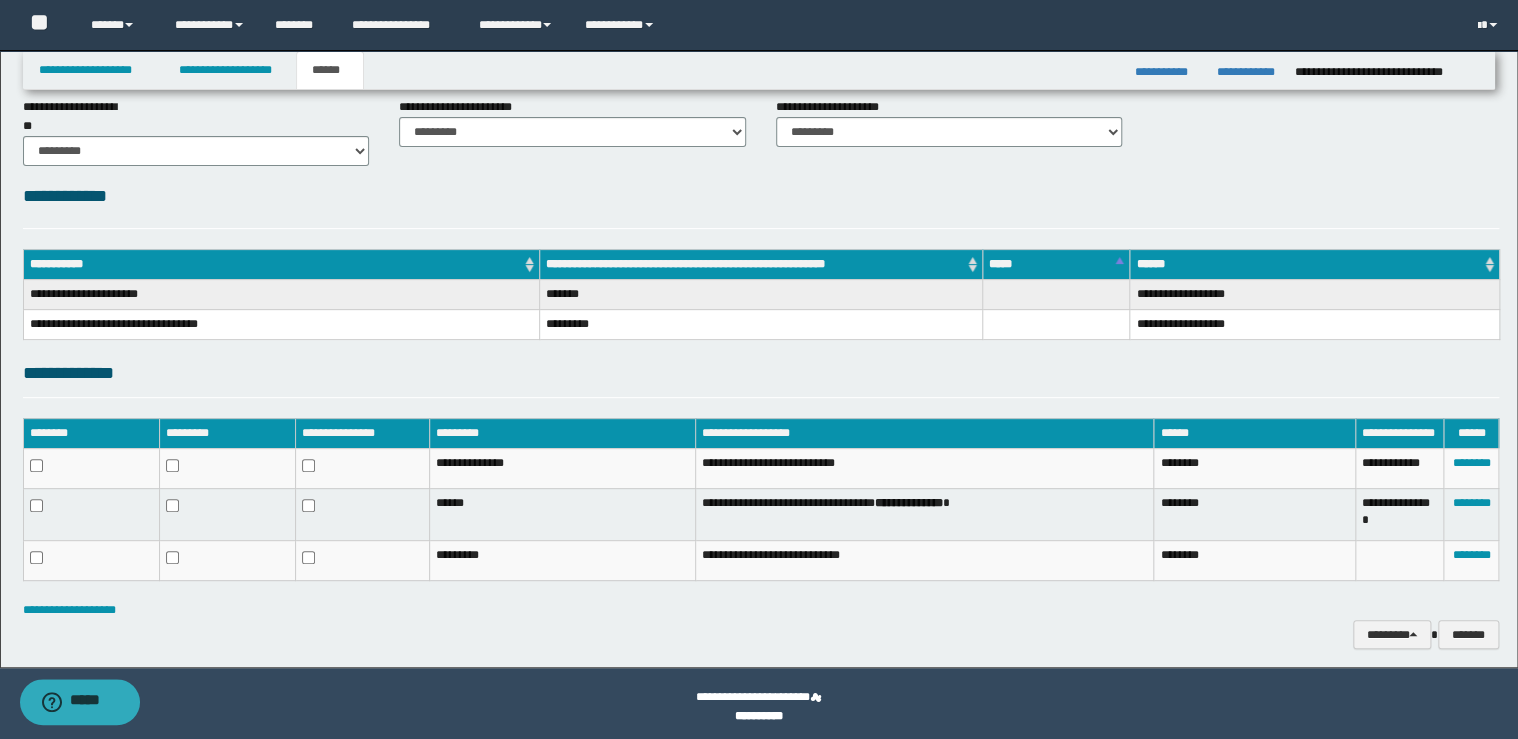 scroll, scrollTop: 167, scrollLeft: 0, axis: vertical 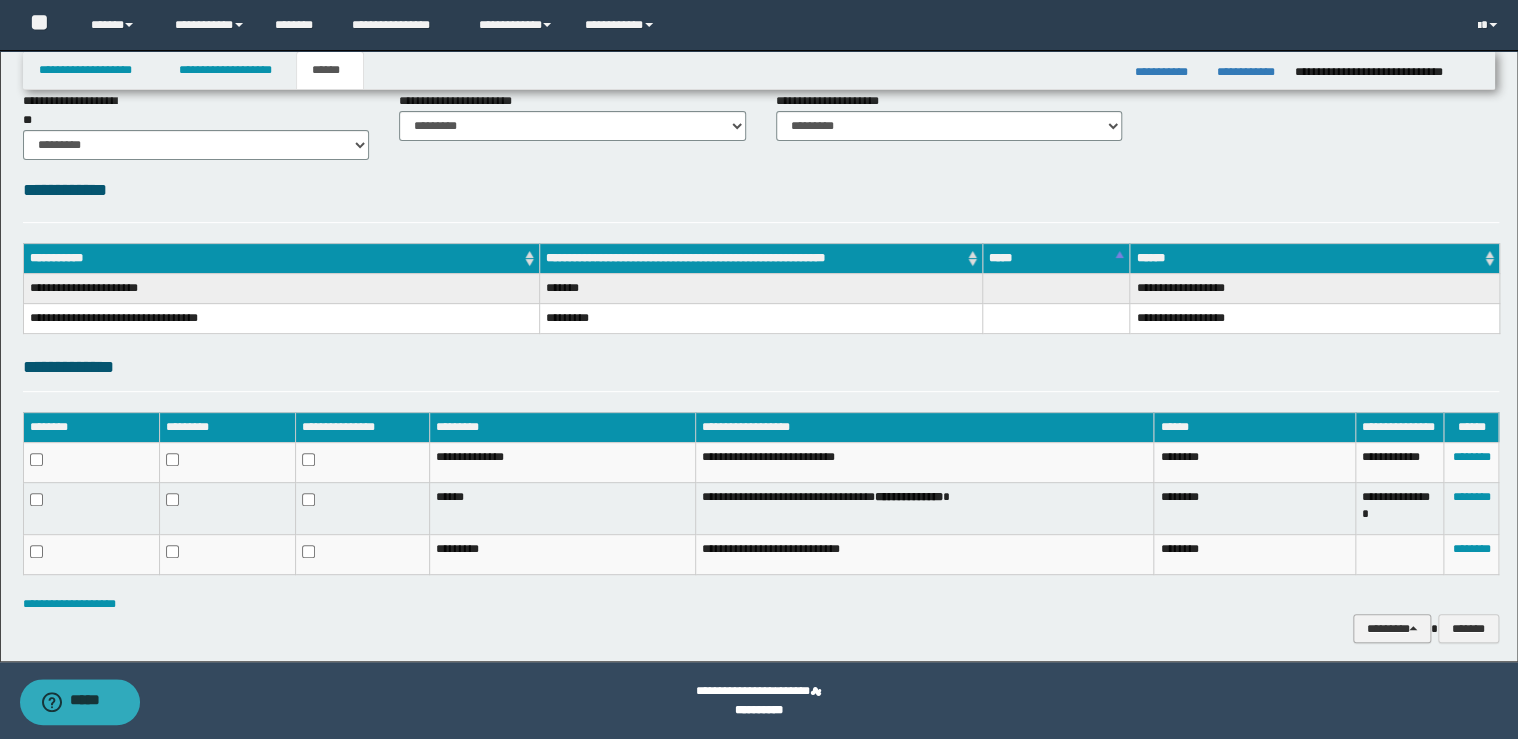 click on "********" at bounding box center (1392, 629) 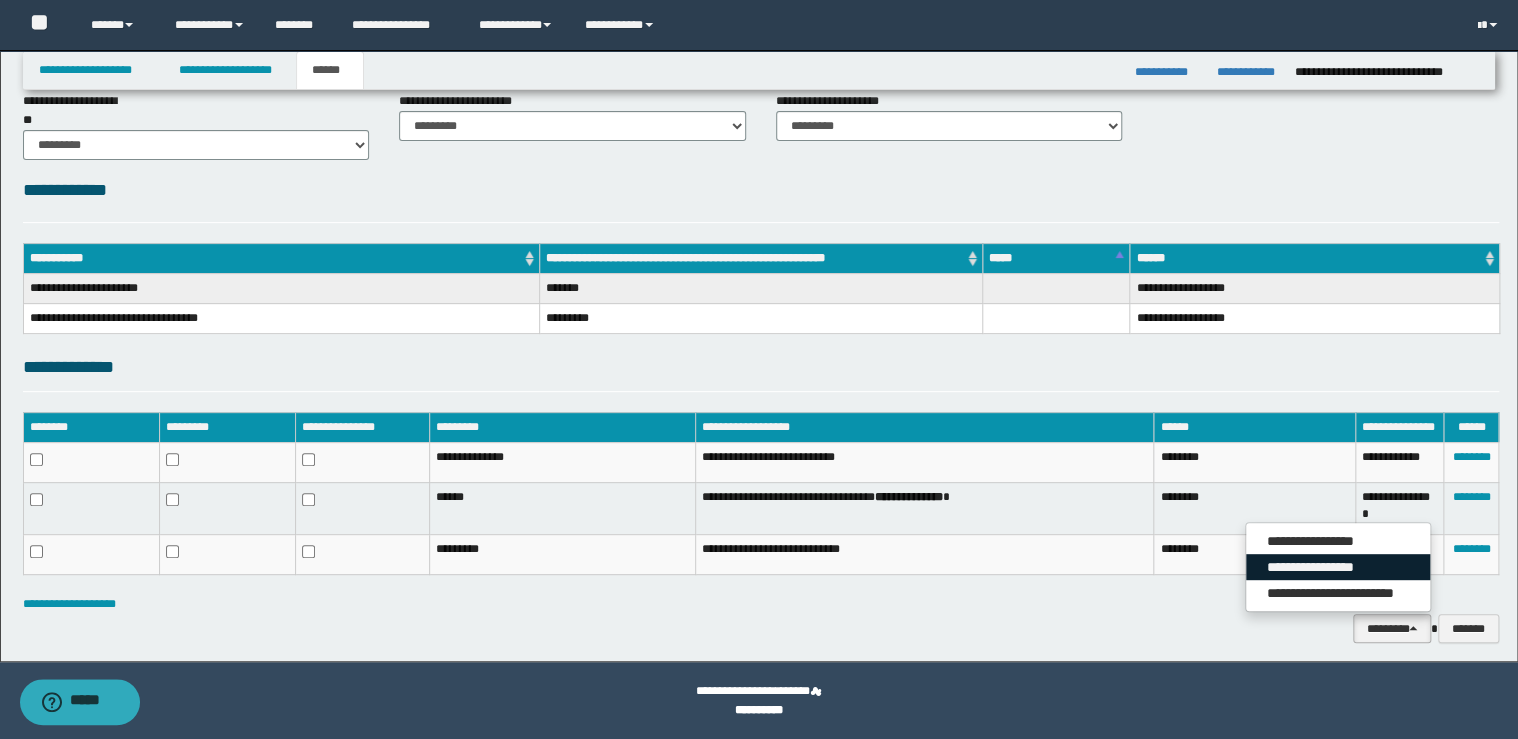 click on "**********" at bounding box center [1338, 567] 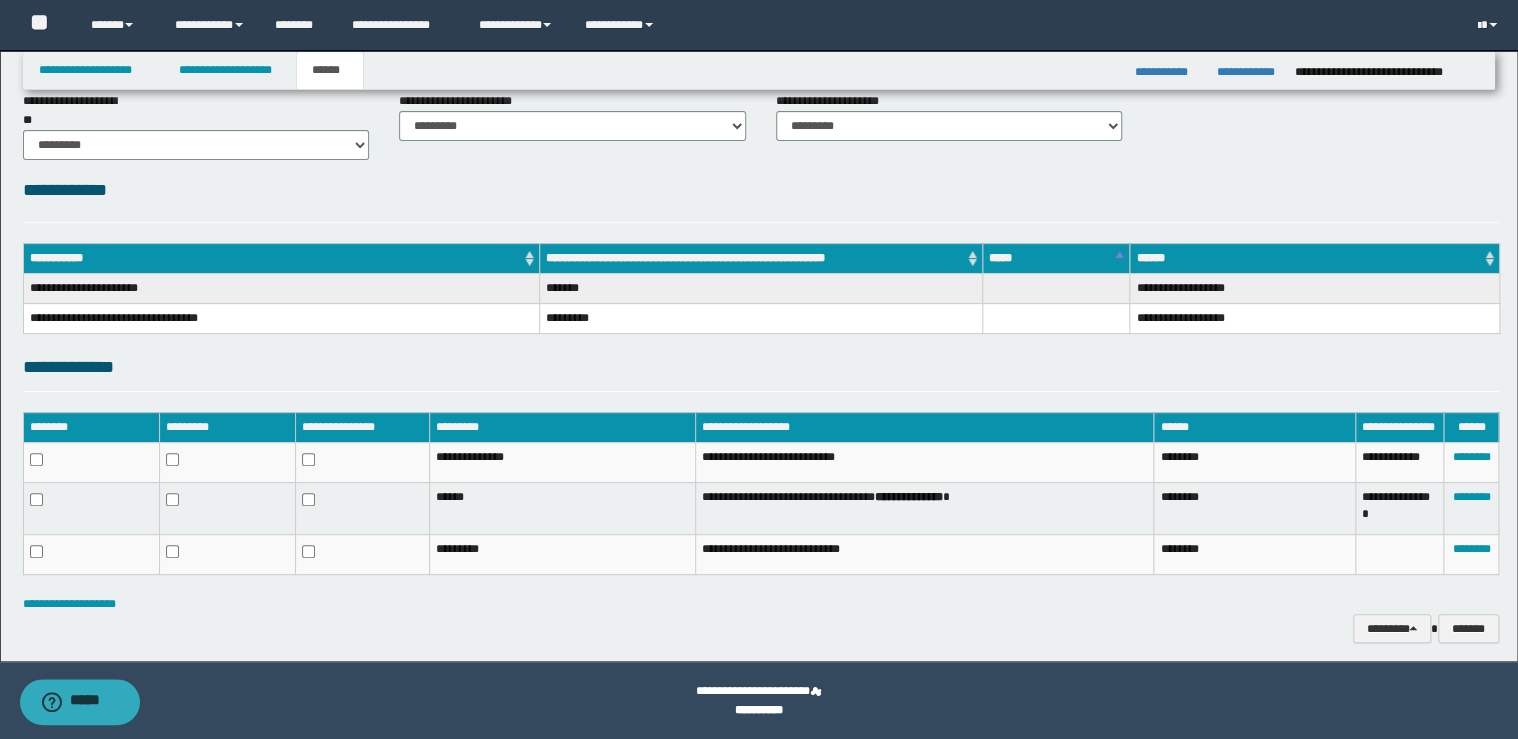 click on "**********" at bounding box center (761, 629) 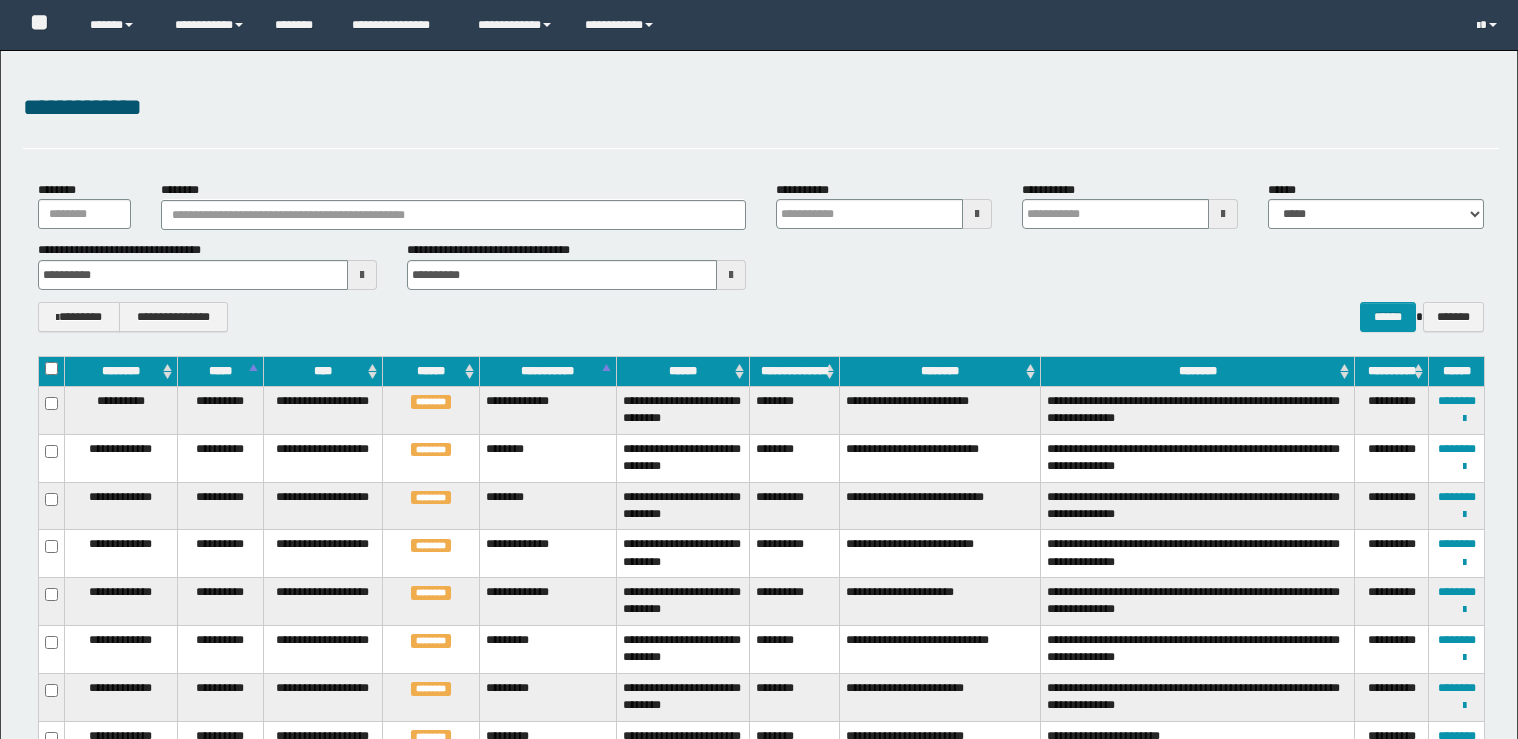 scroll, scrollTop: 568, scrollLeft: 0, axis: vertical 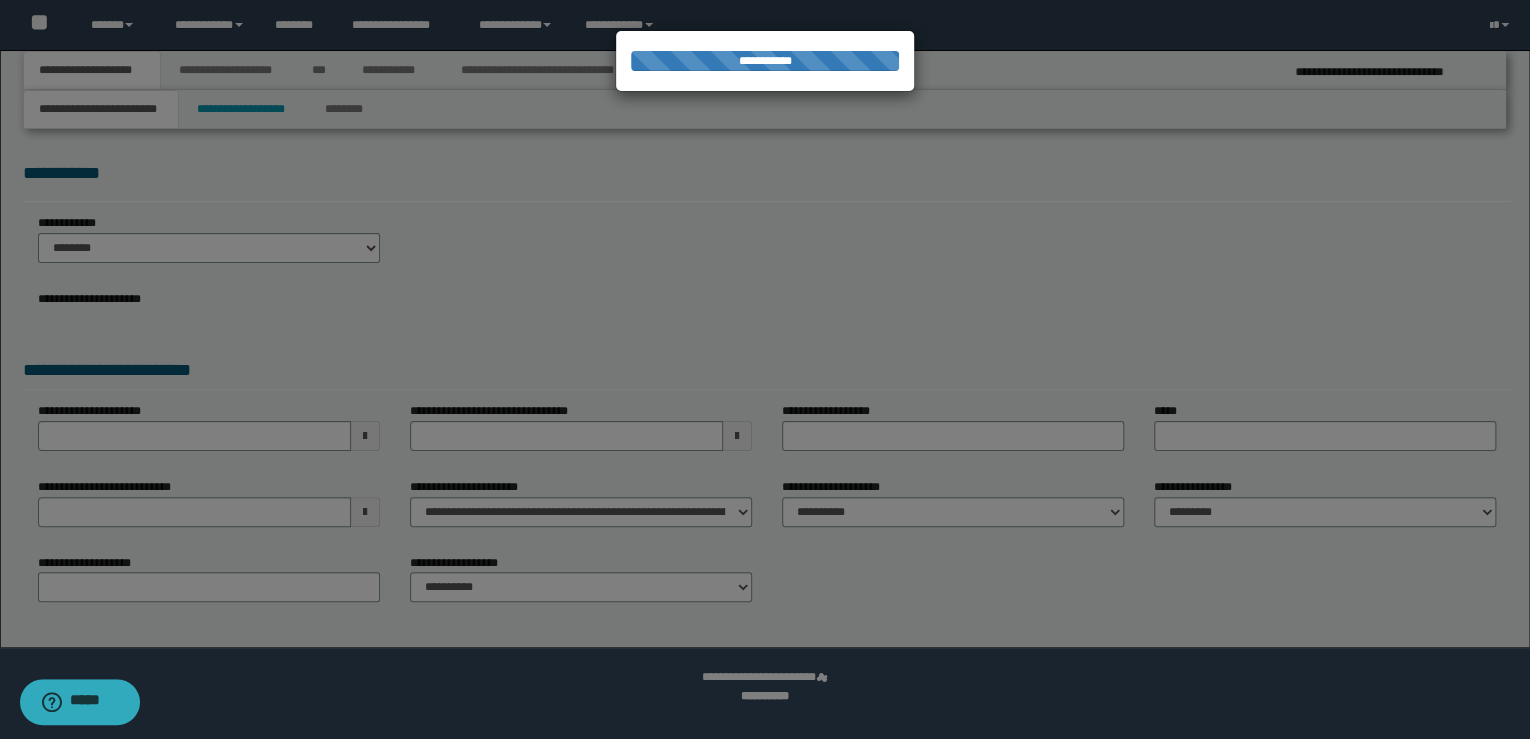 select on "**" 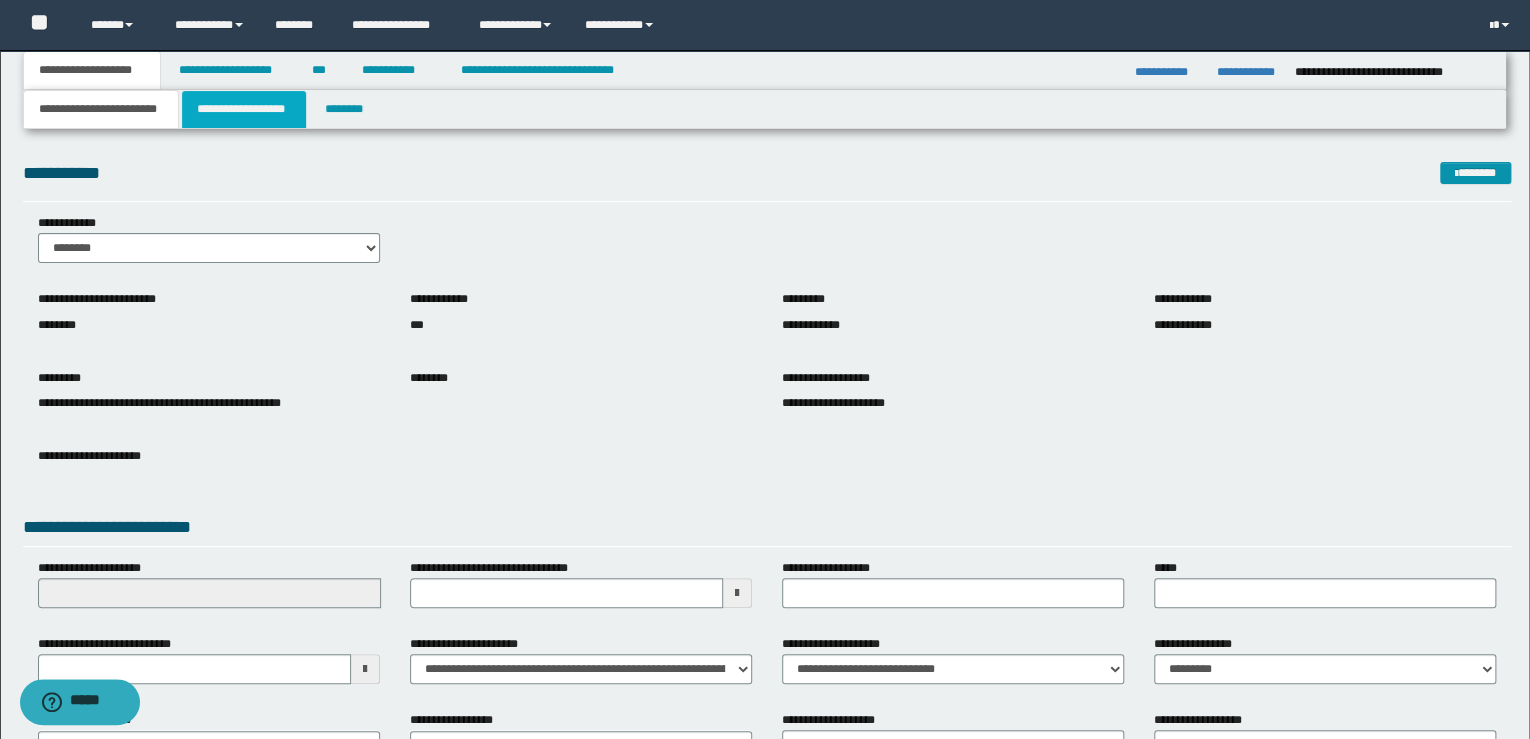 click on "**********" at bounding box center (244, 109) 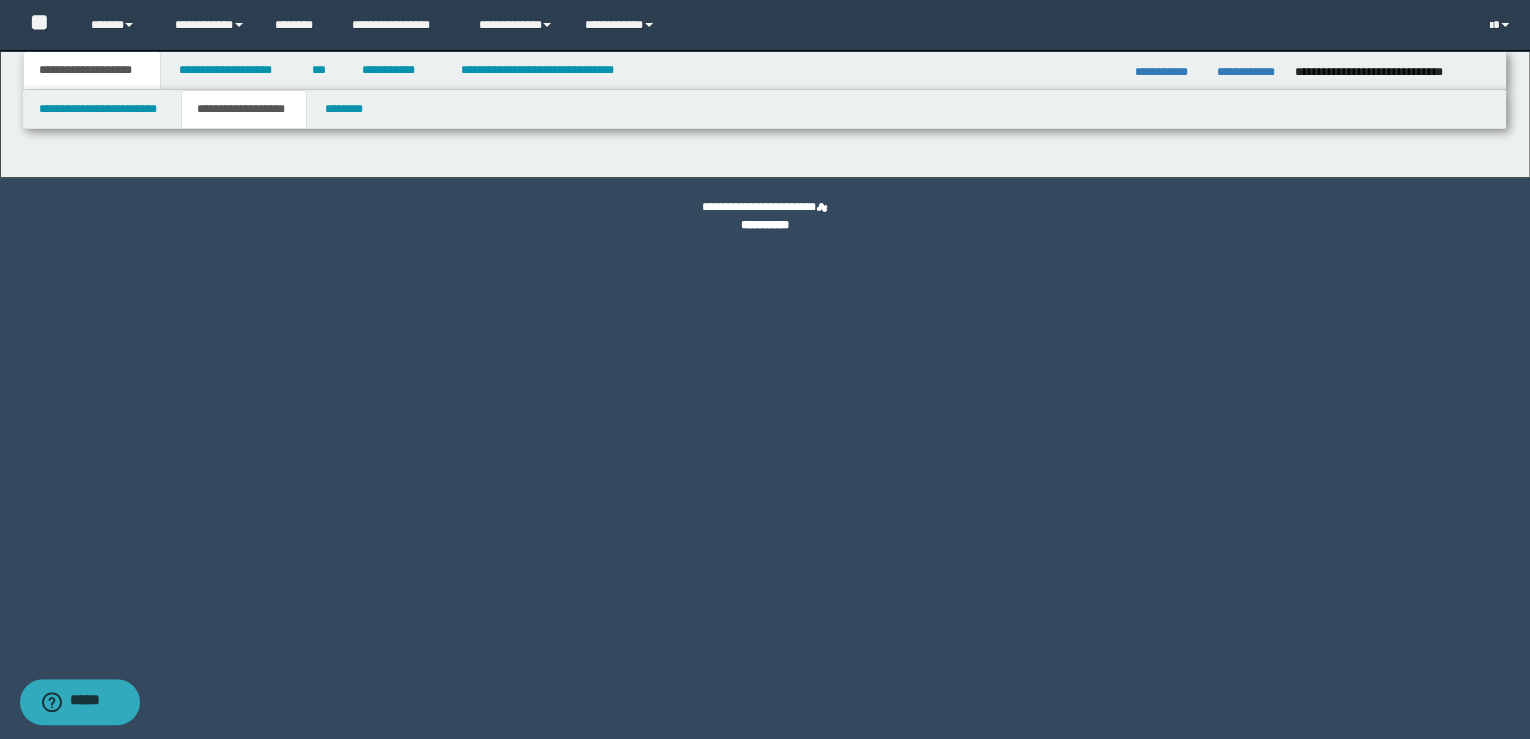 select on "*" 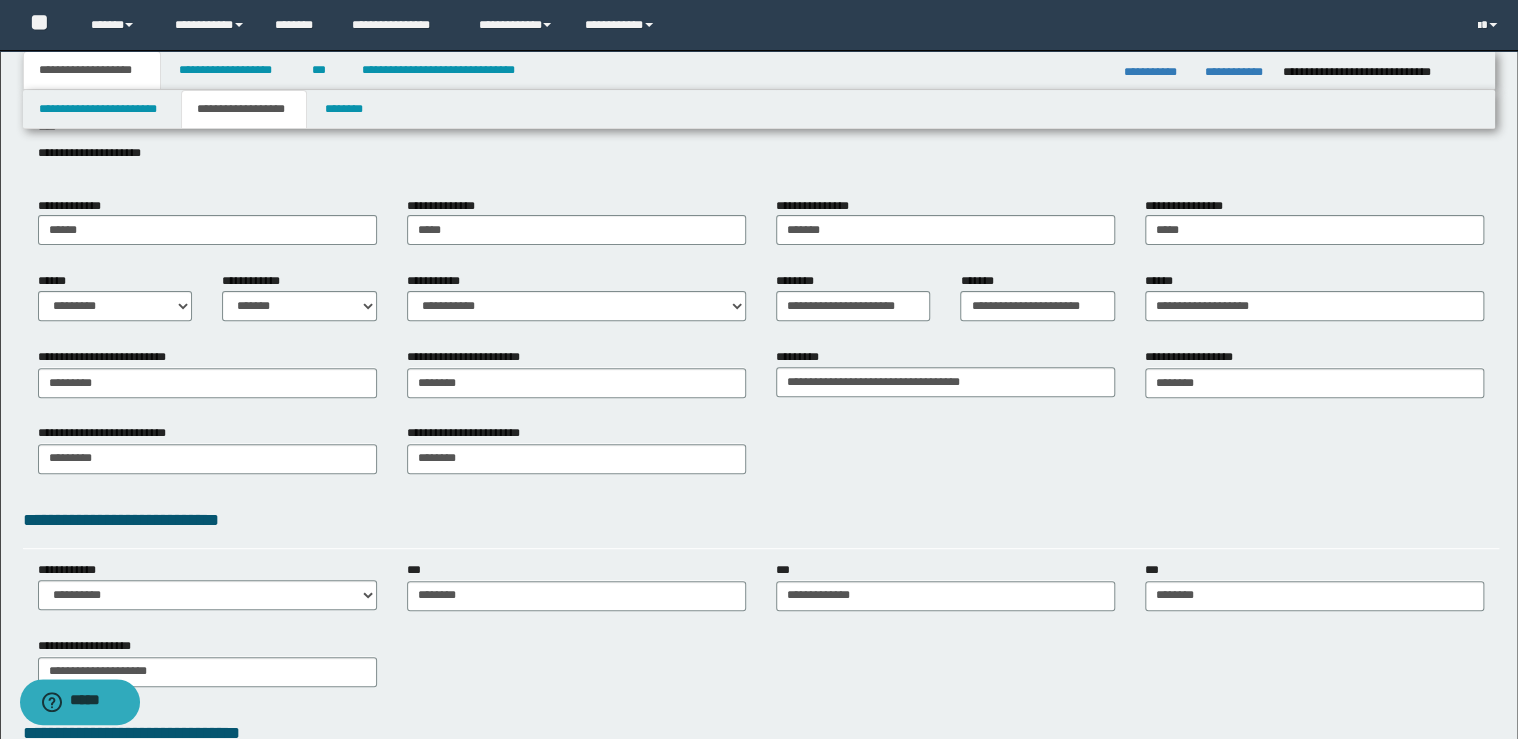 scroll, scrollTop: 367, scrollLeft: 0, axis: vertical 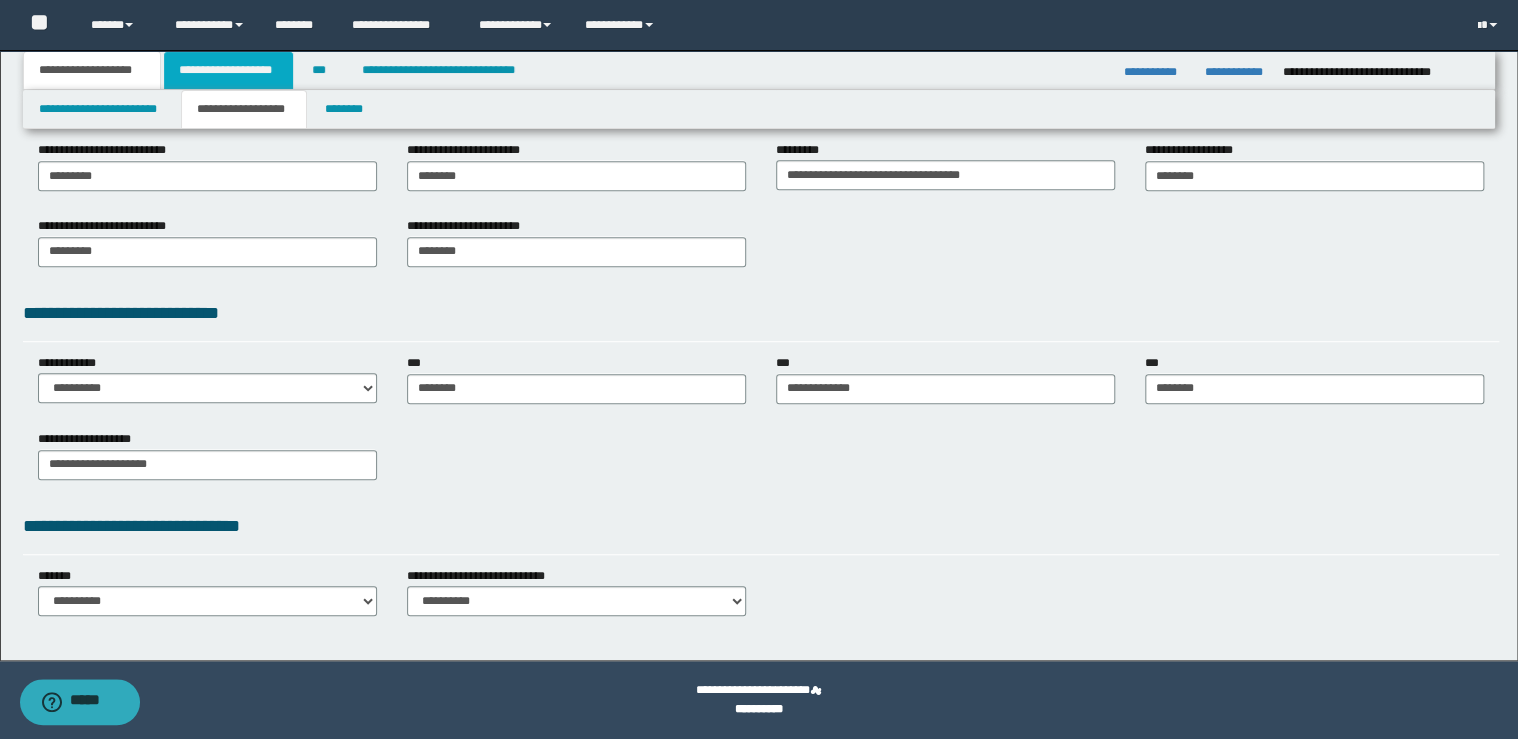 click on "**********" at bounding box center [228, 70] 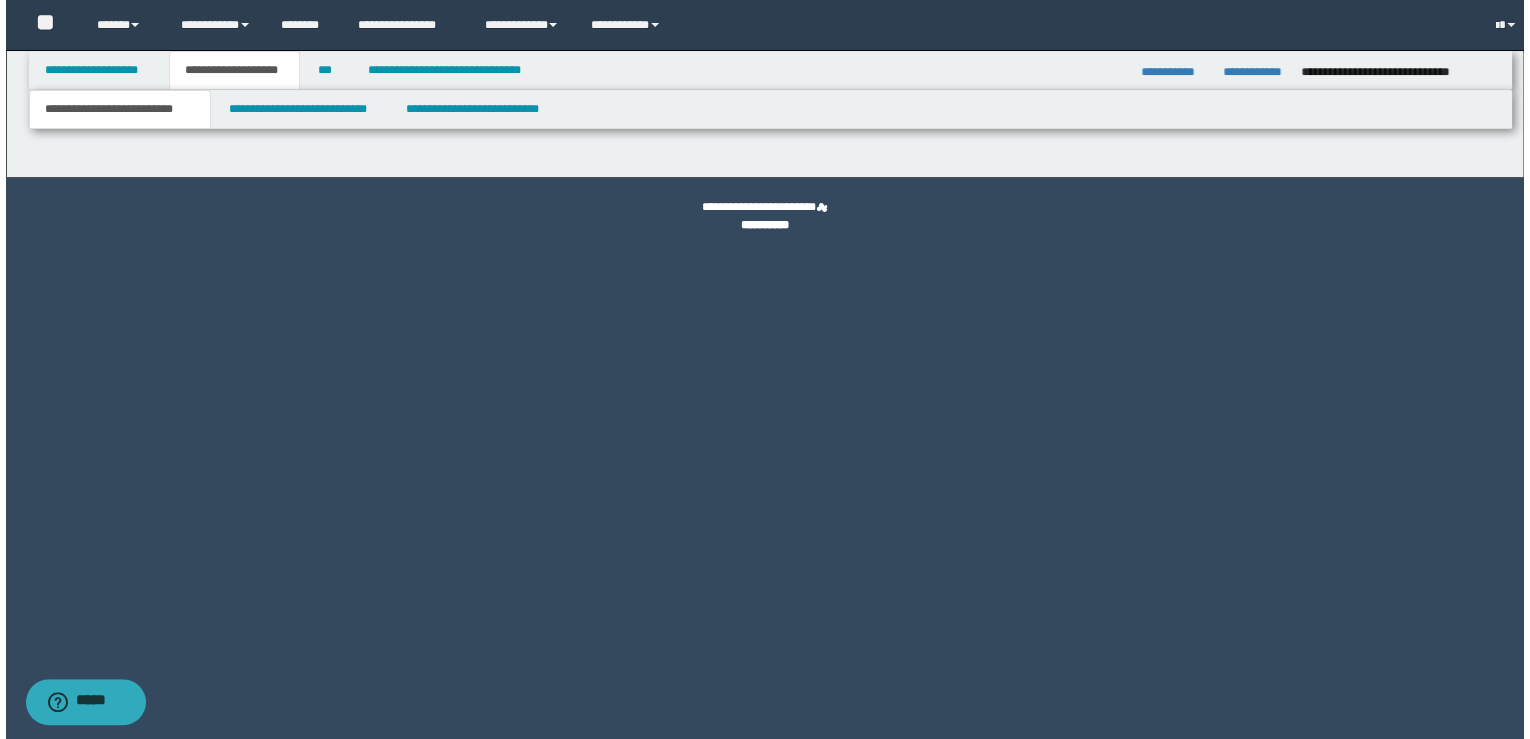scroll, scrollTop: 0, scrollLeft: 0, axis: both 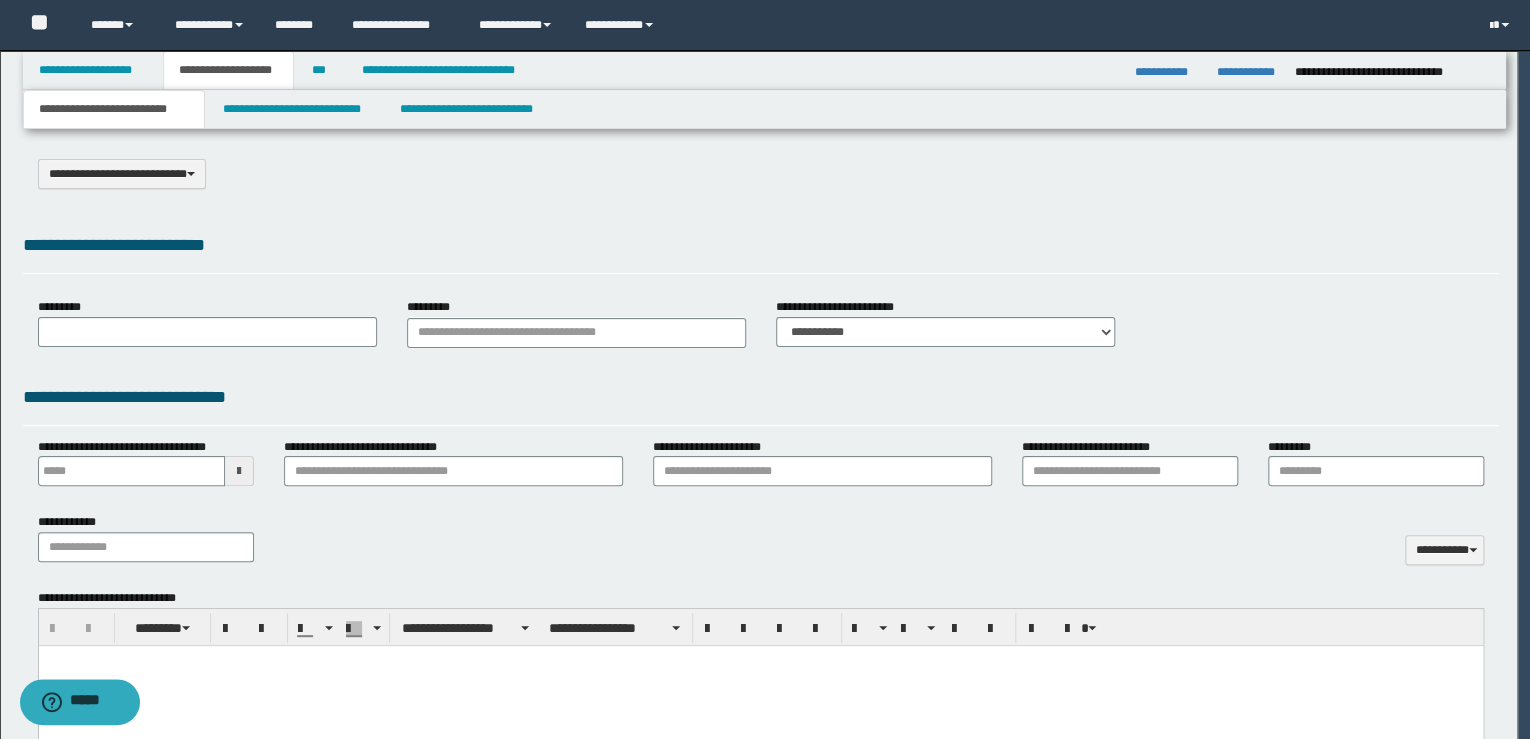 type on "**********" 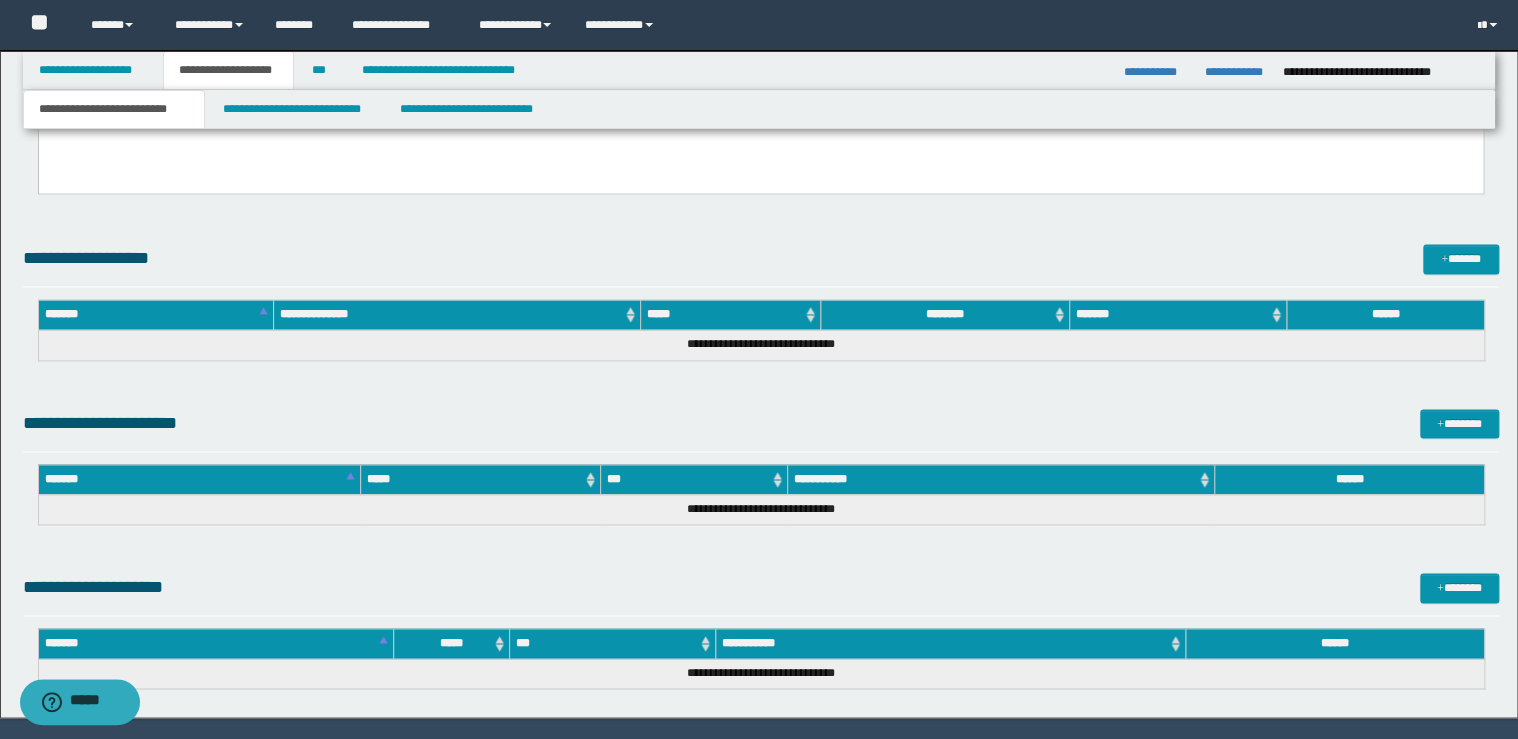 scroll, scrollTop: 1272, scrollLeft: 0, axis: vertical 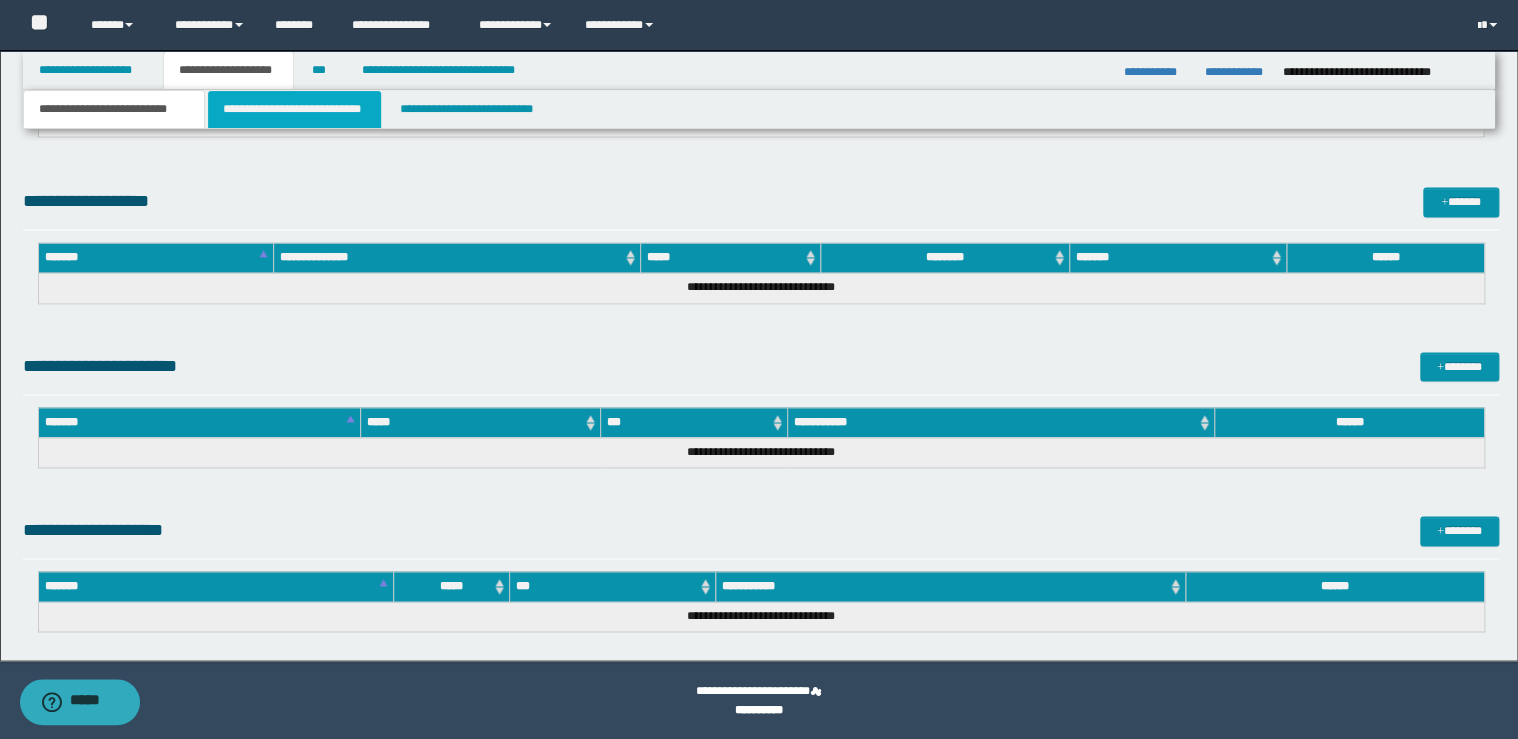 click on "**********" at bounding box center (294, 109) 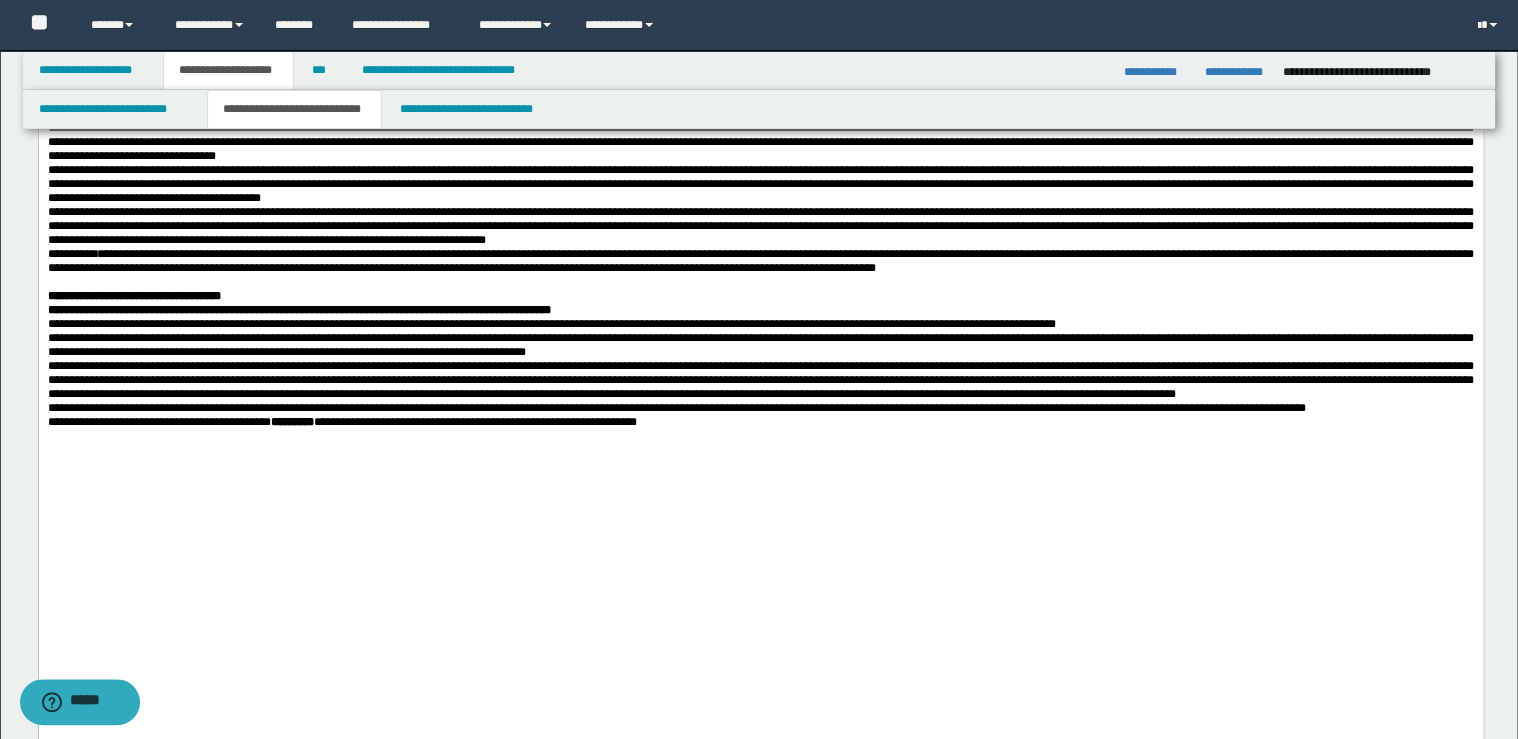 scroll, scrollTop: 1600, scrollLeft: 0, axis: vertical 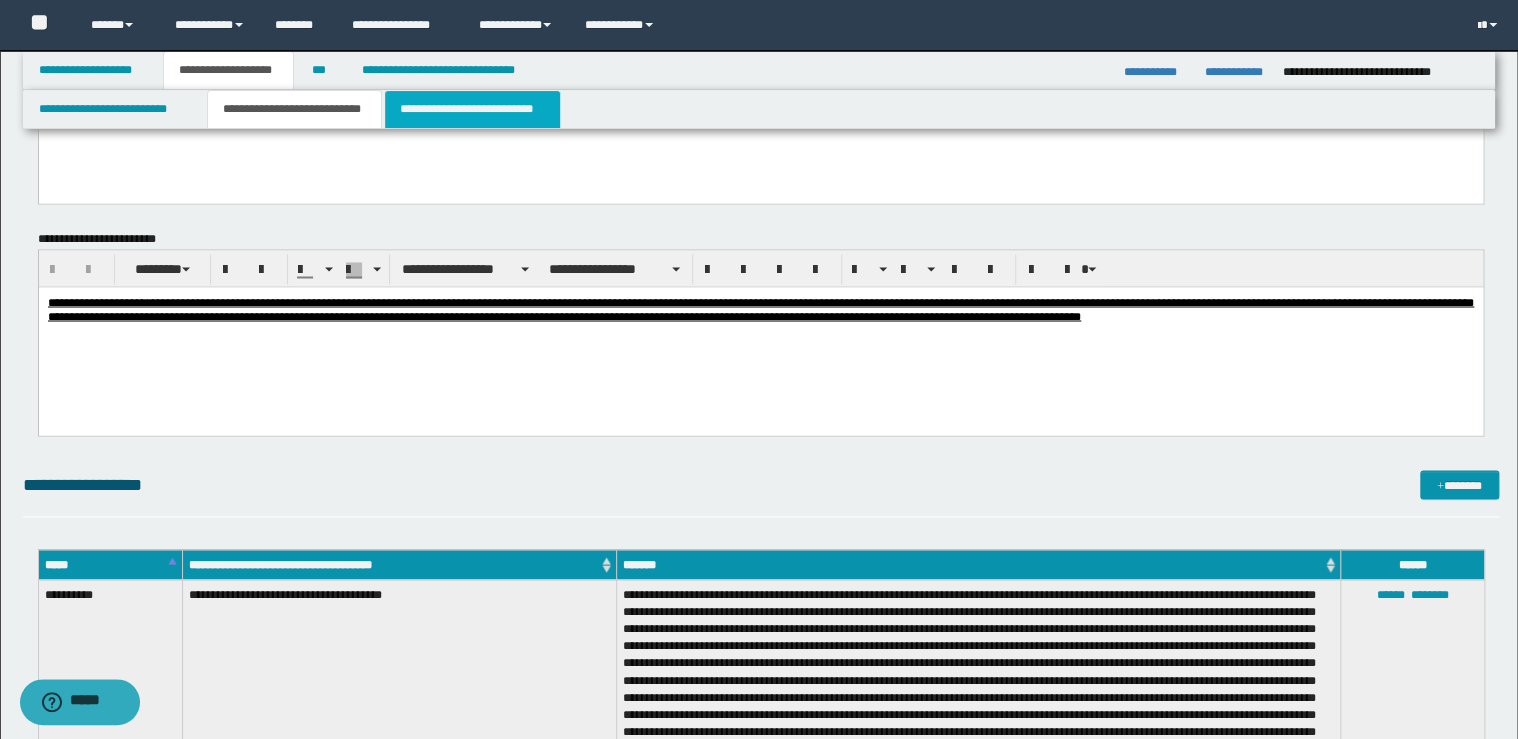 click on "**********" at bounding box center (472, 109) 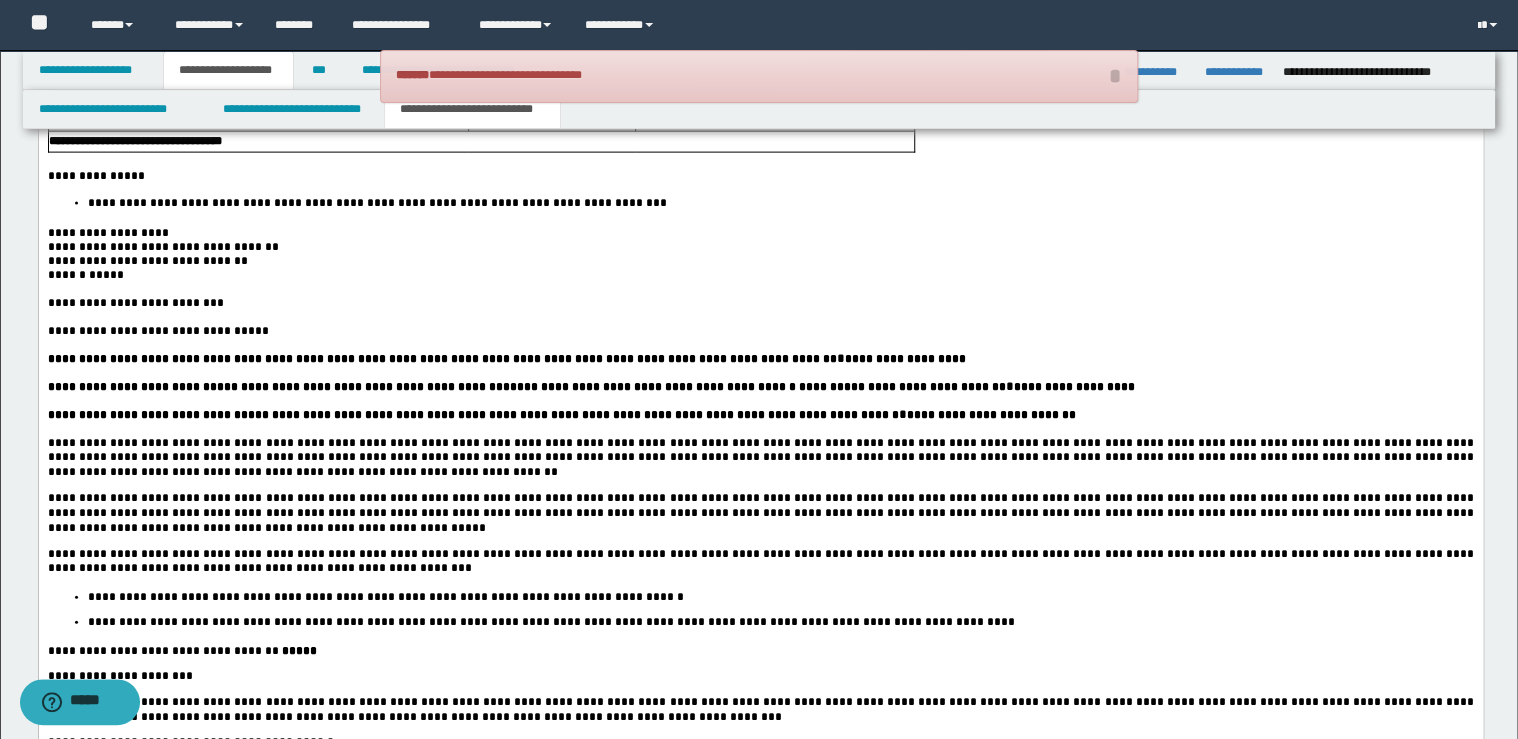 scroll, scrollTop: 1840, scrollLeft: 0, axis: vertical 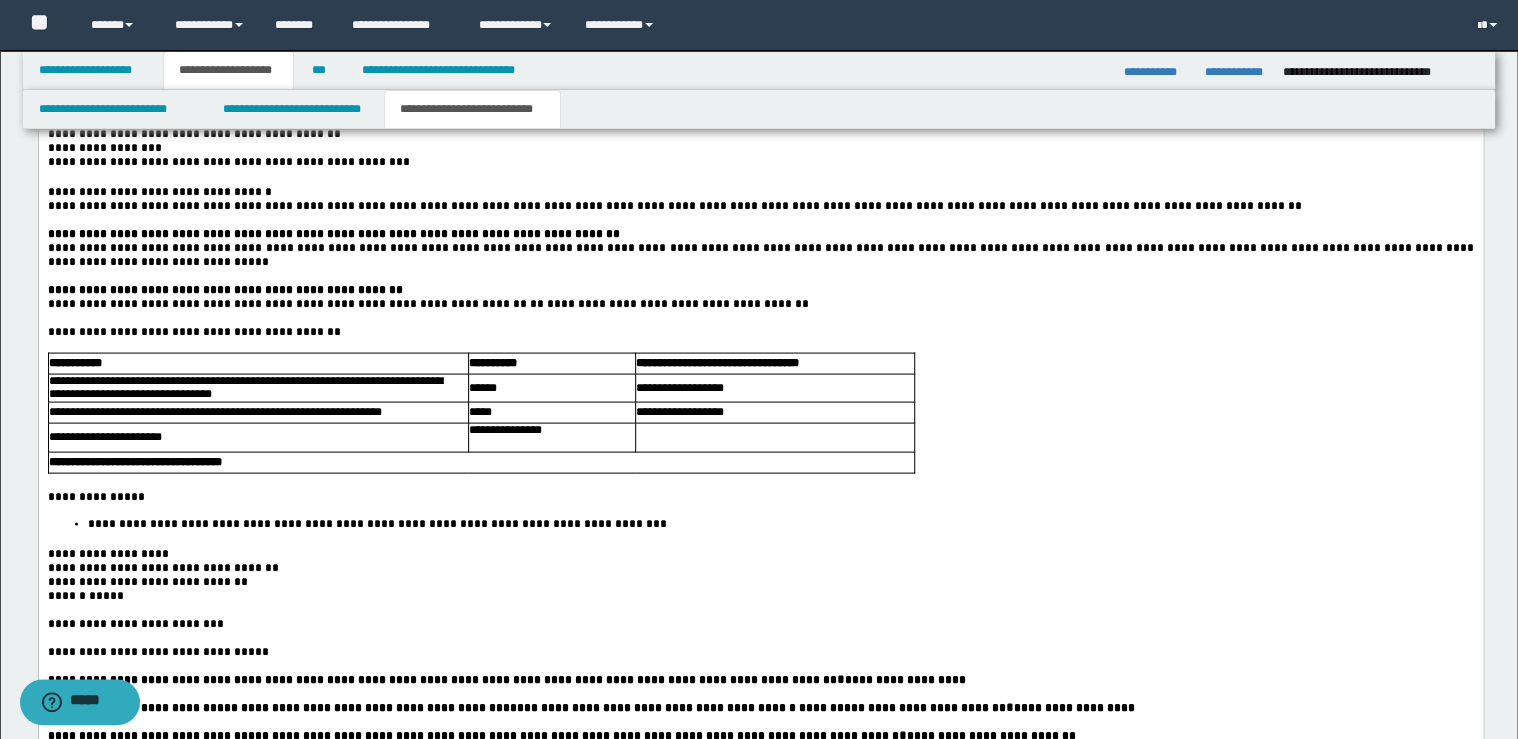 click at bounding box center (772, 276) 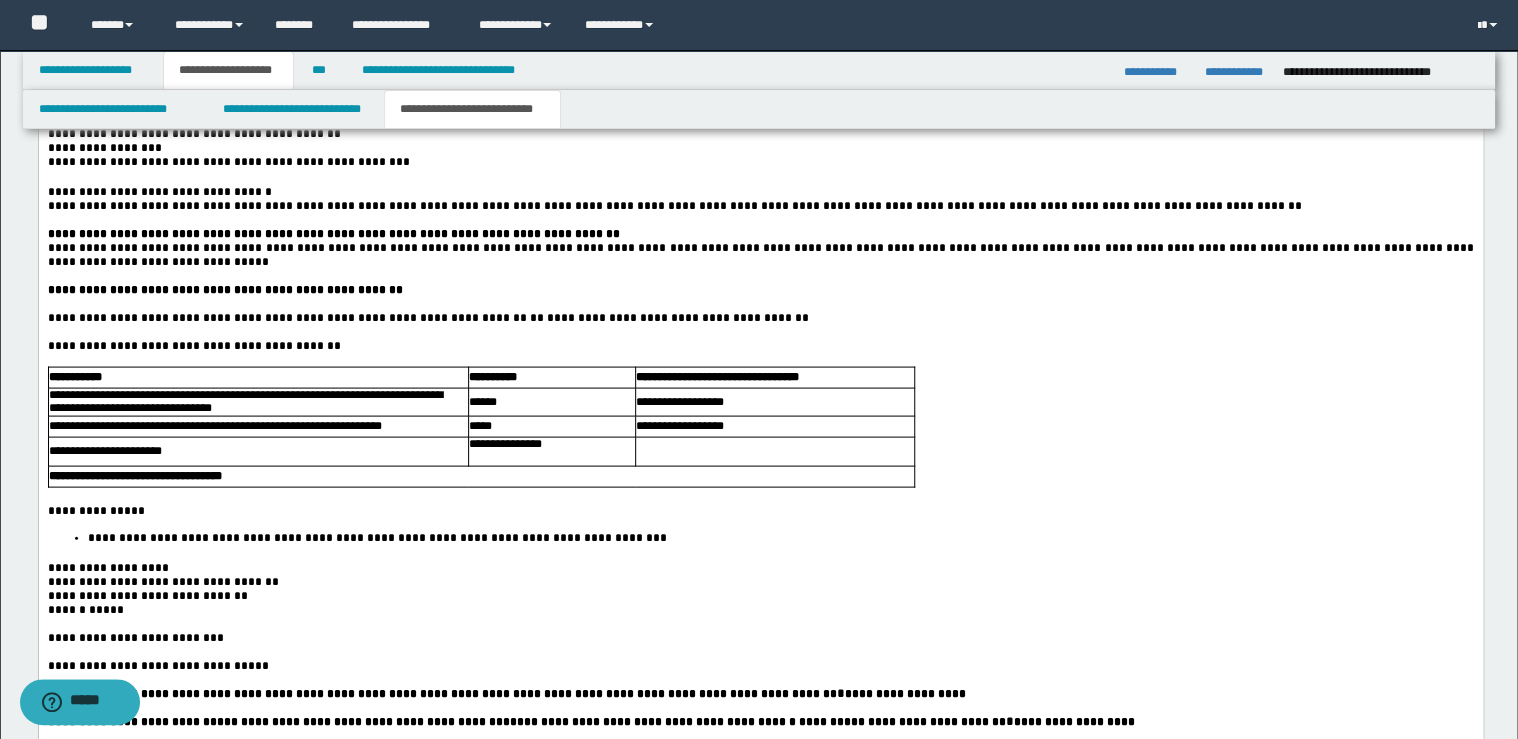click at bounding box center (760, 220) 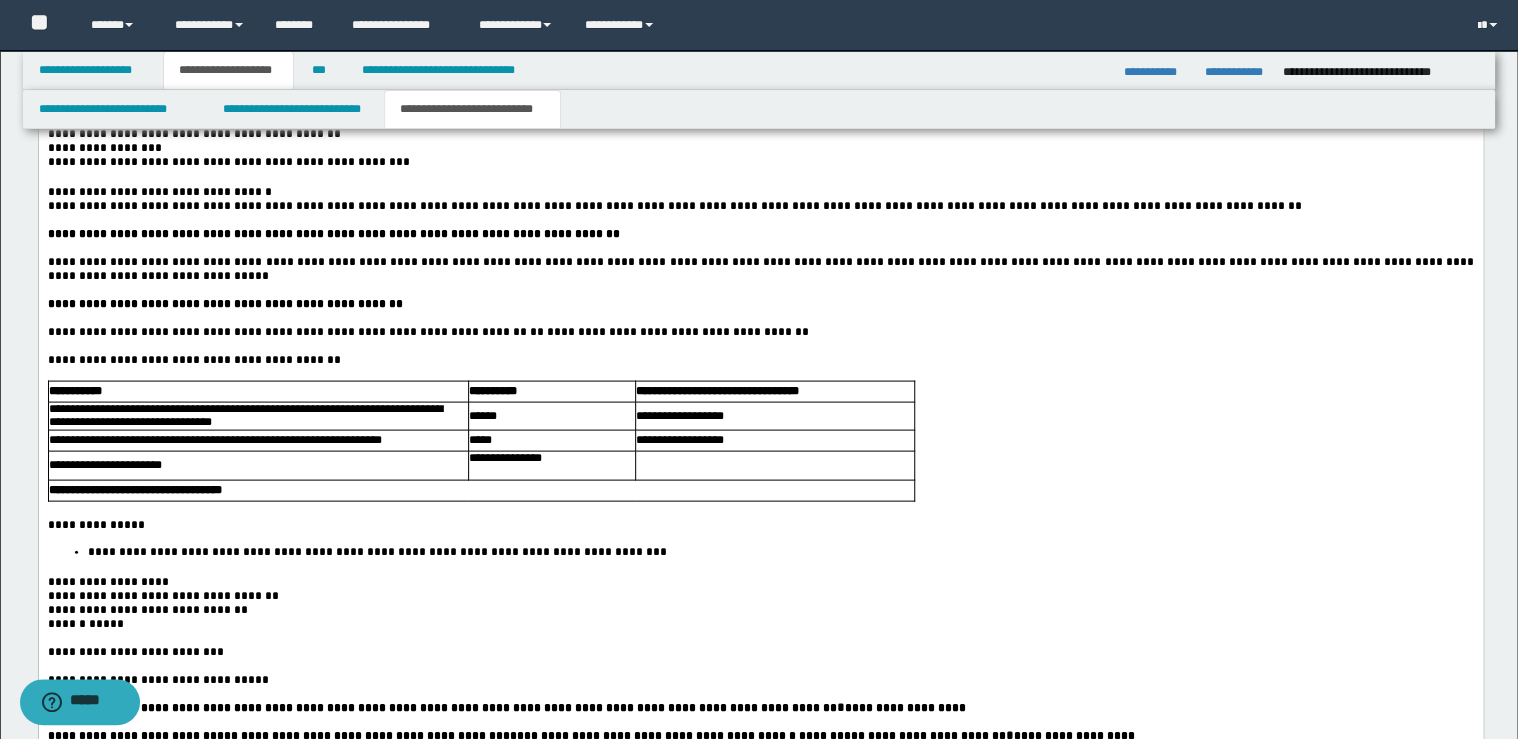click on "**********" at bounding box center (760, 582) 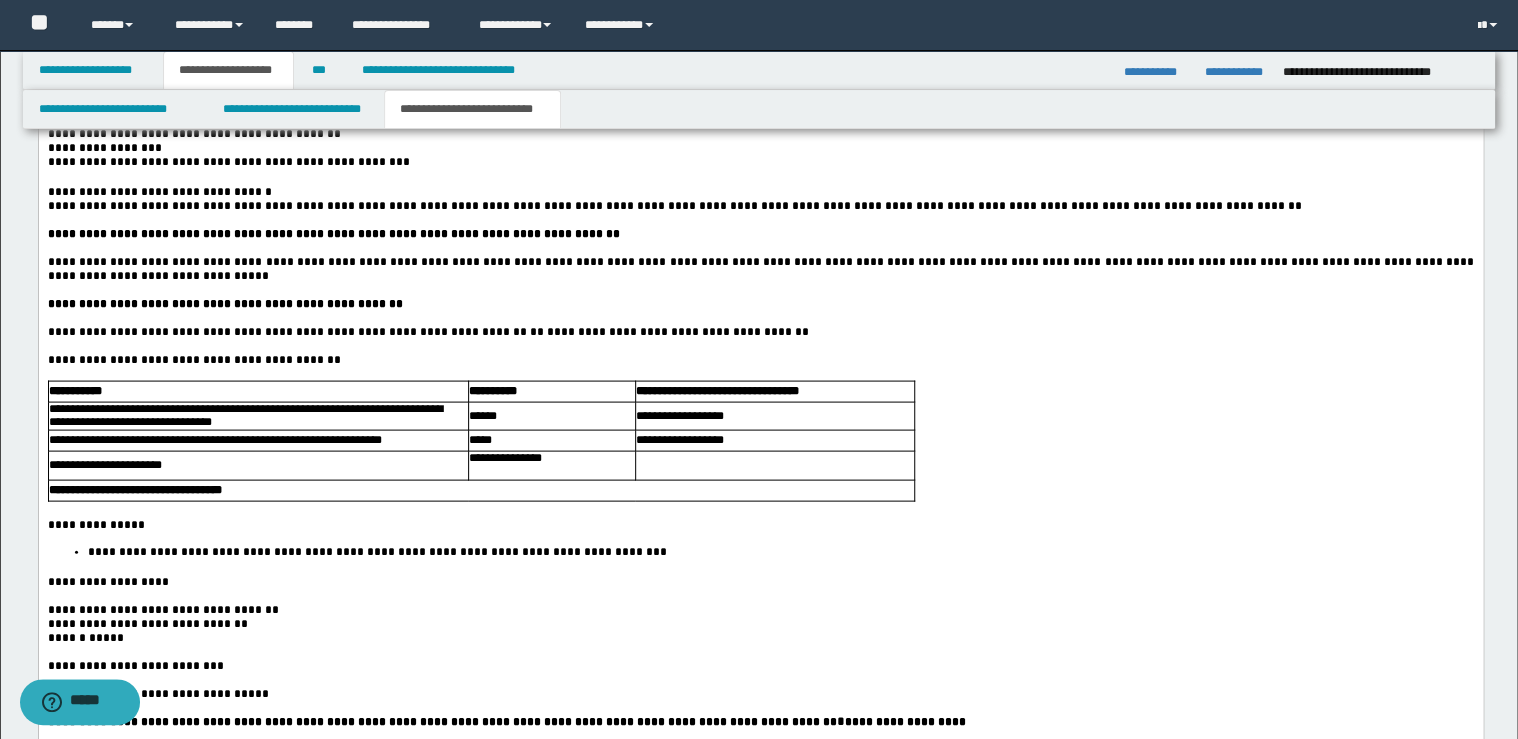 click on "**********" at bounding box center (760, 610) 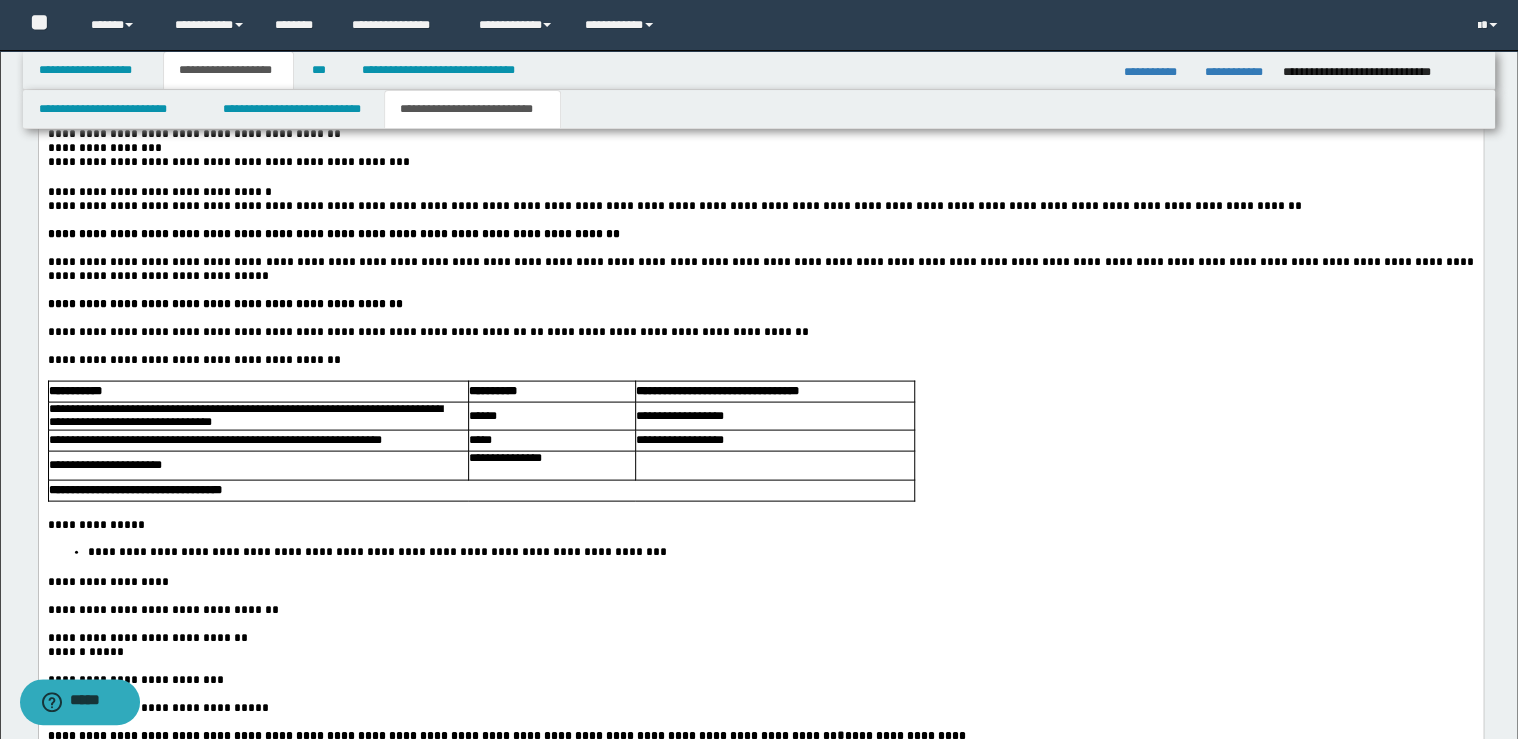 click on "**********" at bounding box center [760, 638] 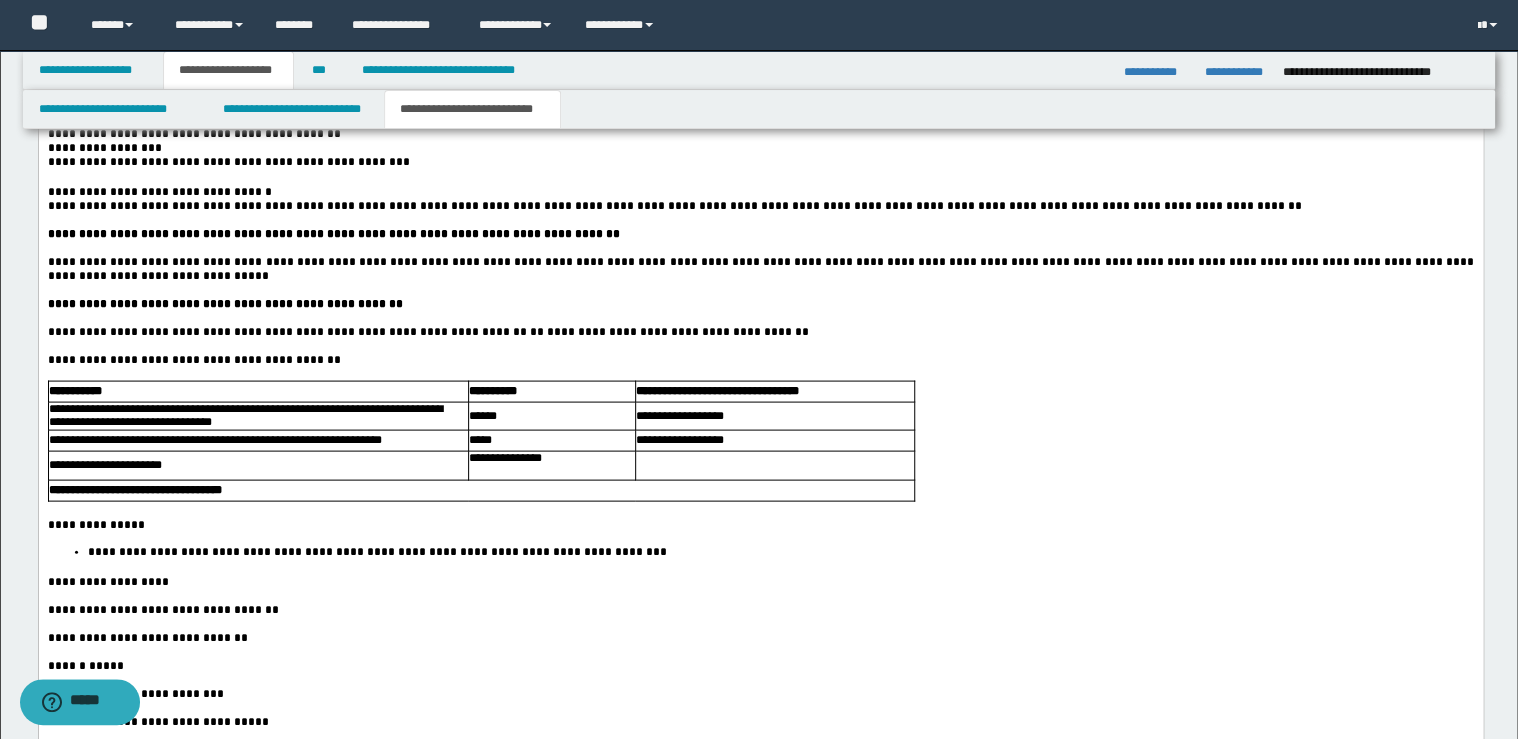 scroll, scrollTop: 1600, scrollLeft: 0, axis: vertical 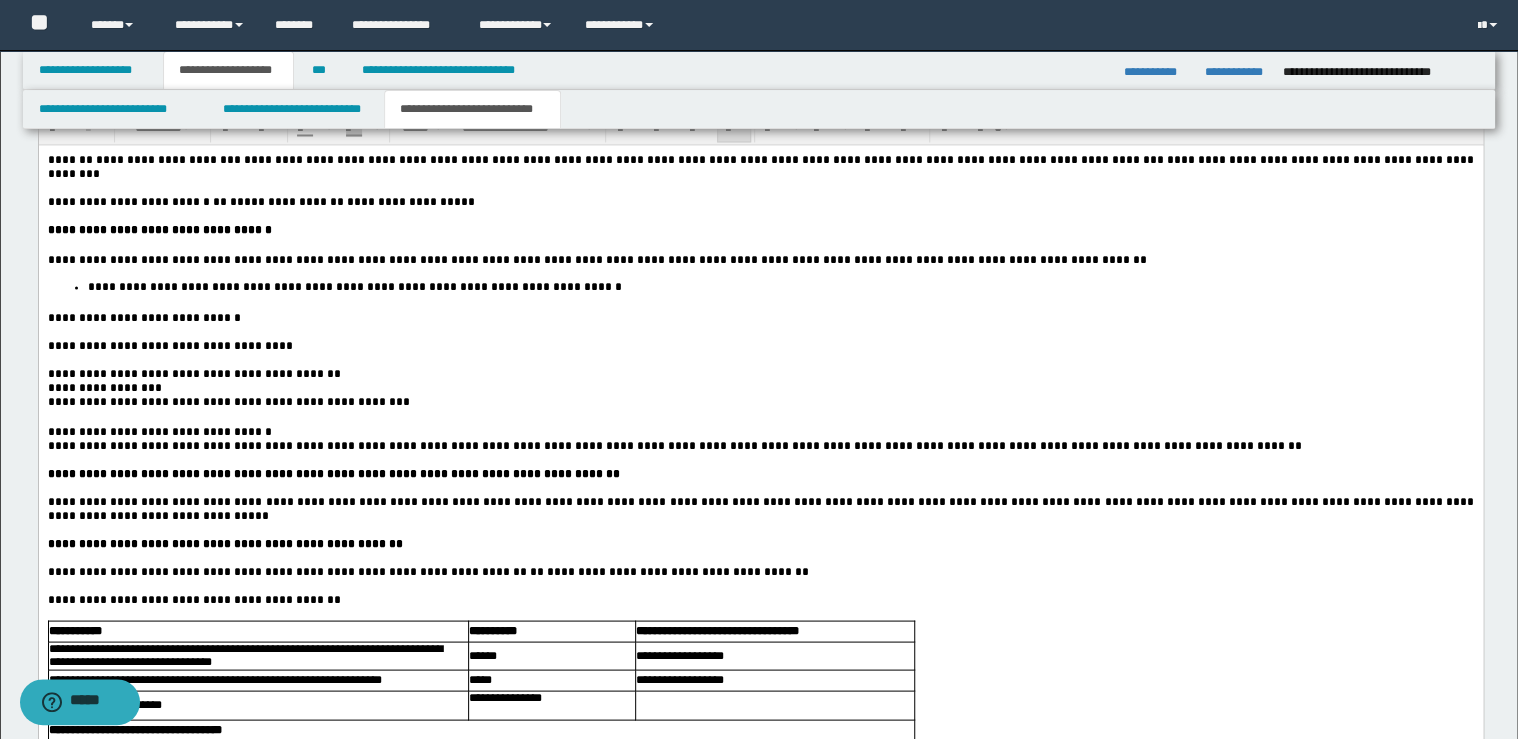 click on "**********" at bounding box center (760, 431) 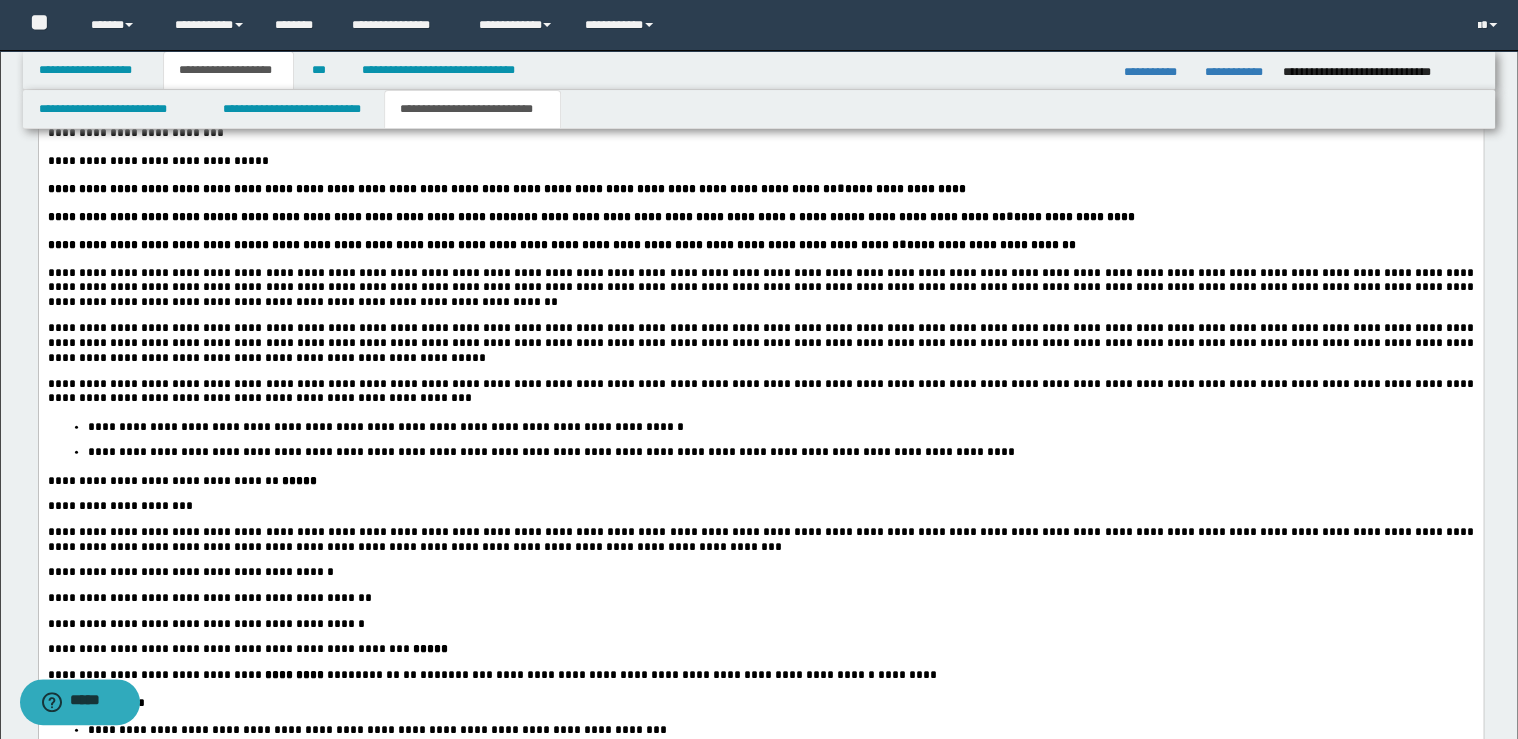scroll, scrollTop: 2560, scrollLeft: 0, axis: vertical 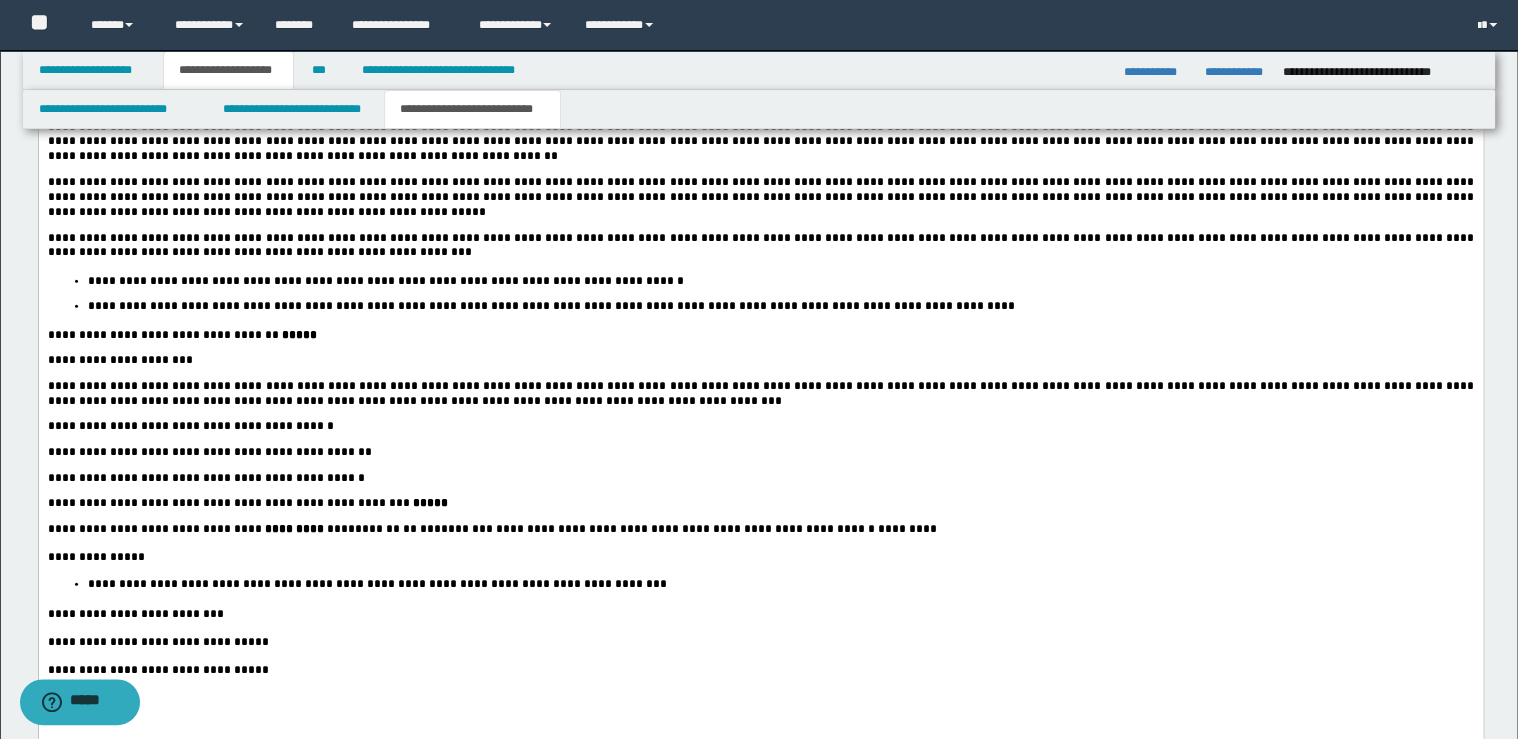click on "**********" at bounding box center [761, 245] 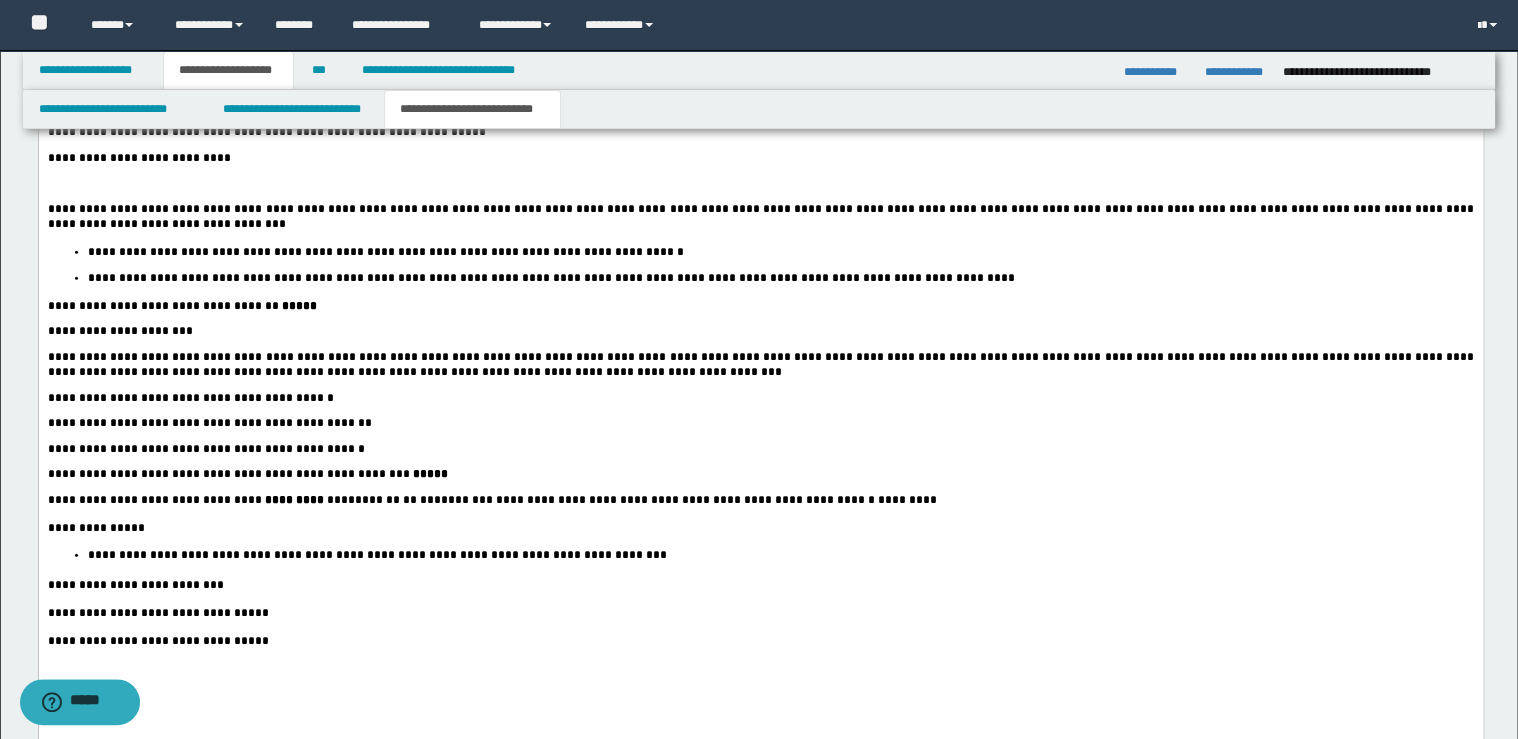 type 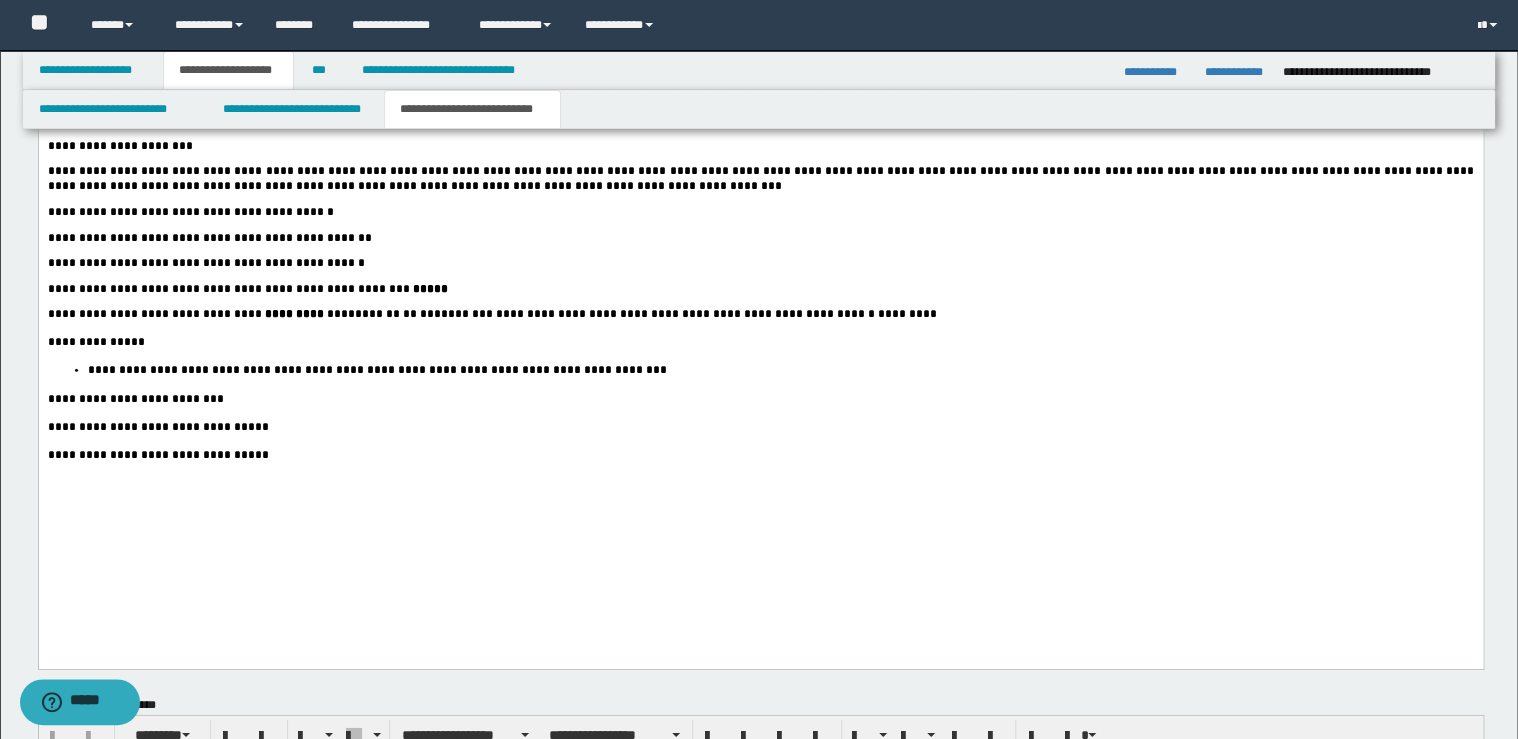 scroll, scrollTop: 2640, scrollLeft: 0, axis: vertical 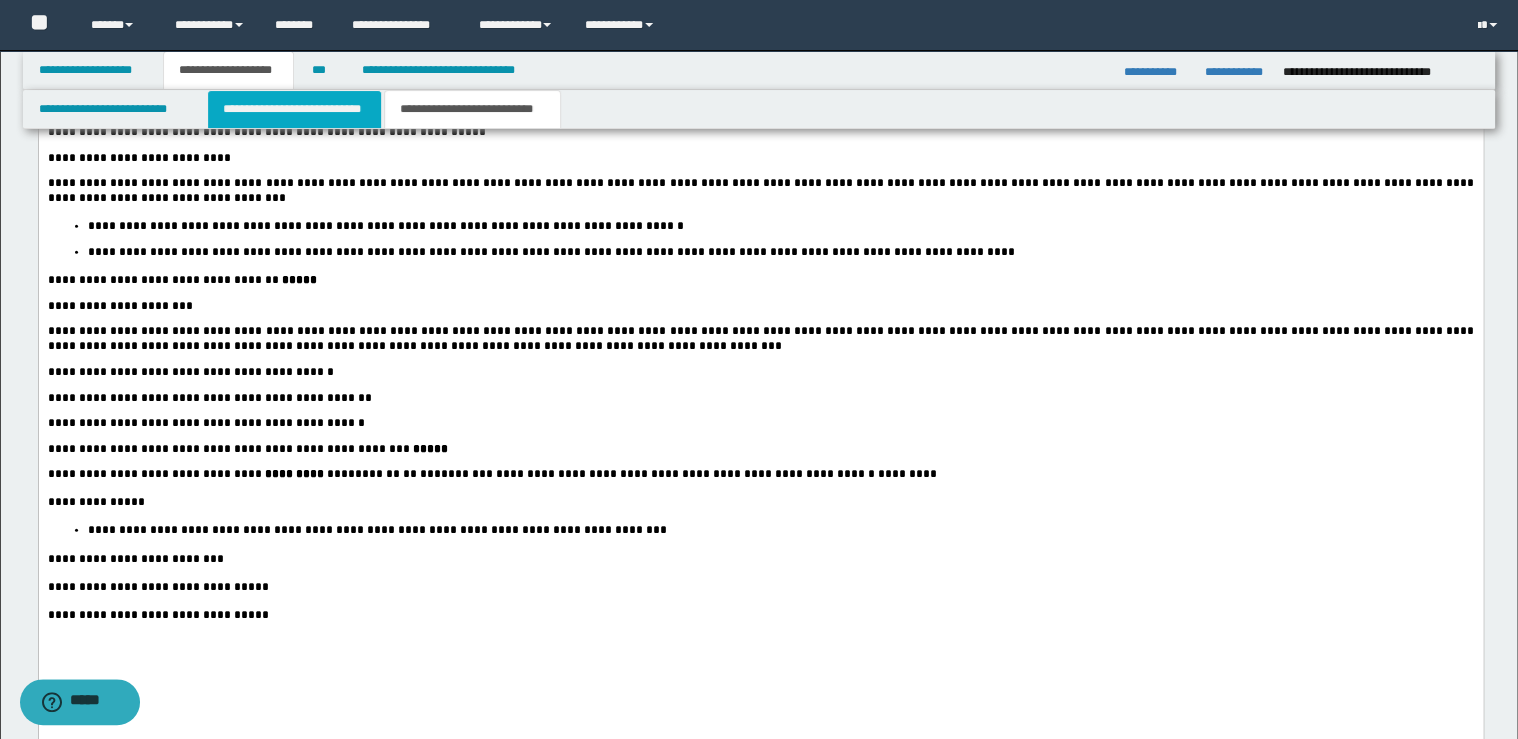click on "**********" at bounding box center (294, 109) 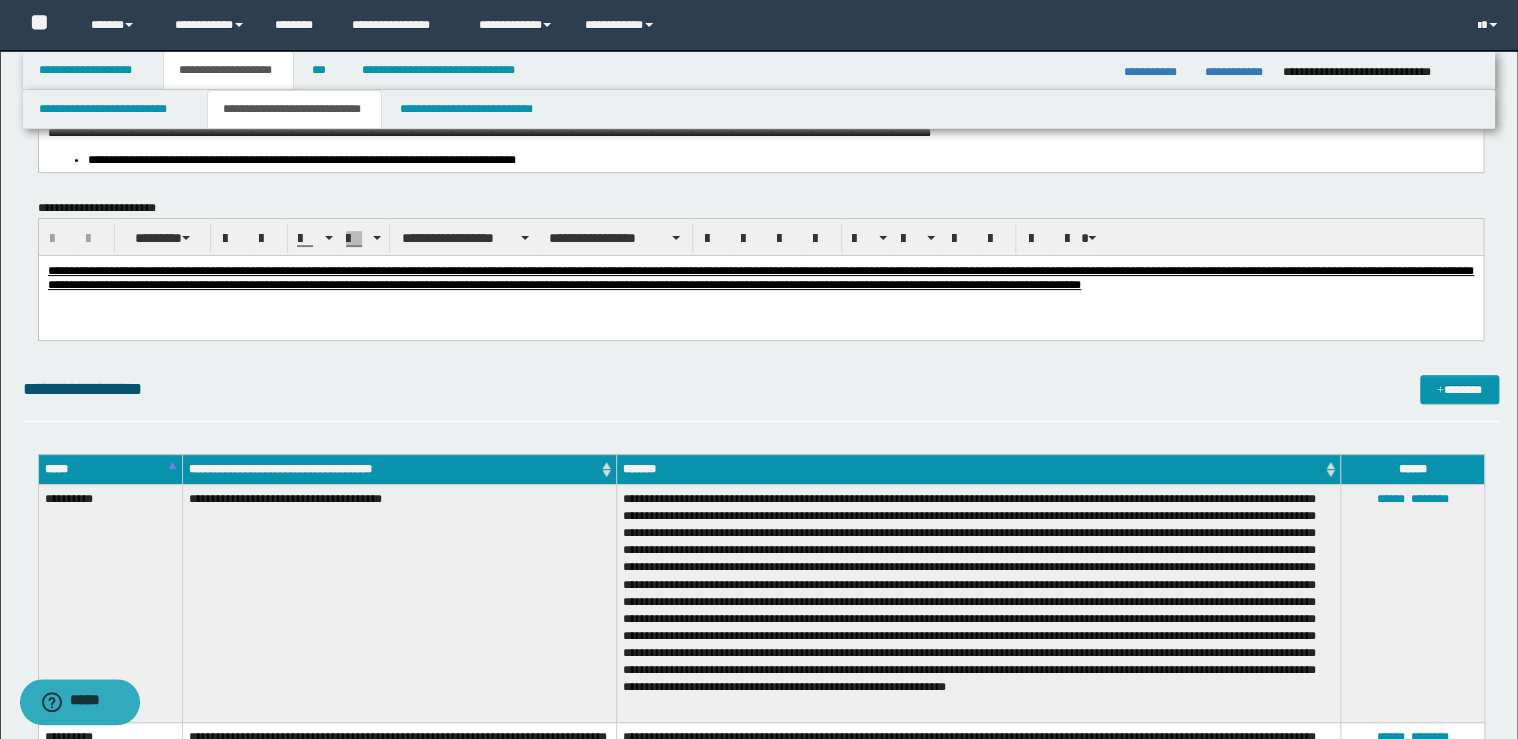 scroll, scrollTop: 0, scrollLeft: 0, axis: both 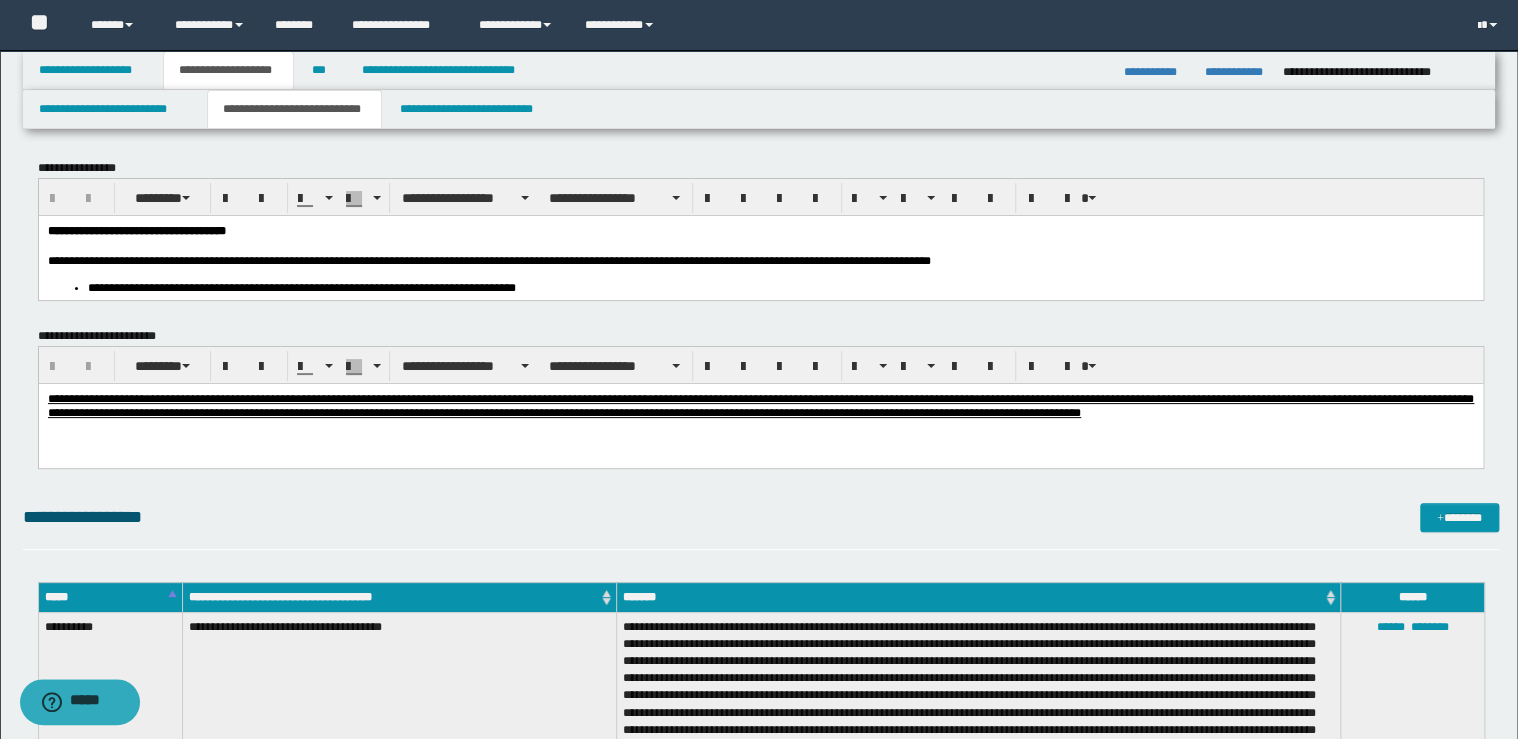 click on "**********" at bounding box center (301, 287) 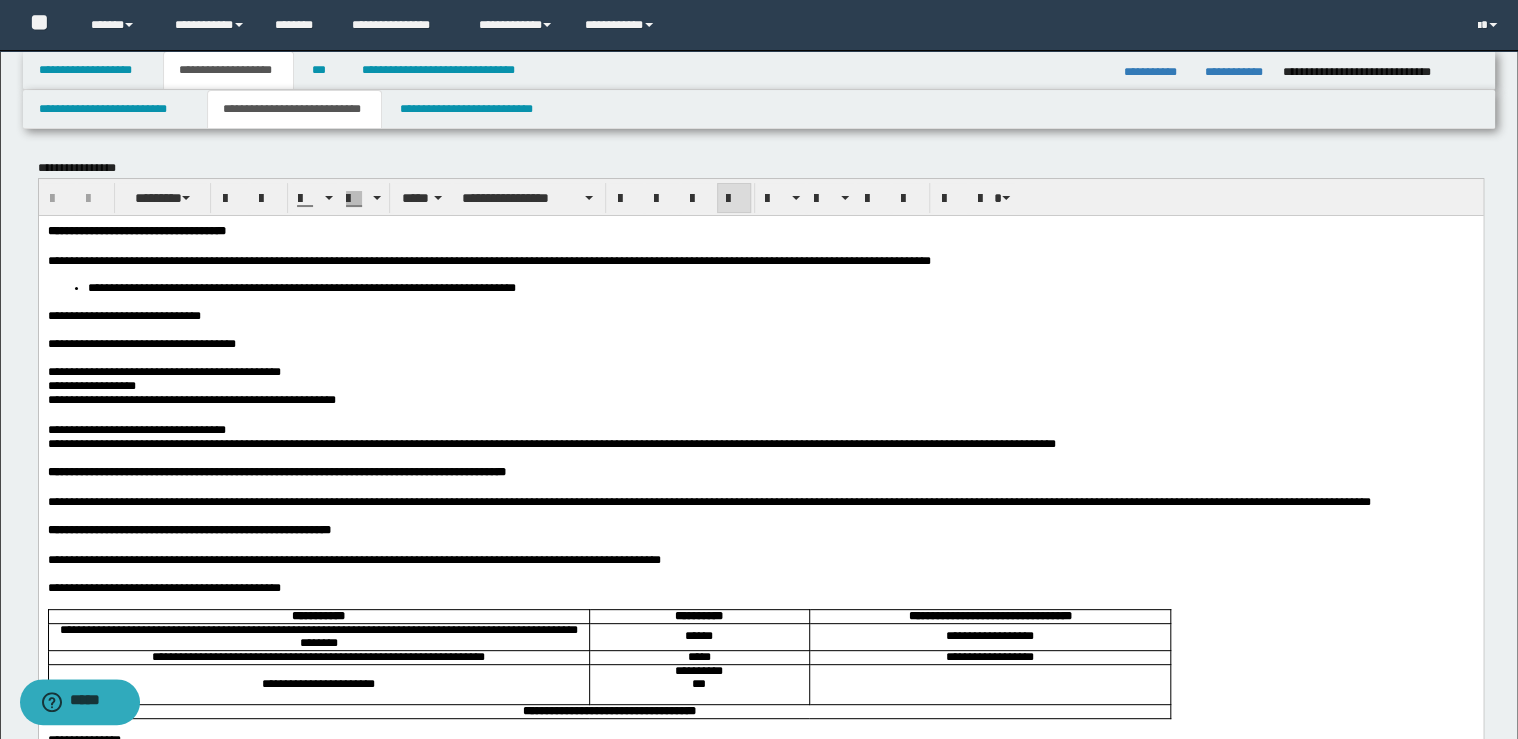 click on "**********" at bounding box center [760, 371] 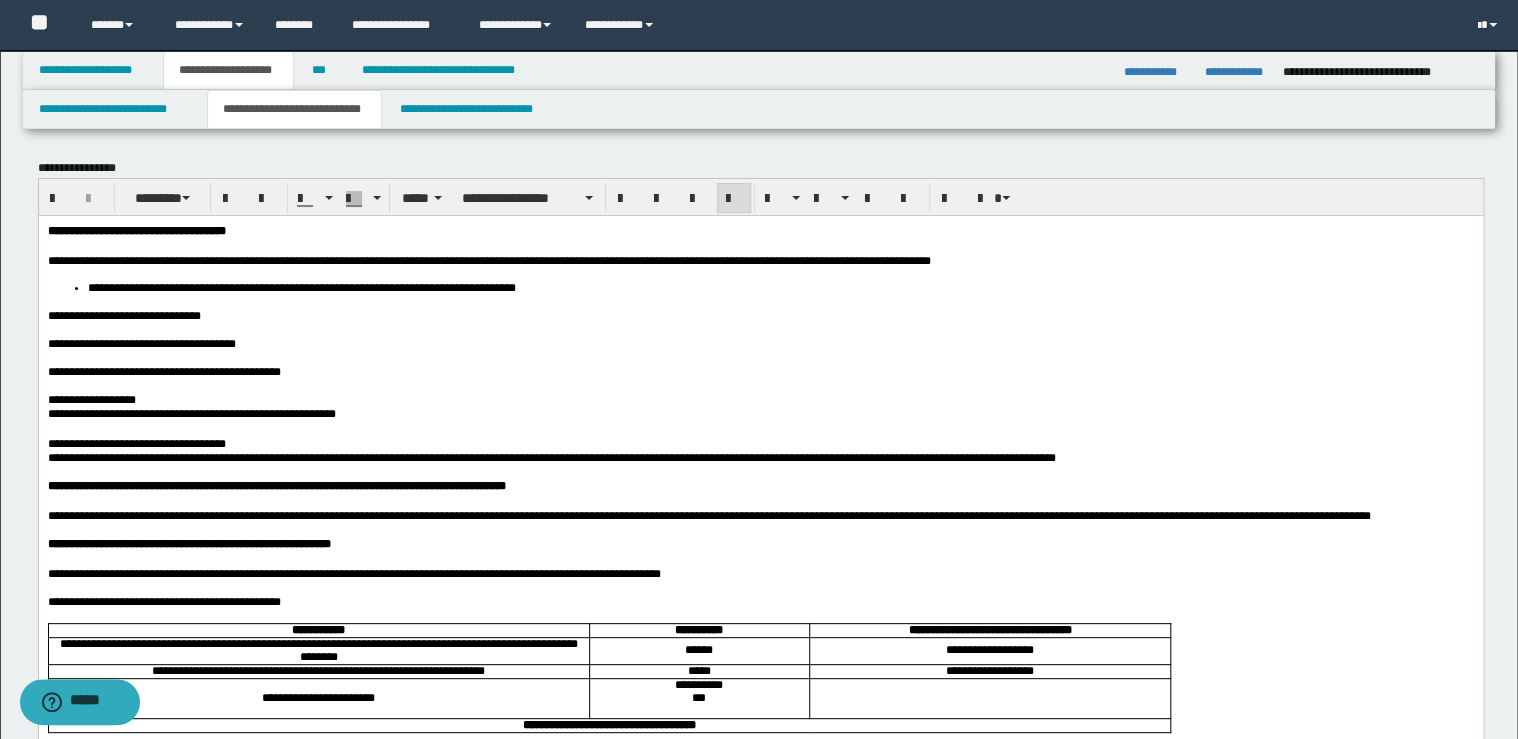 click on "**********" at bounding box center (760, 443) 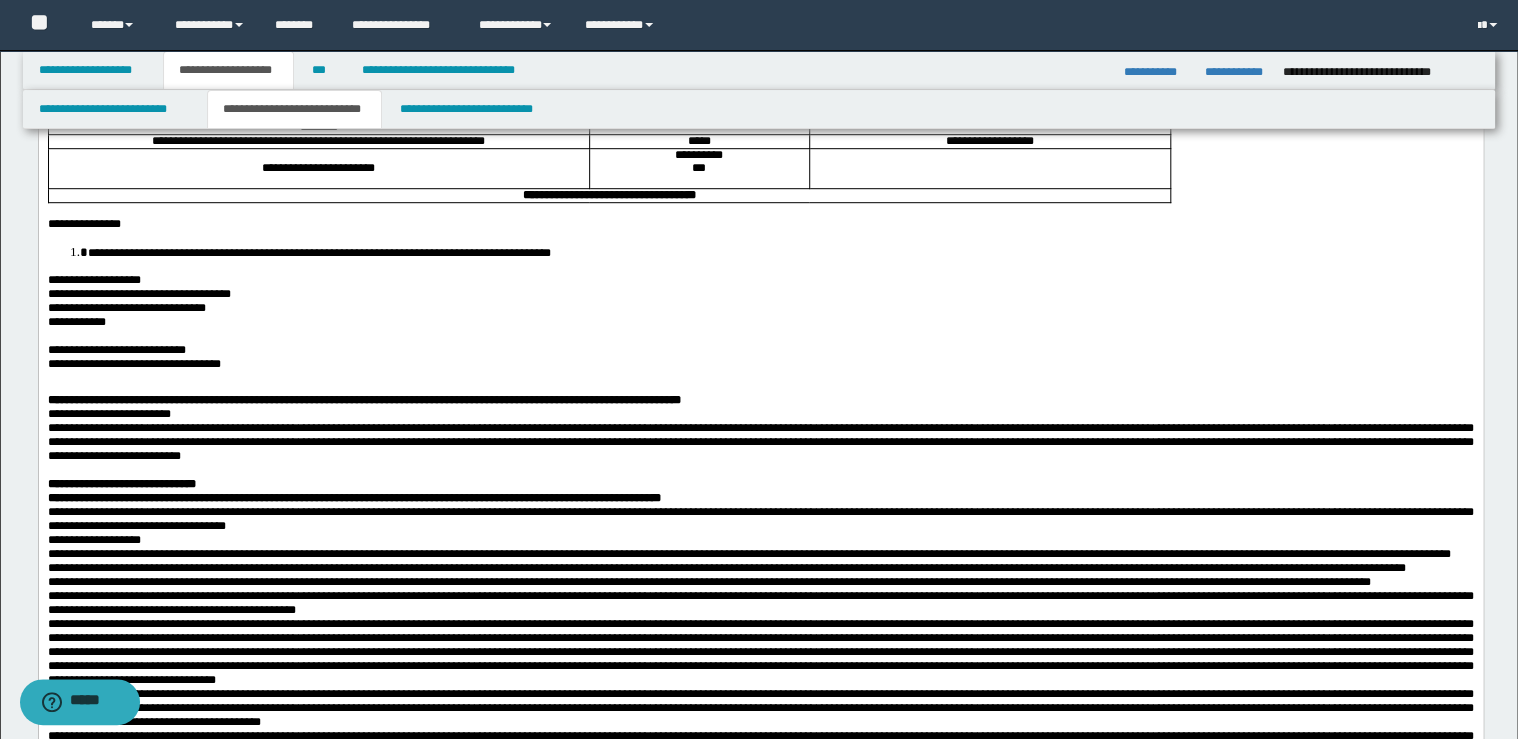scroll, scrollTop: 560, scrollLeft: 0, axis: vertical 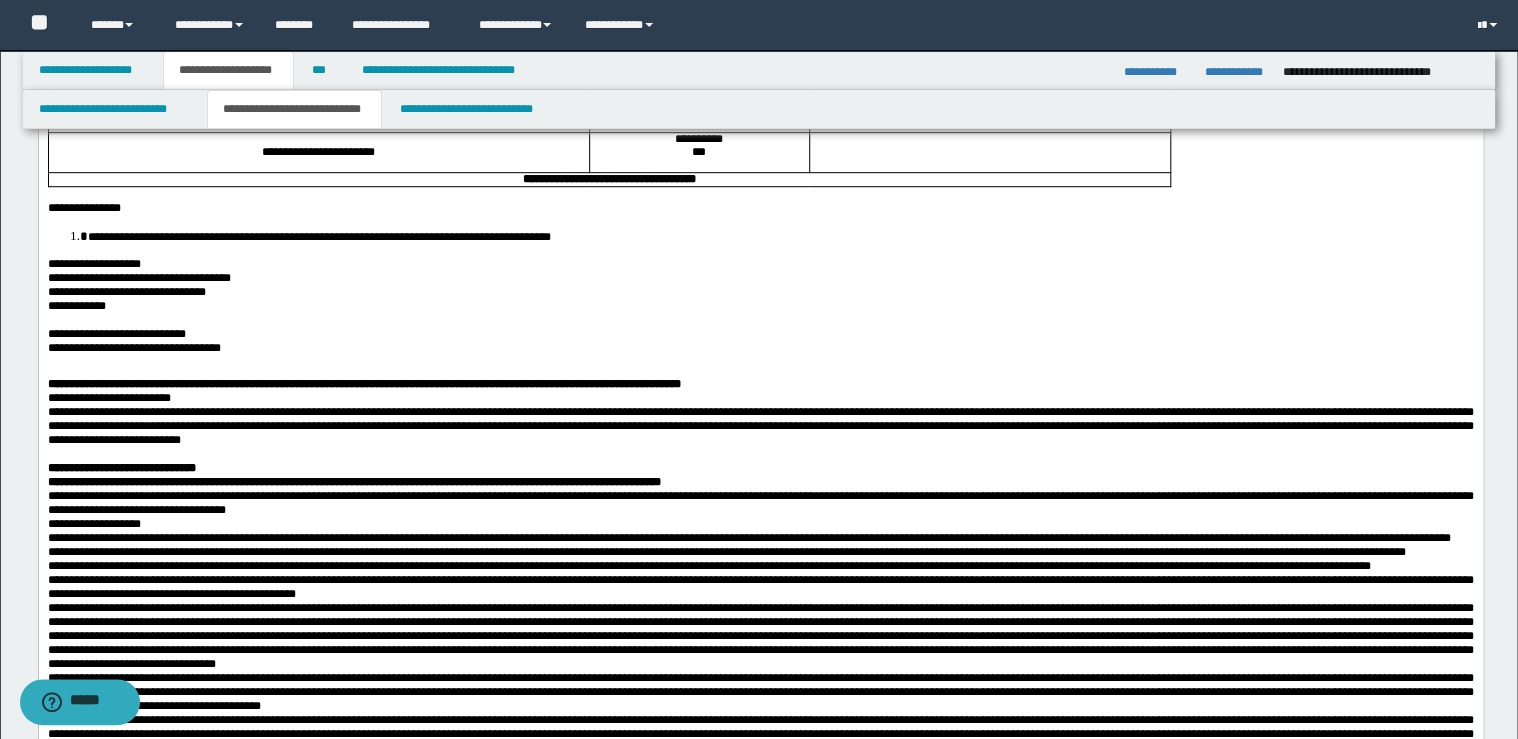 click on "**********" at bounding box center [760, 264] 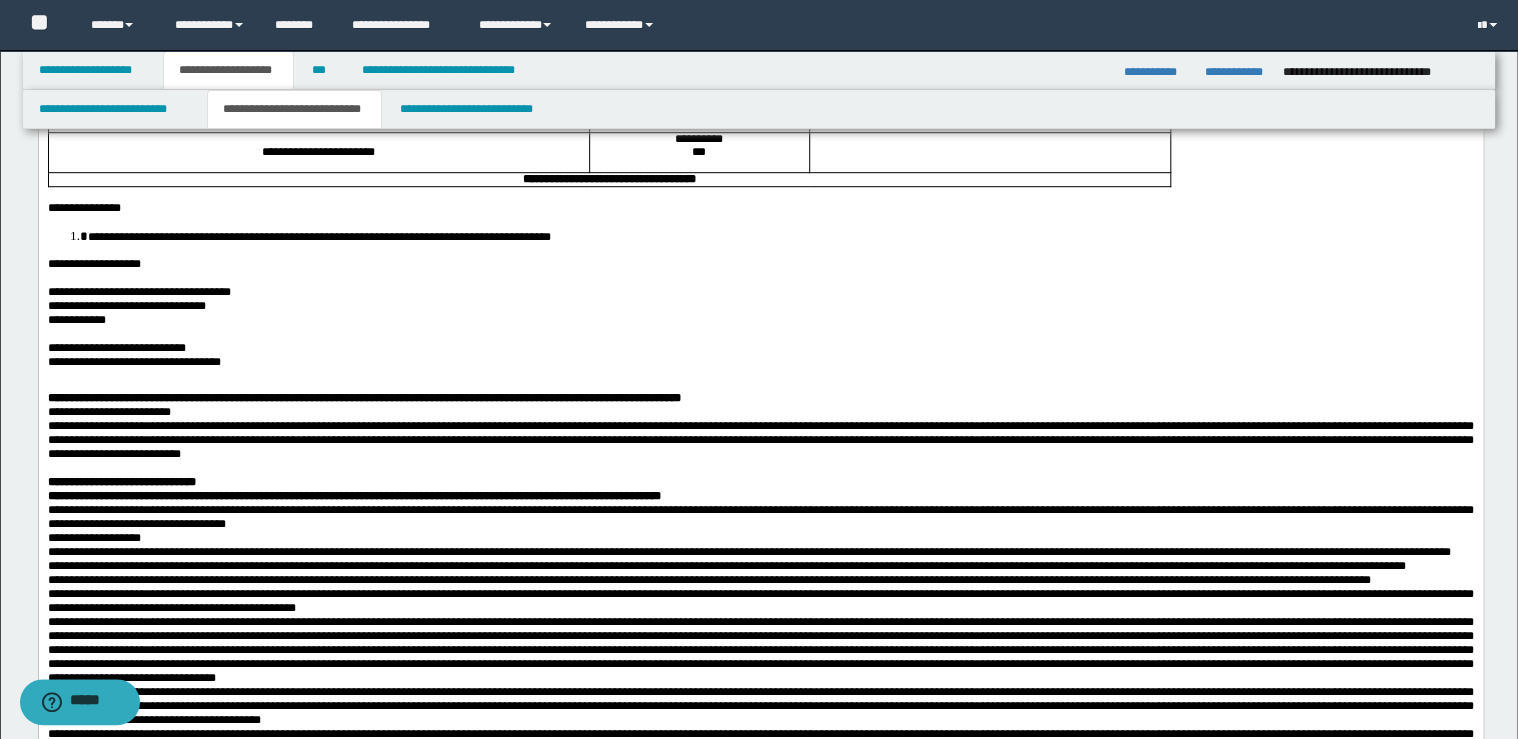click on "**********" at bounding box center [760, 292] 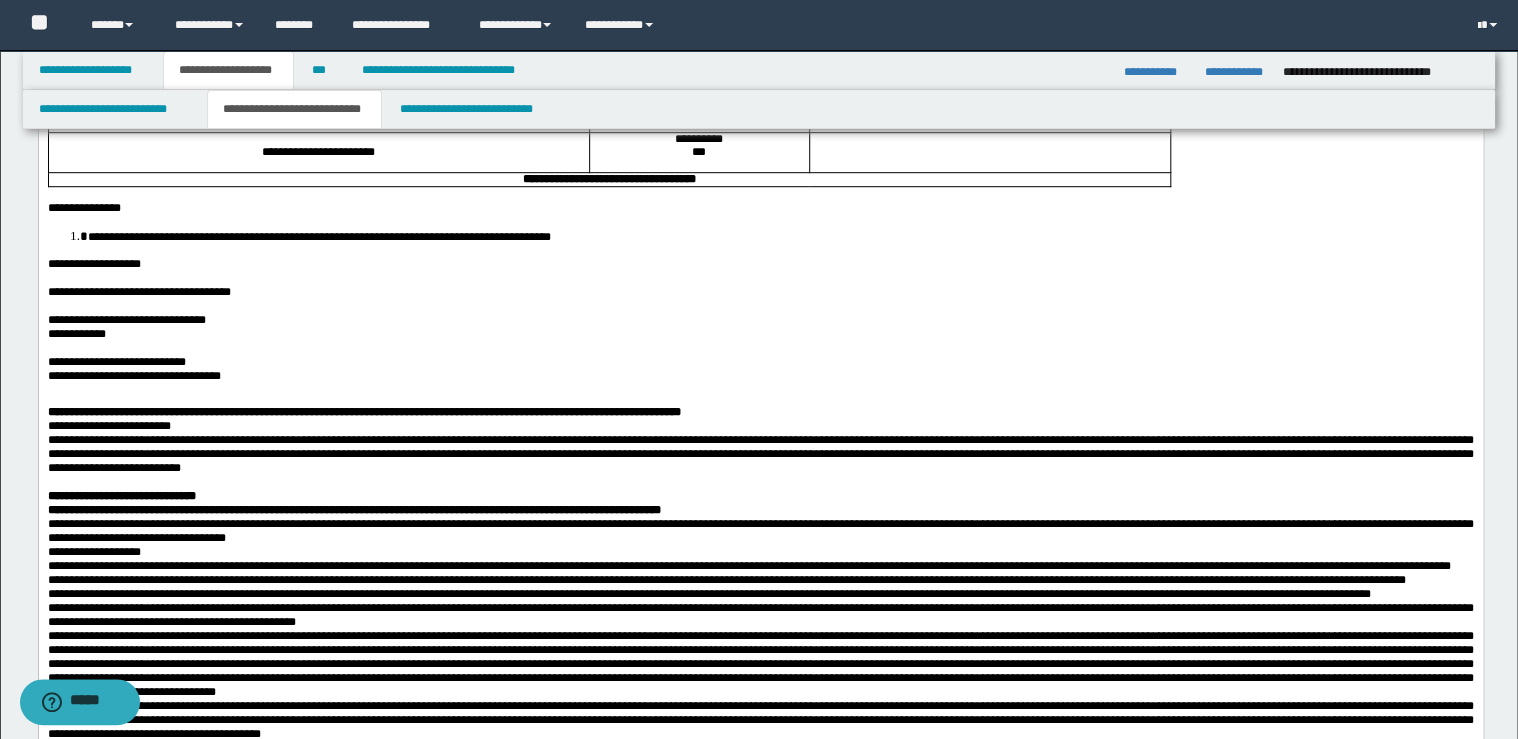 click on "**********" at bounding box center (760, 320) 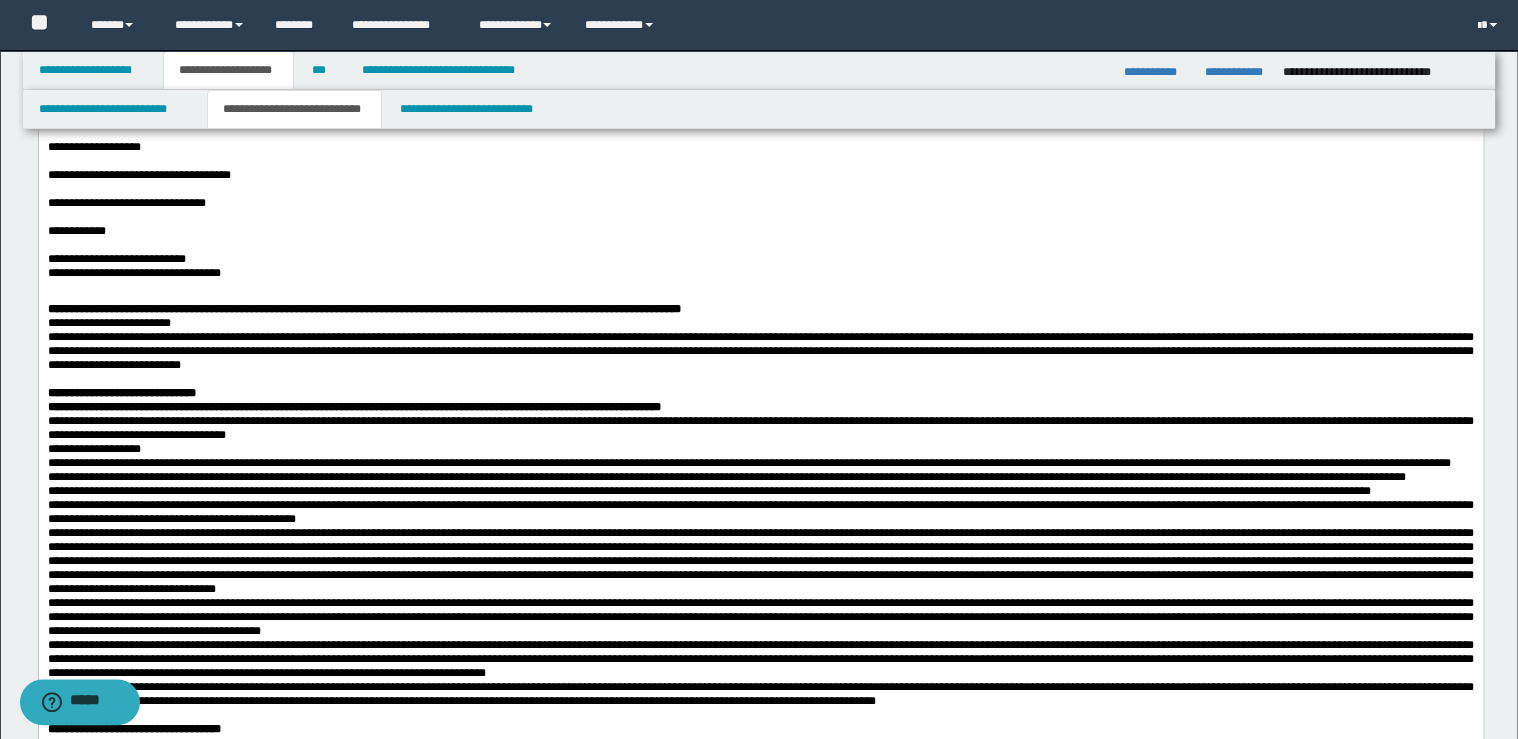 scroll, scrollTop: 880, scrollLeft: 0, axis: vertical 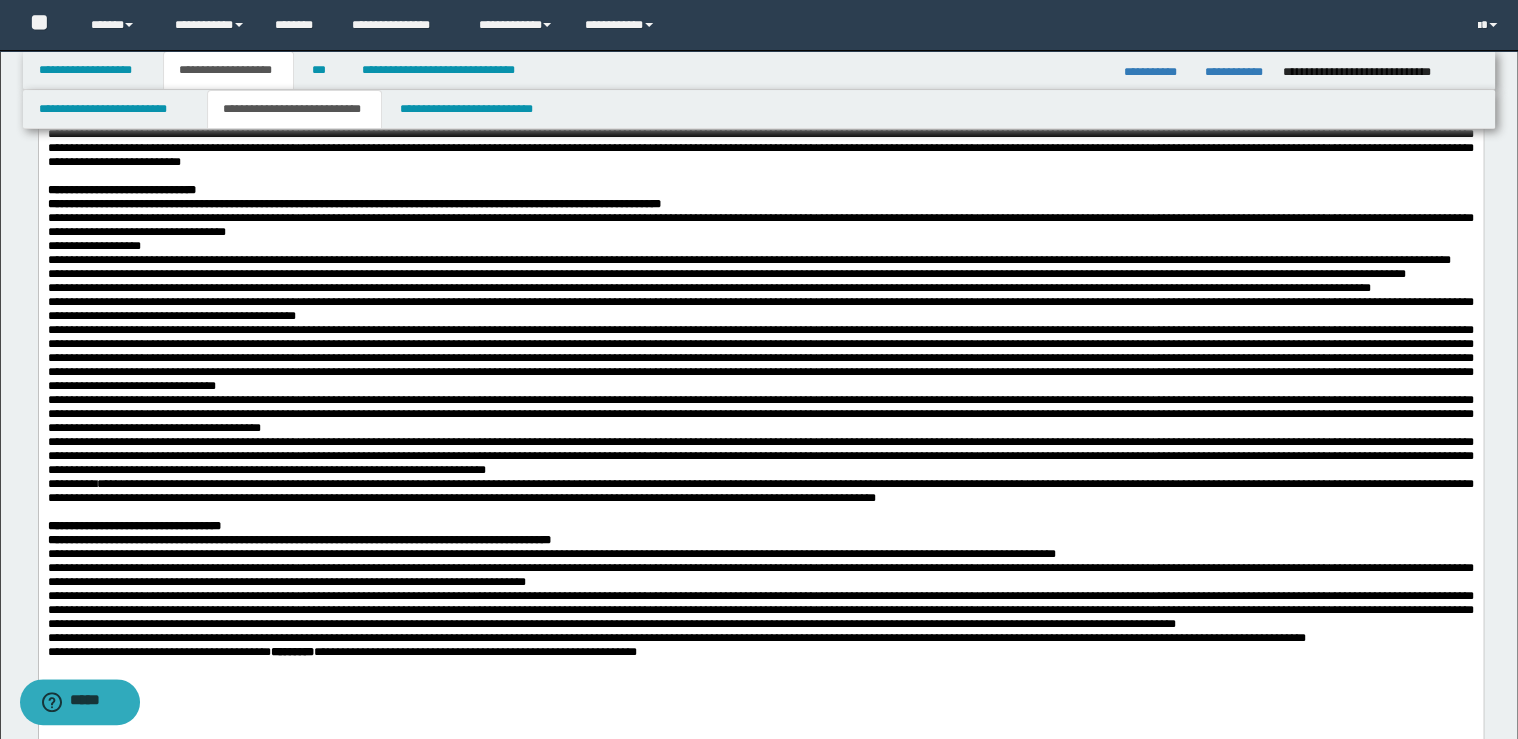 click on "**********" at bounding box center (760, 106) 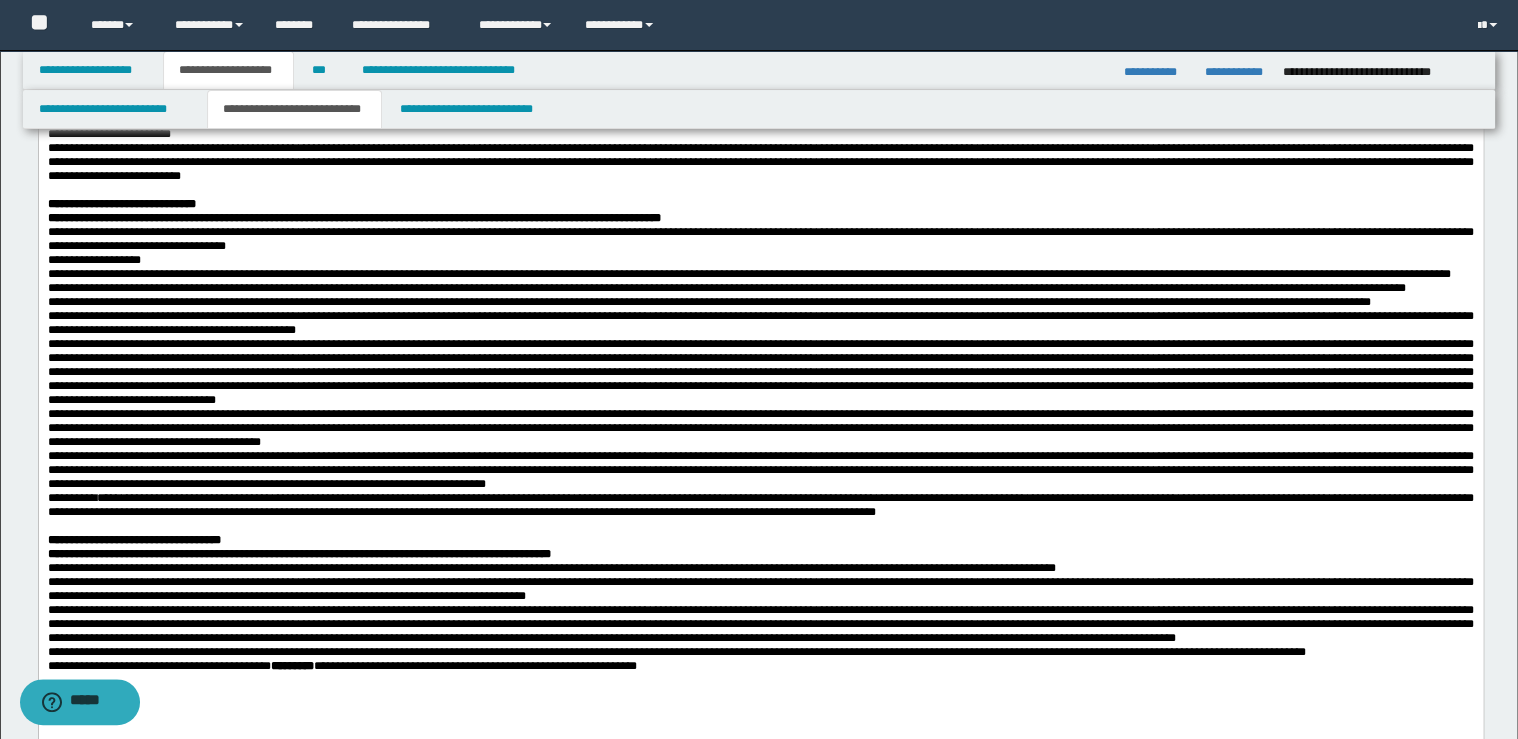 click on "**********" at bounding box center [760, 134] 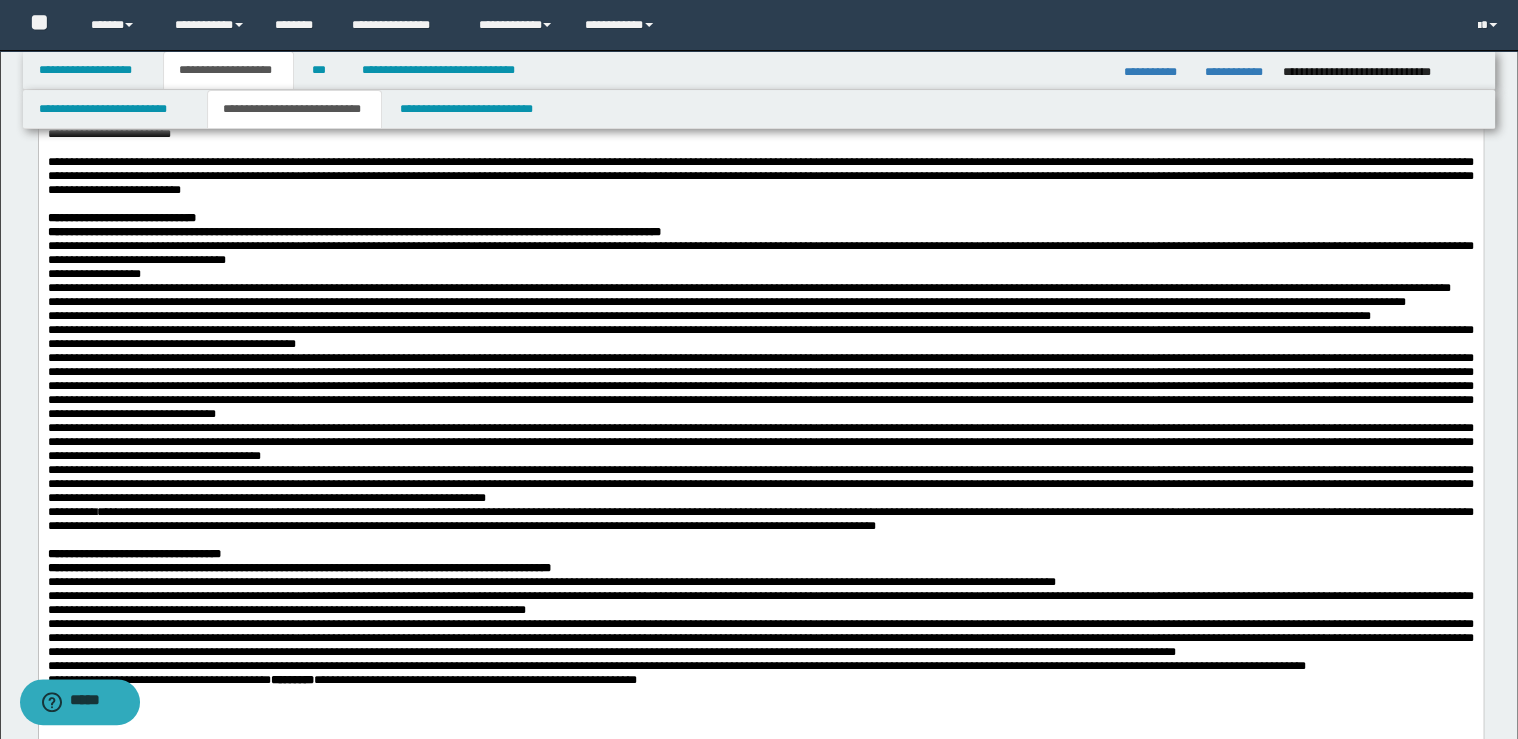 click on "**********" at bounding box center (760, 218) 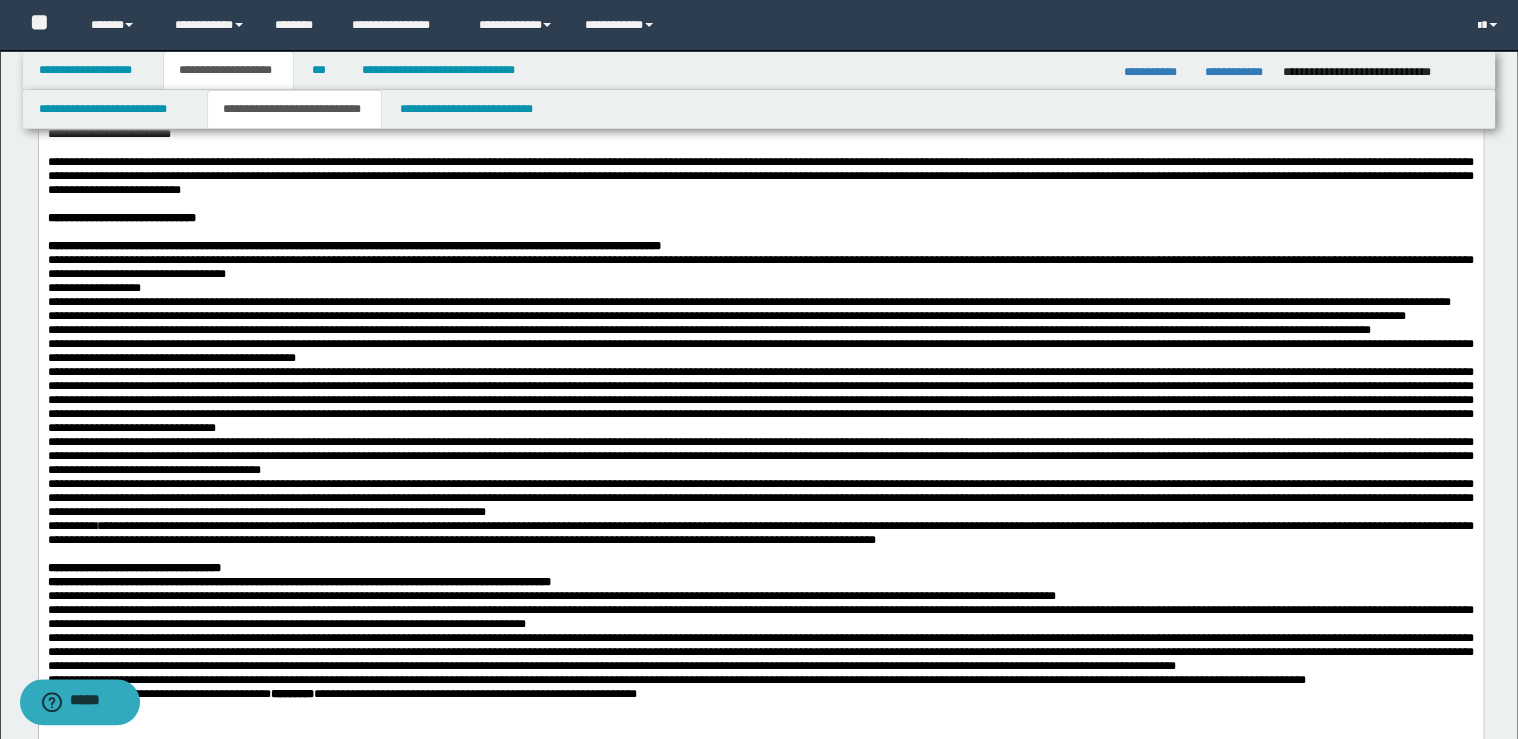 click on "**********" at bounding box center [760, 246] 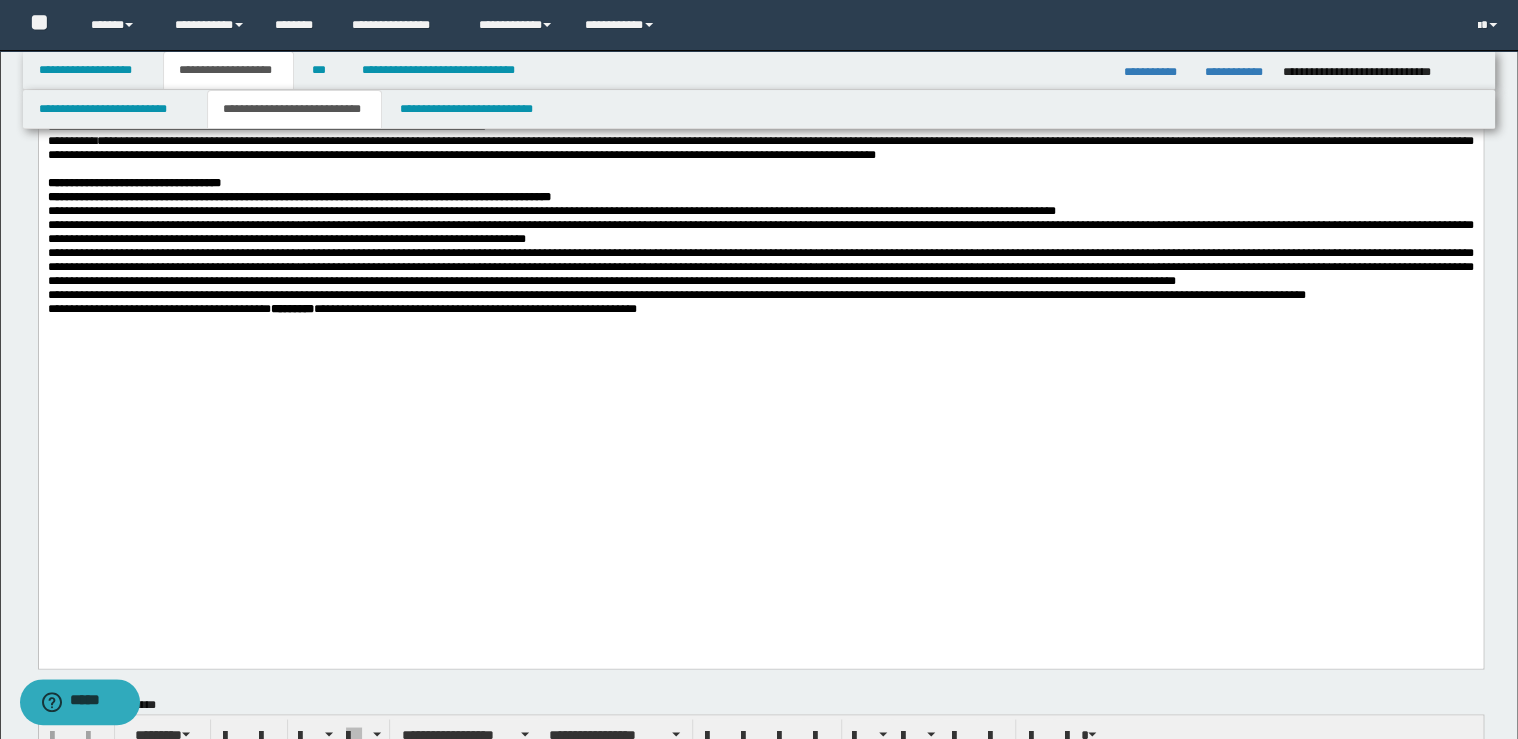 scroll, scrollTop: 1280, scrollLeft: 0, axis: vertical 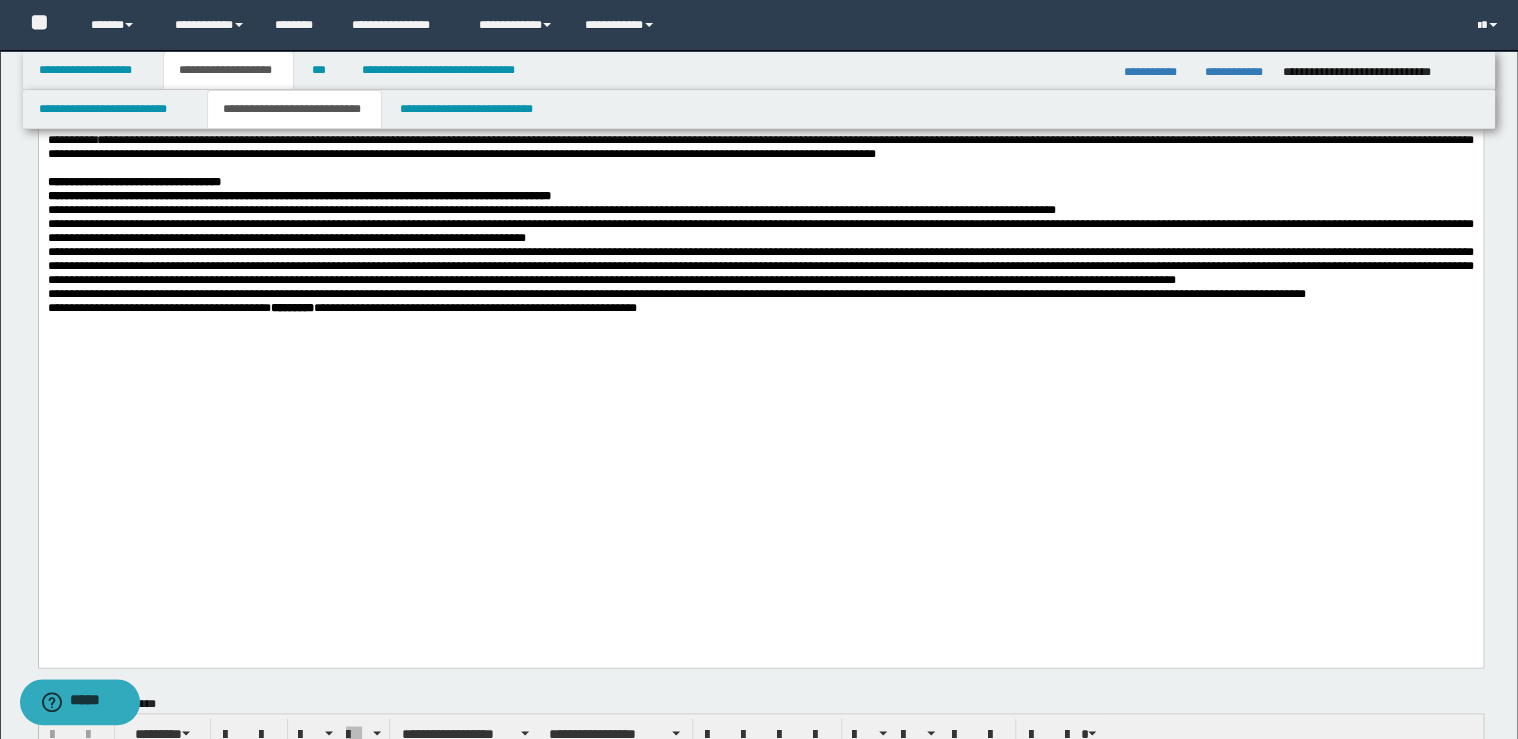 click on "**********" at bounding box center (760, 182) 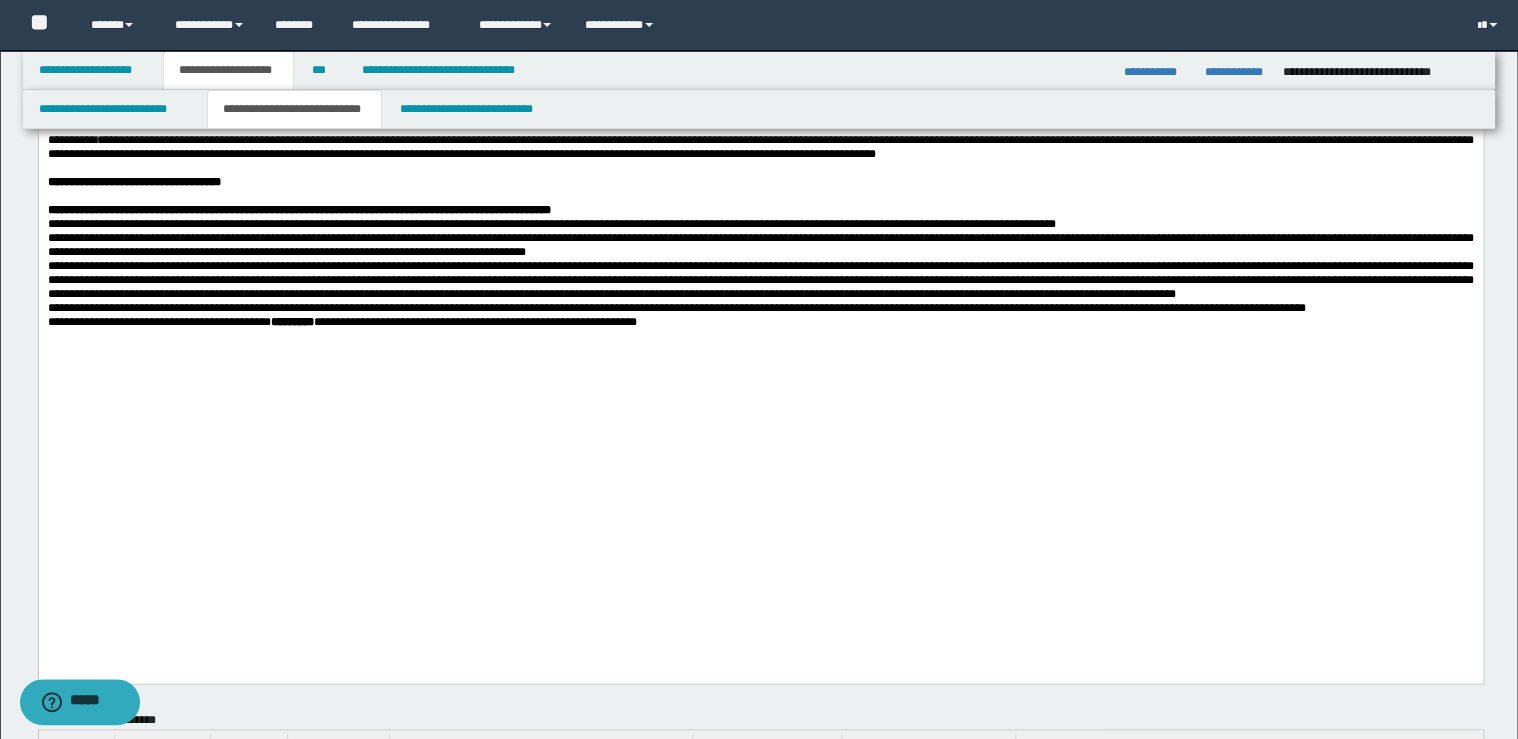 click on "**********" at bounding box center (760, 210) 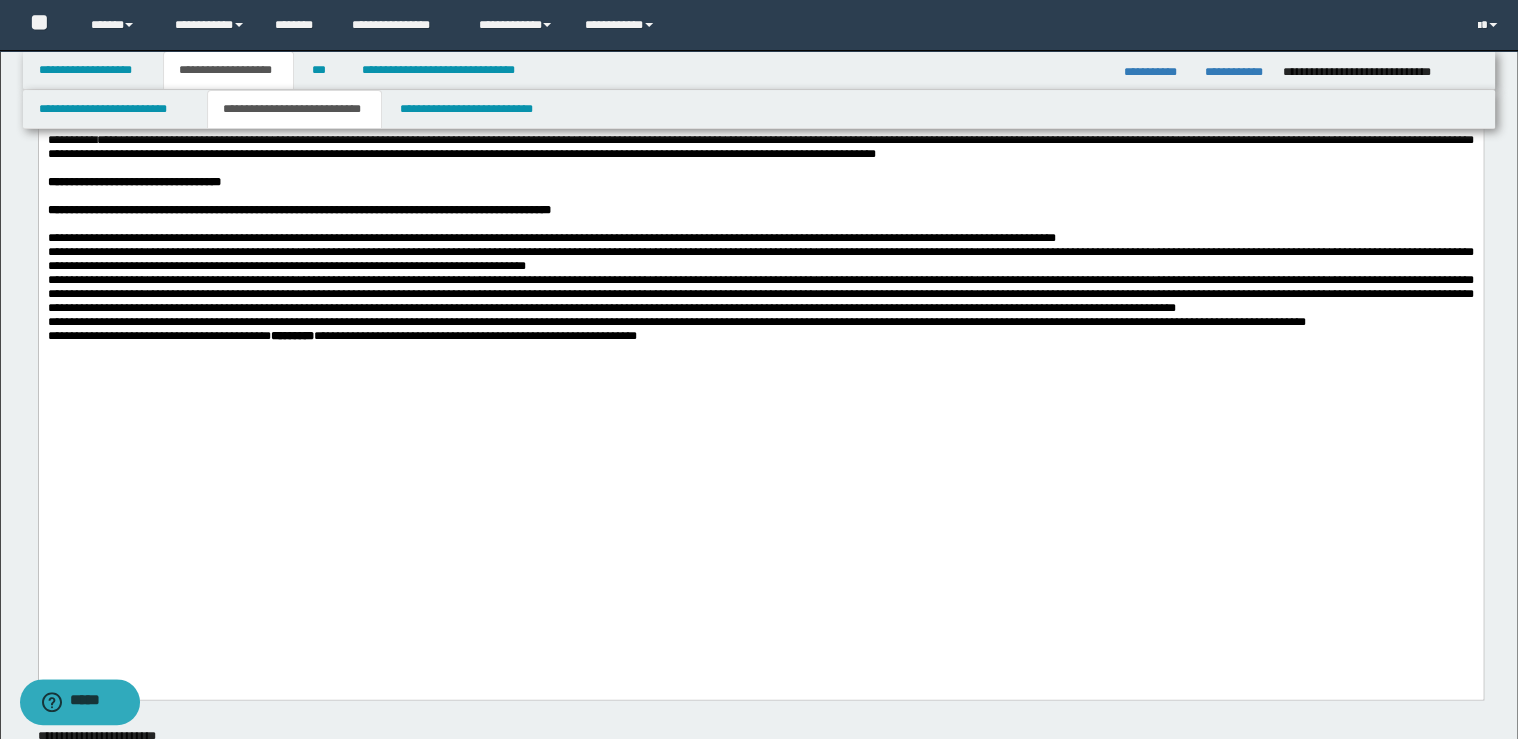 click on "**********" at bounding box center [760, 294] 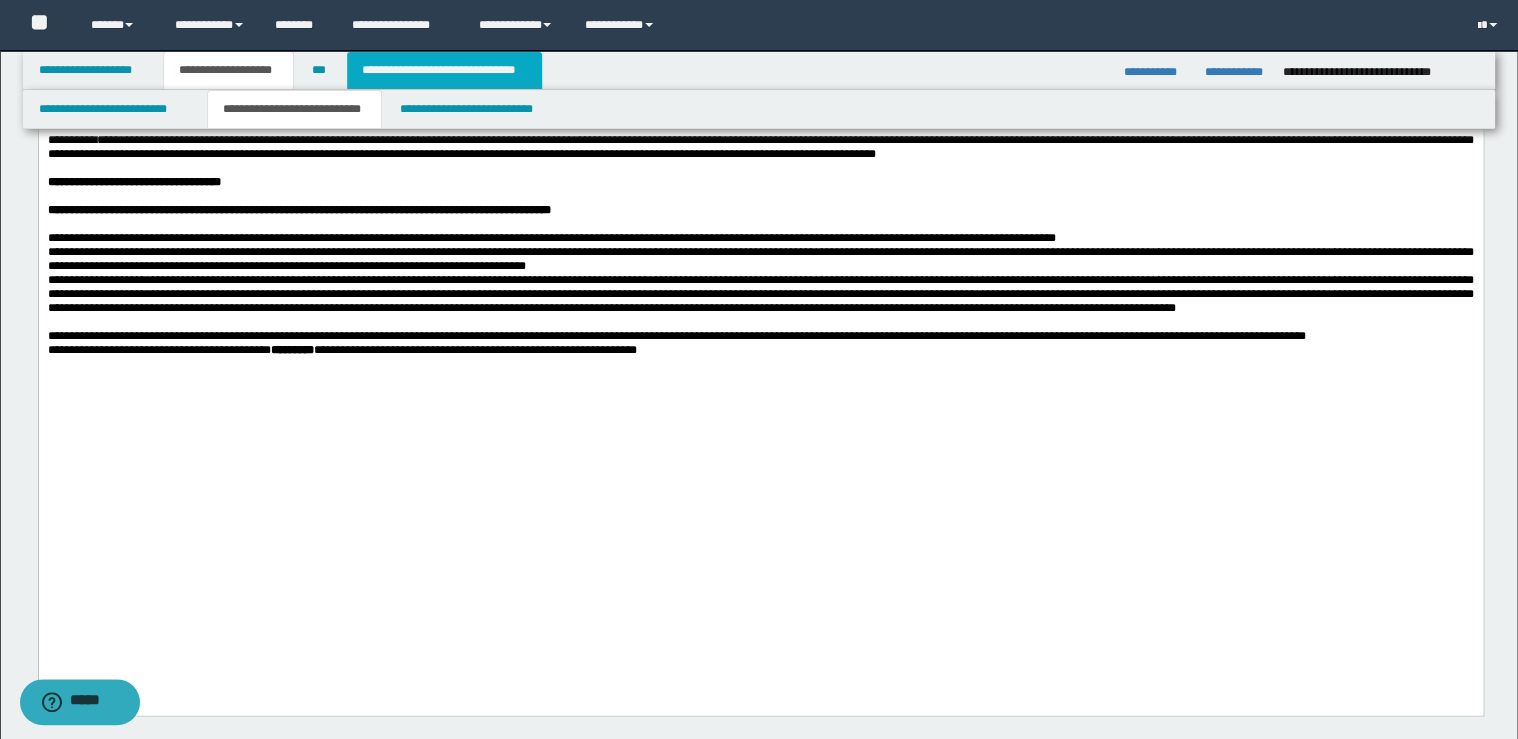 click on "**********" at bounding box center [444, 70] 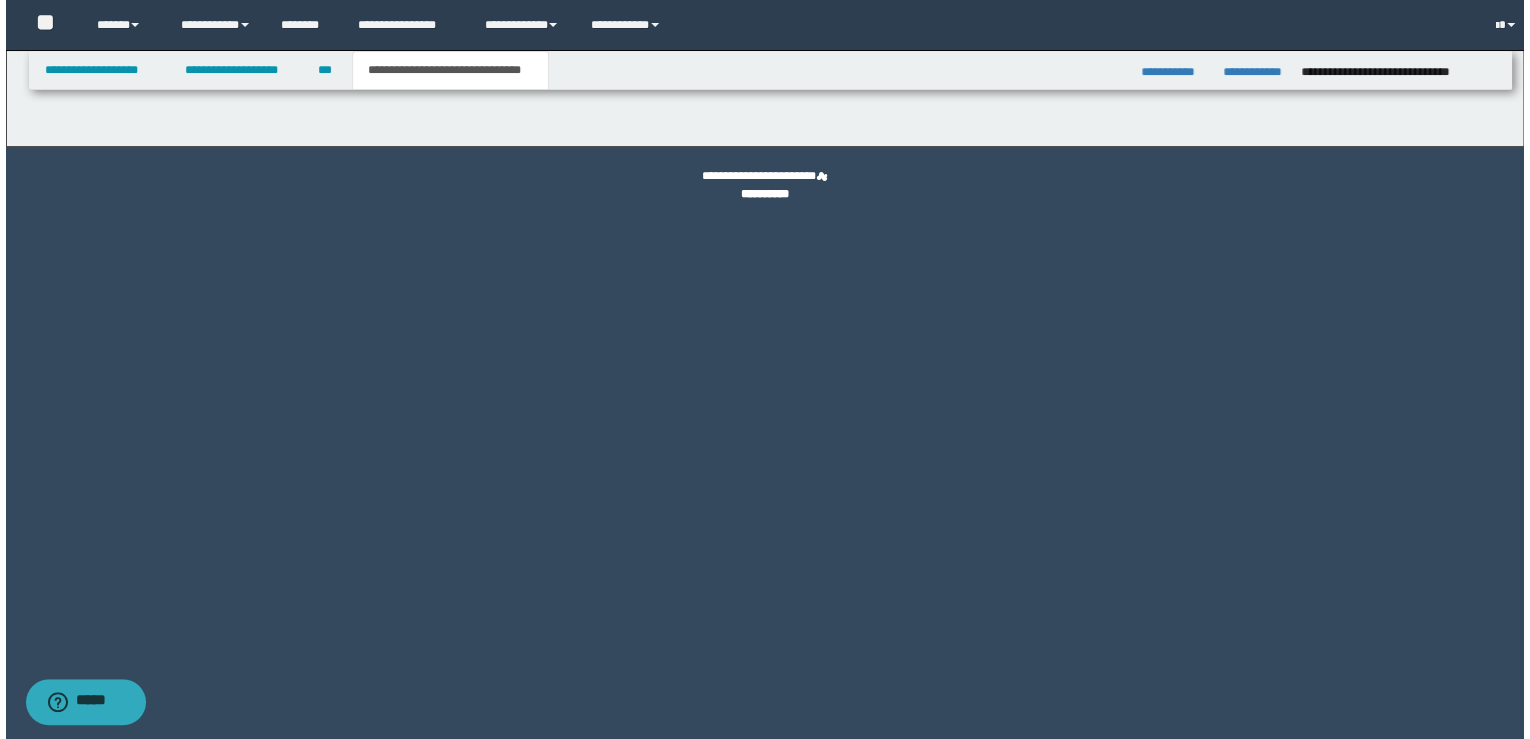 scroll 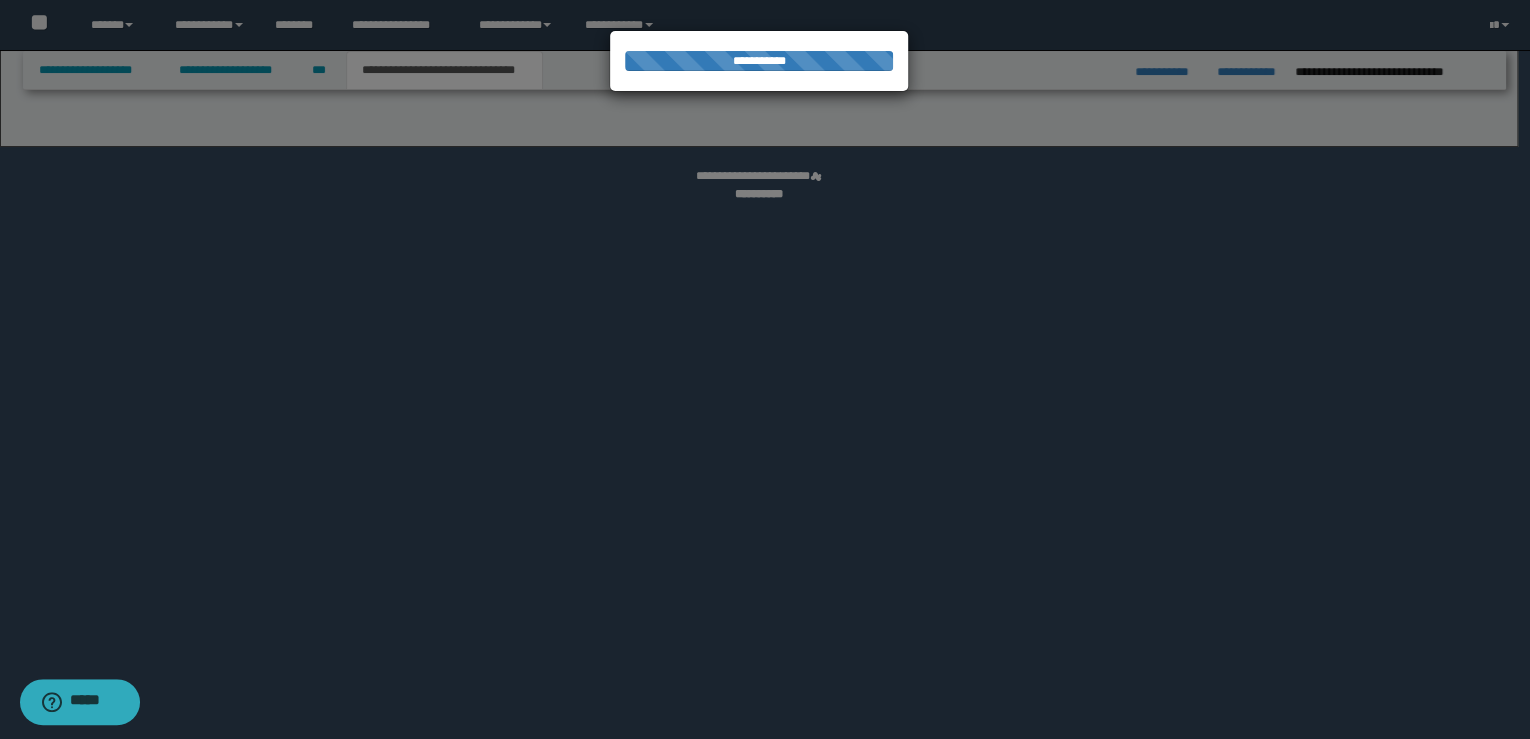 select on "*" 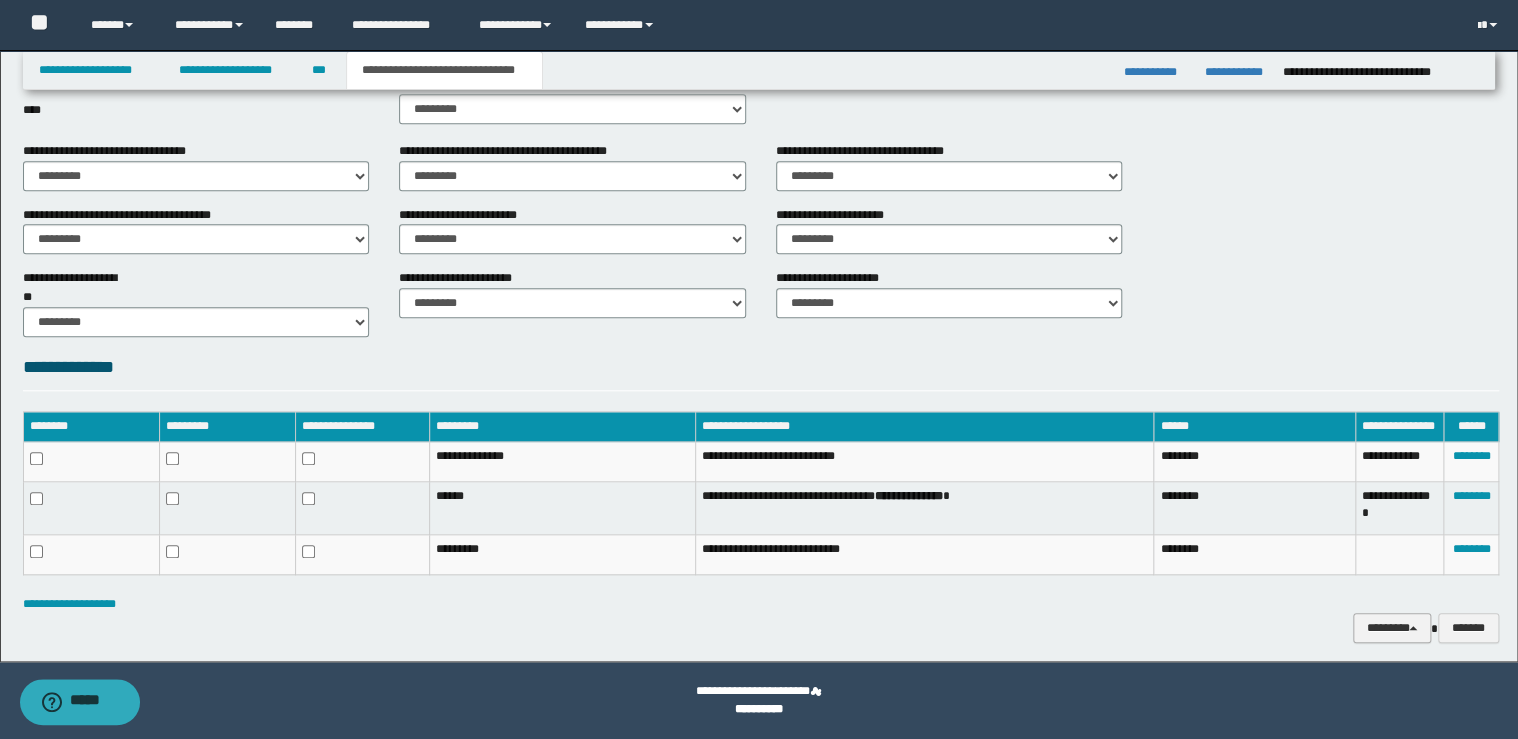 click on "********" at bounding box center [1392, 628] 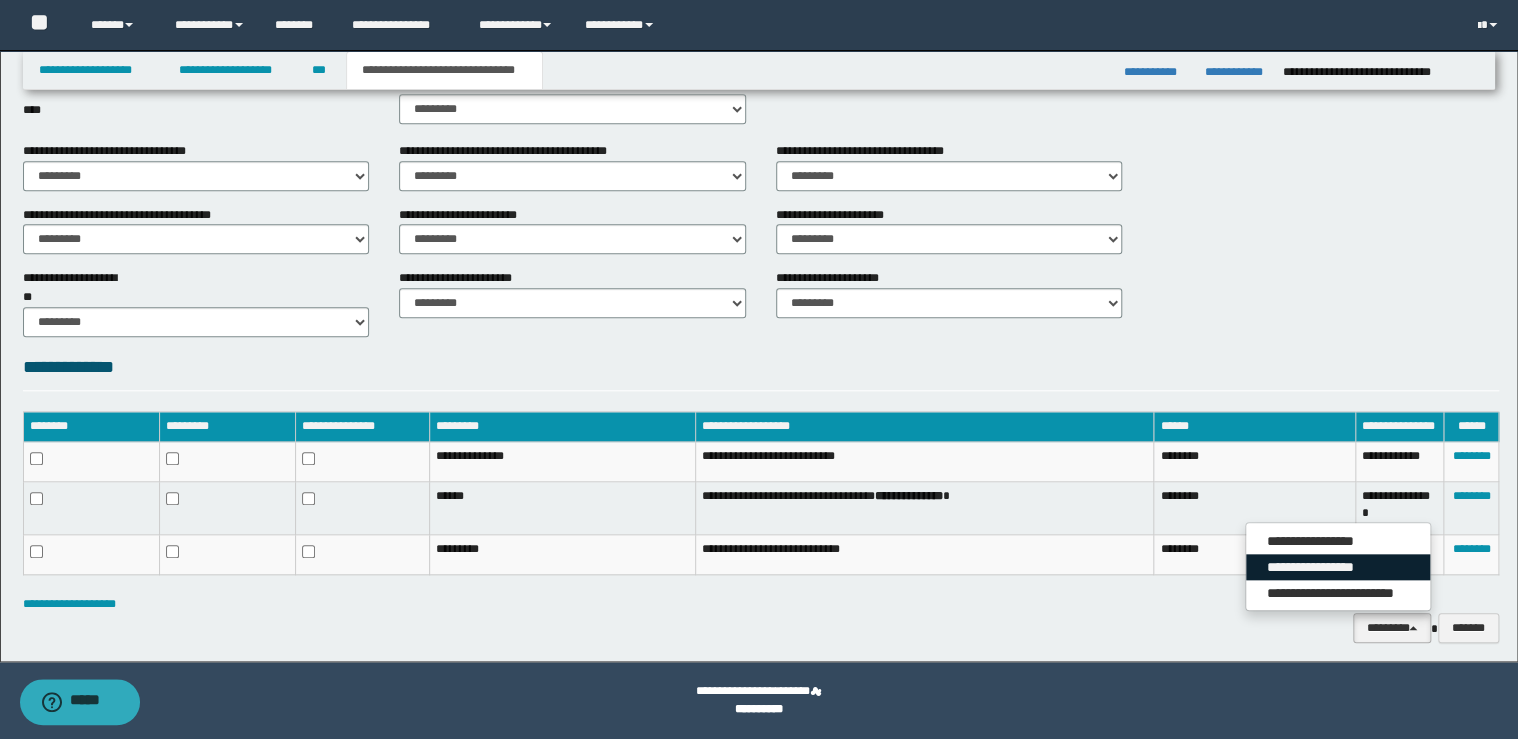 click on "**********" at bounding box center (1338, 567) 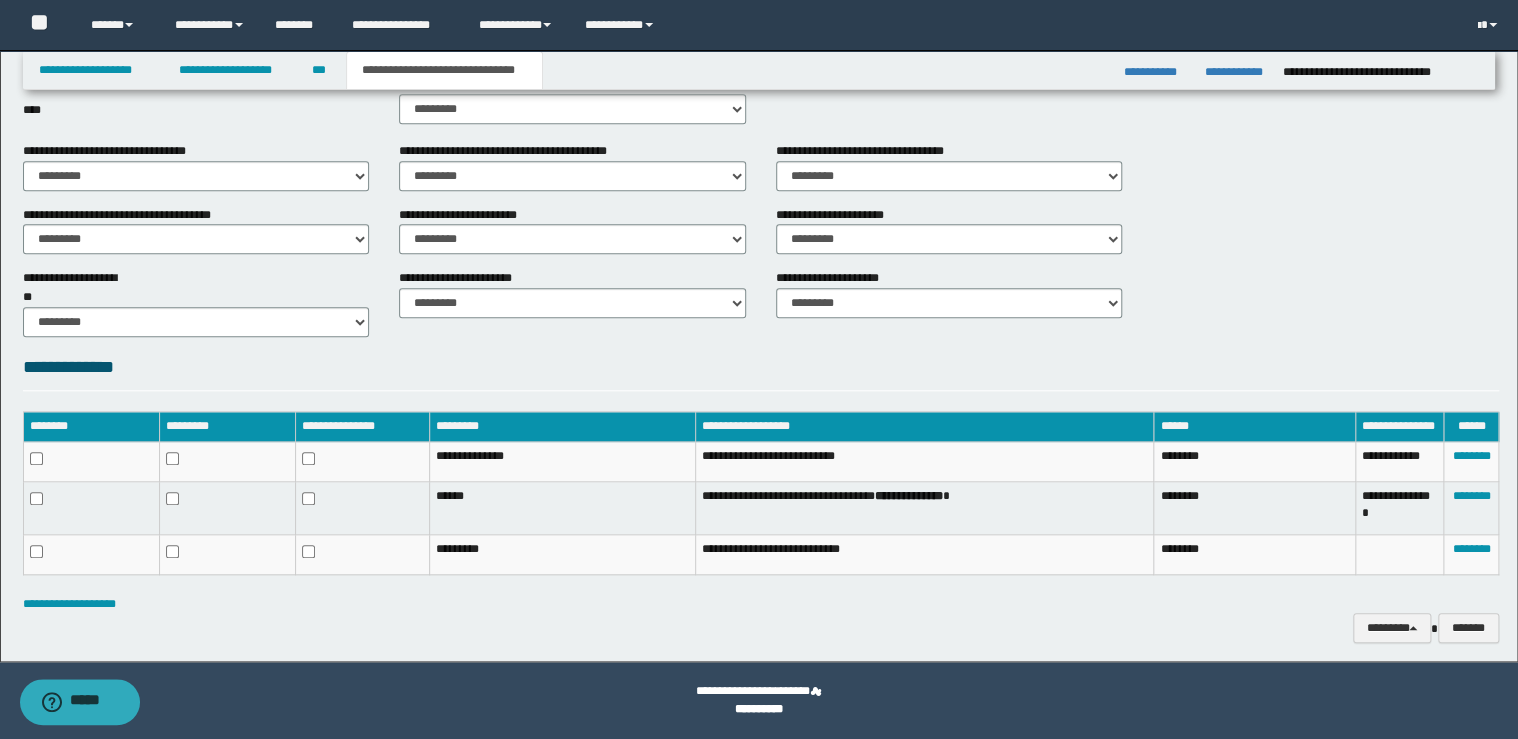 click on "**********" at bounding box center [761, 604] 